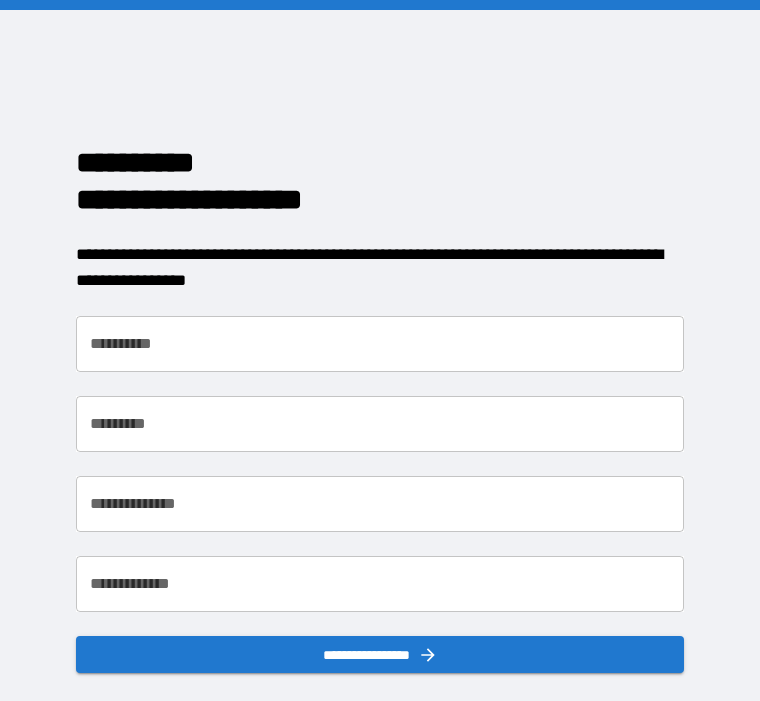 scroll, scrollTop: 0, scrollLeft: 0, axis: both 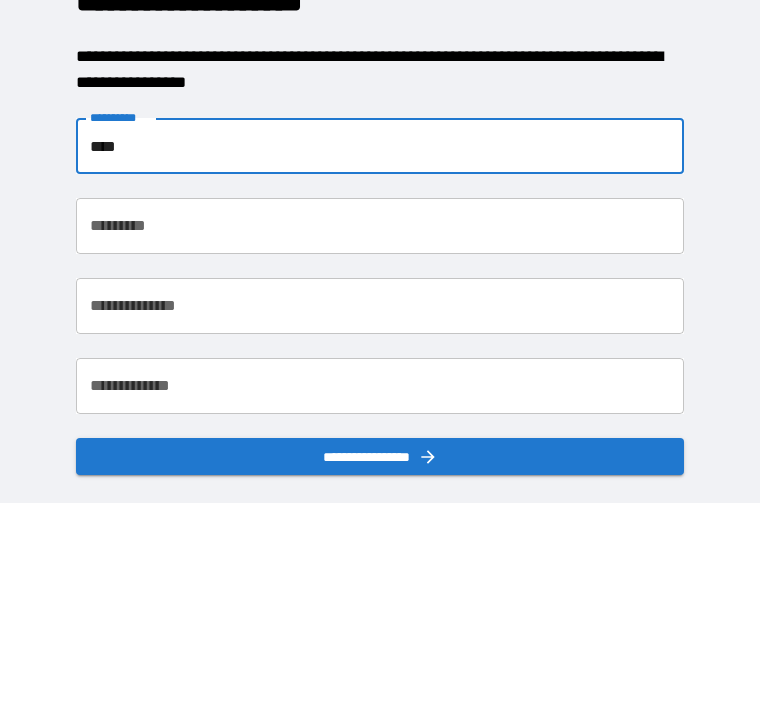 type on "****" 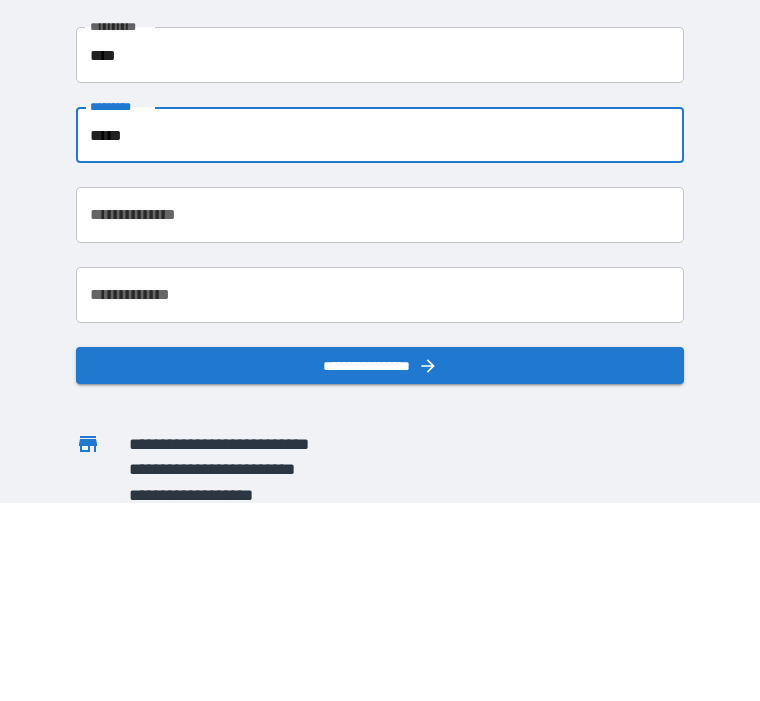 scroll, scrollTop: 91, scrollLeft: 0, axis: vertical 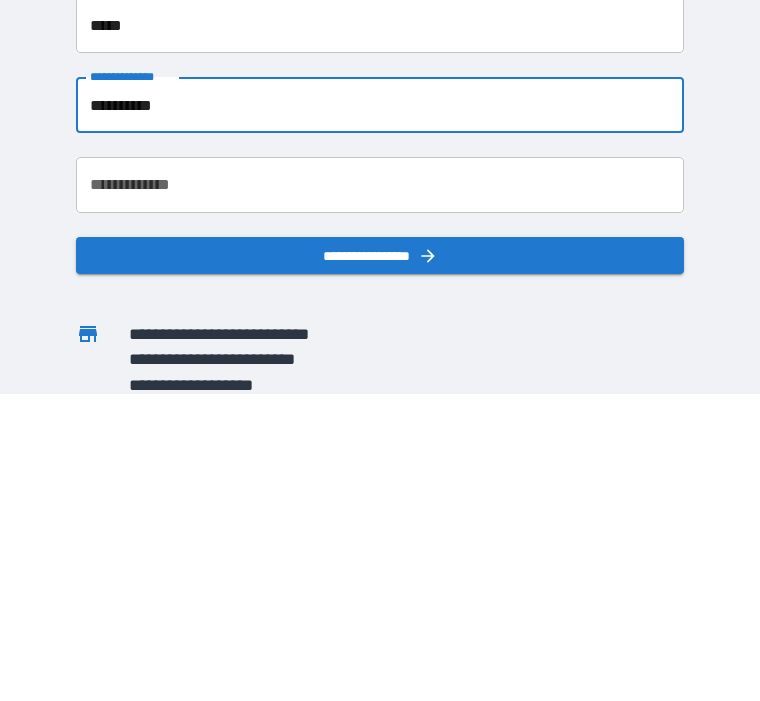 type on "**********" 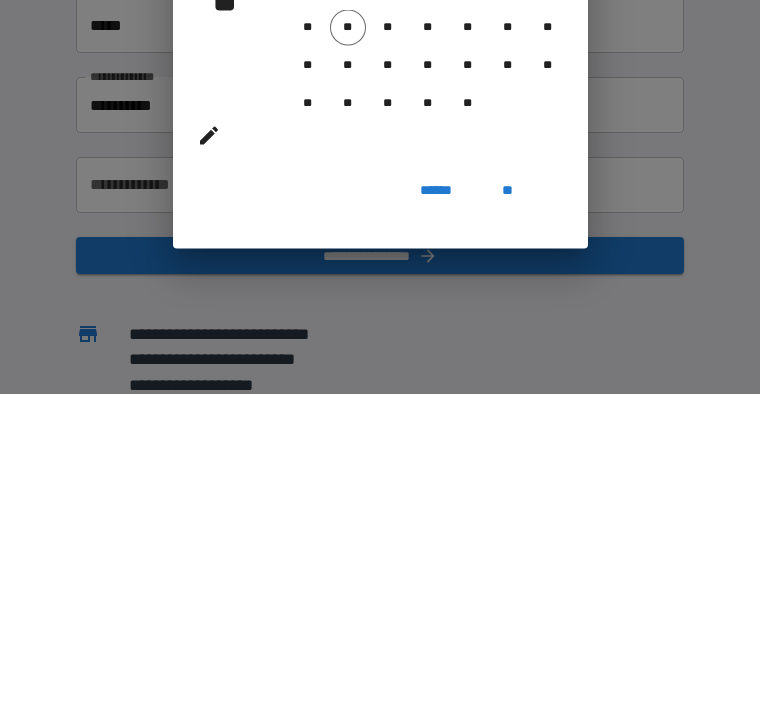 scroll, scrollTop: 67, scrollLeft: 0, axis: vertical 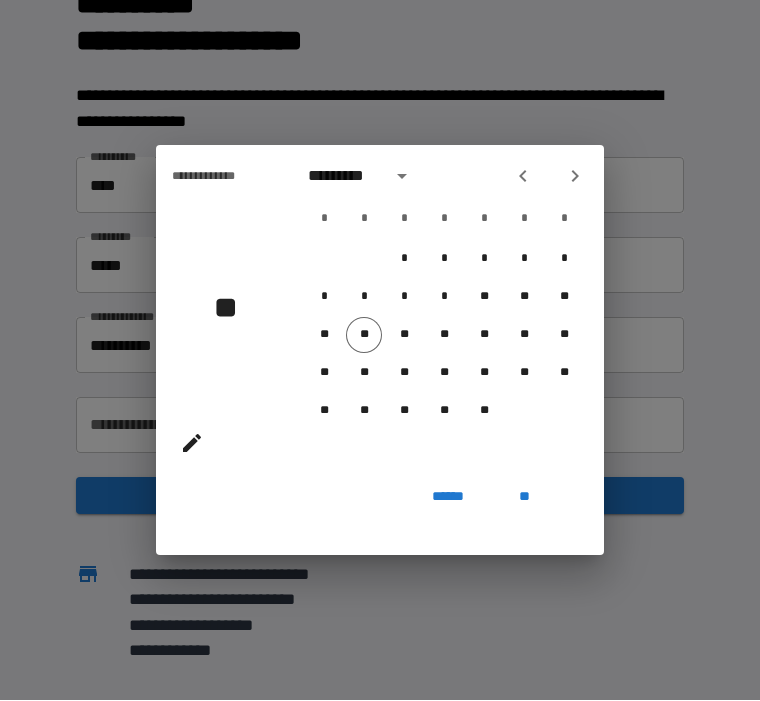 click 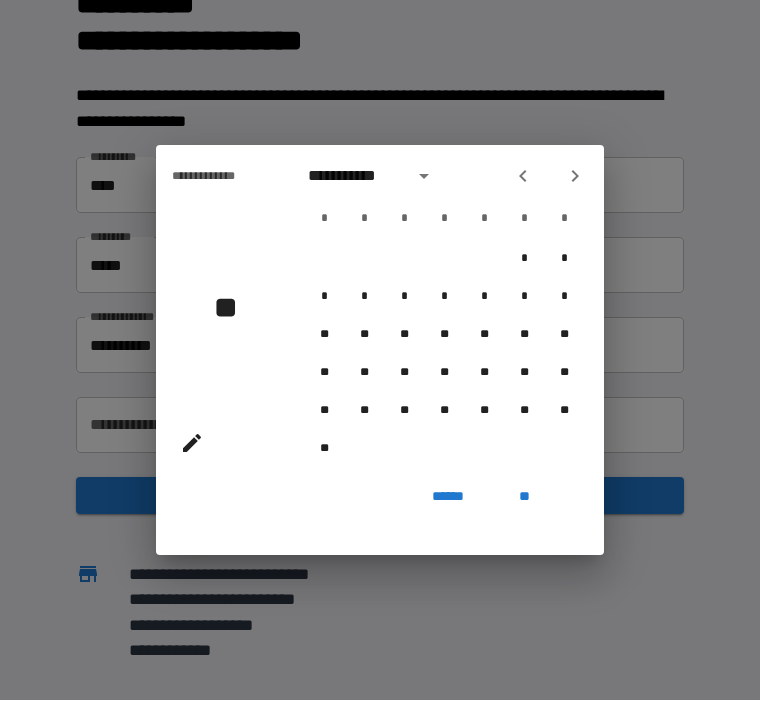 click 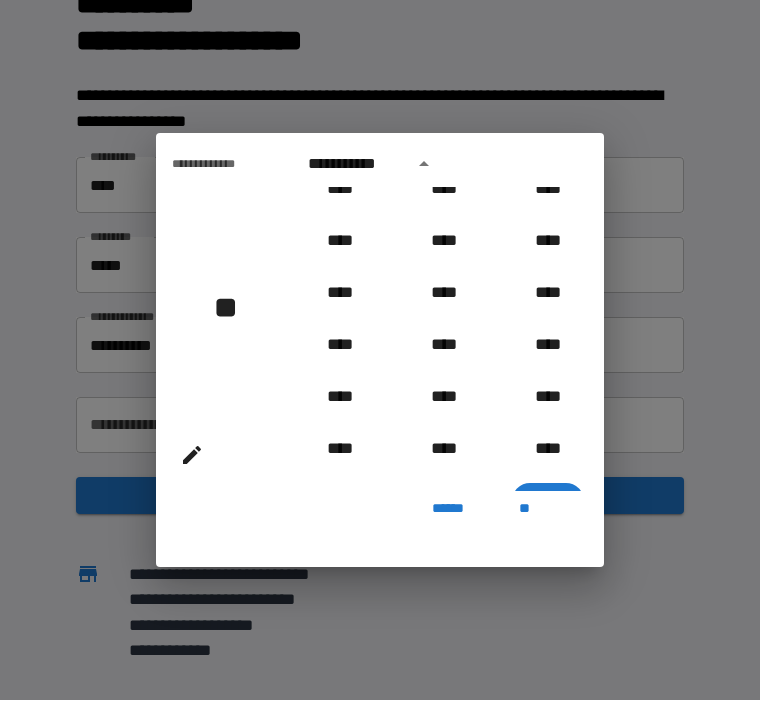 scroll, scrollTop: 1830, scrollLeft: 0, axis: vertical 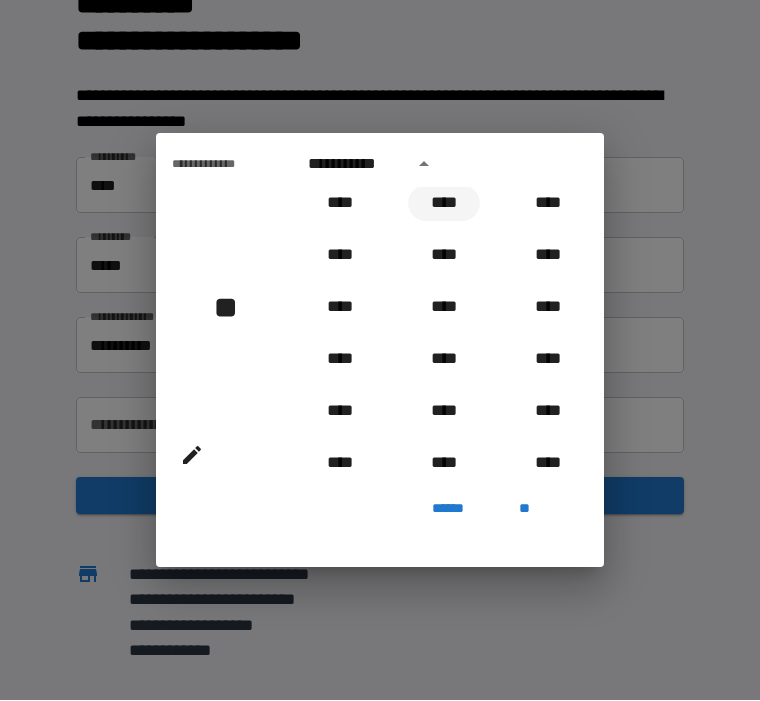 click on "****" at bounding box center [444, 204] 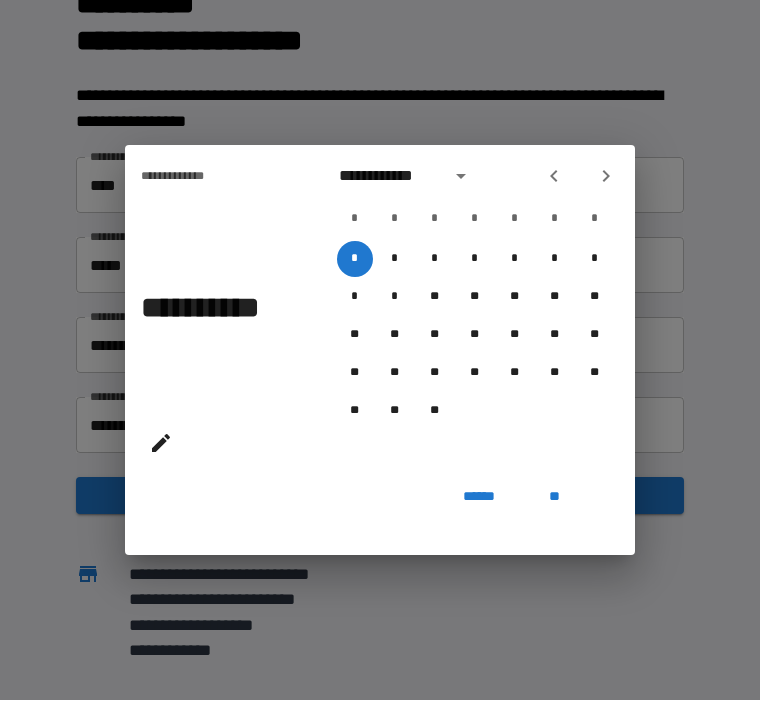 click 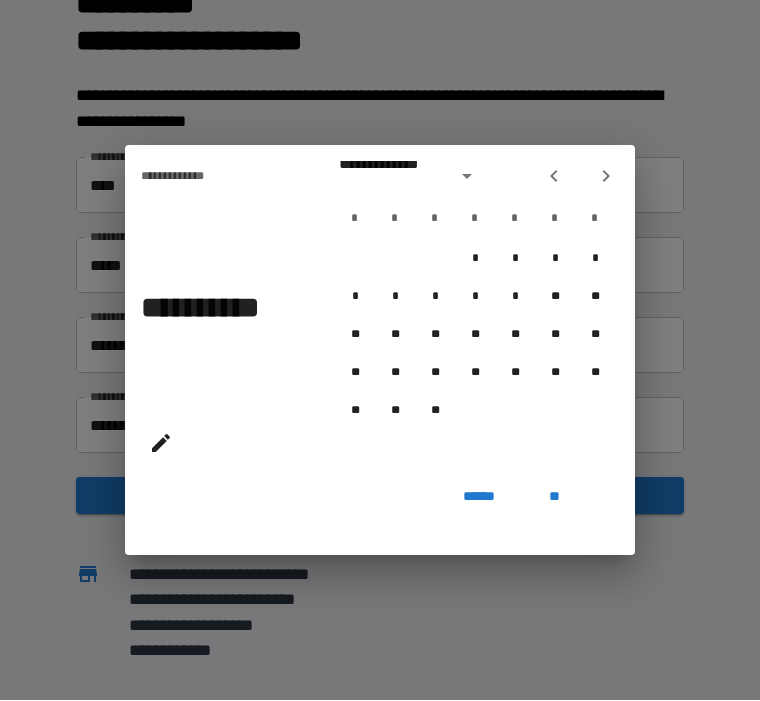 click 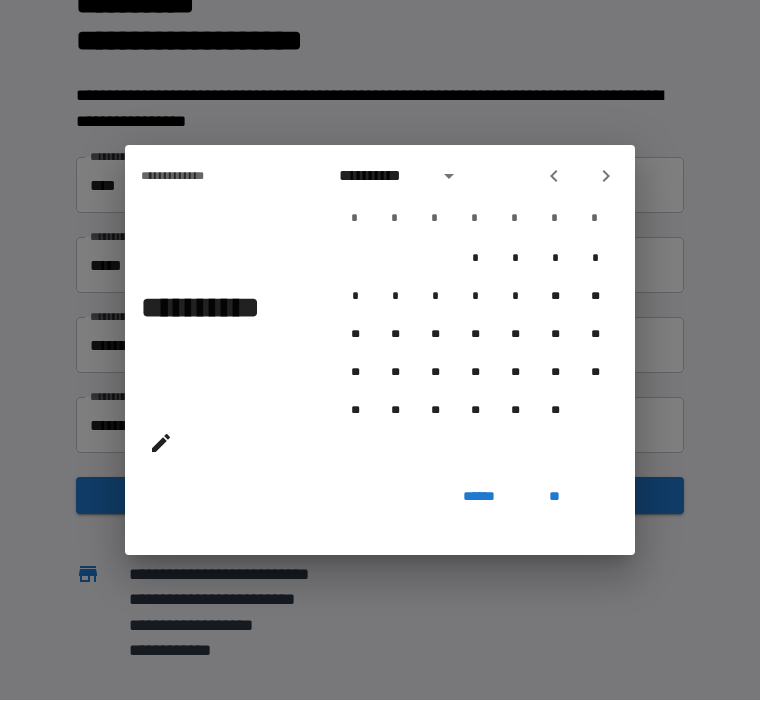 click 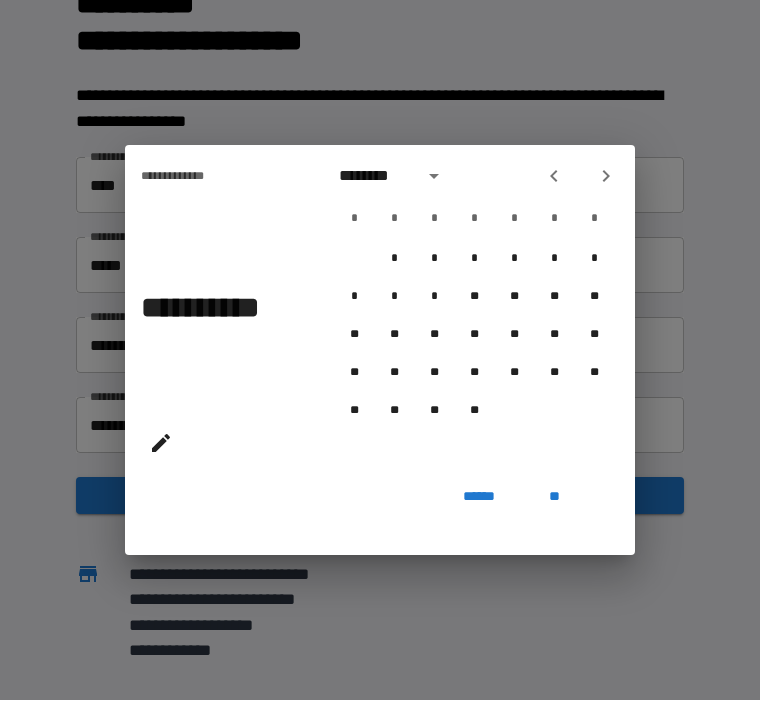 click 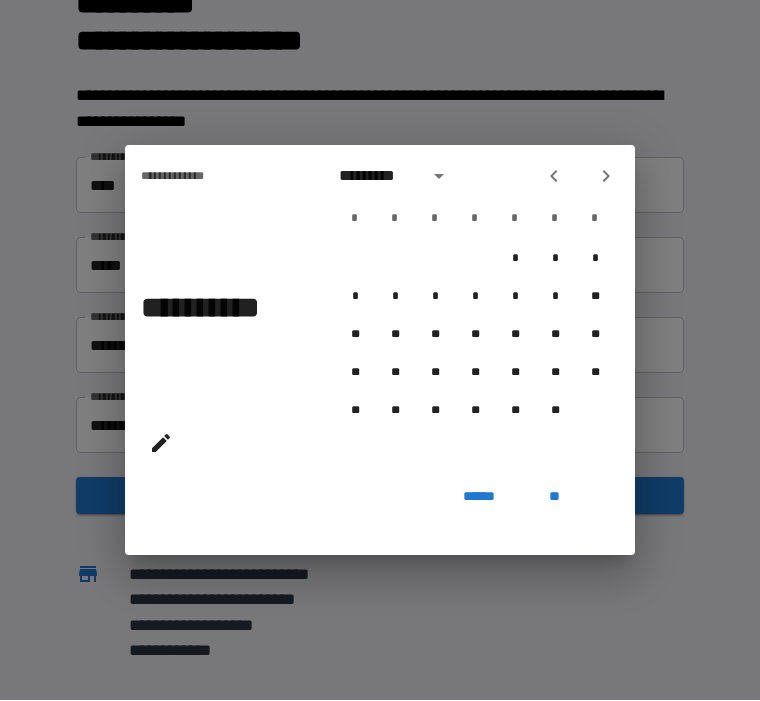 click 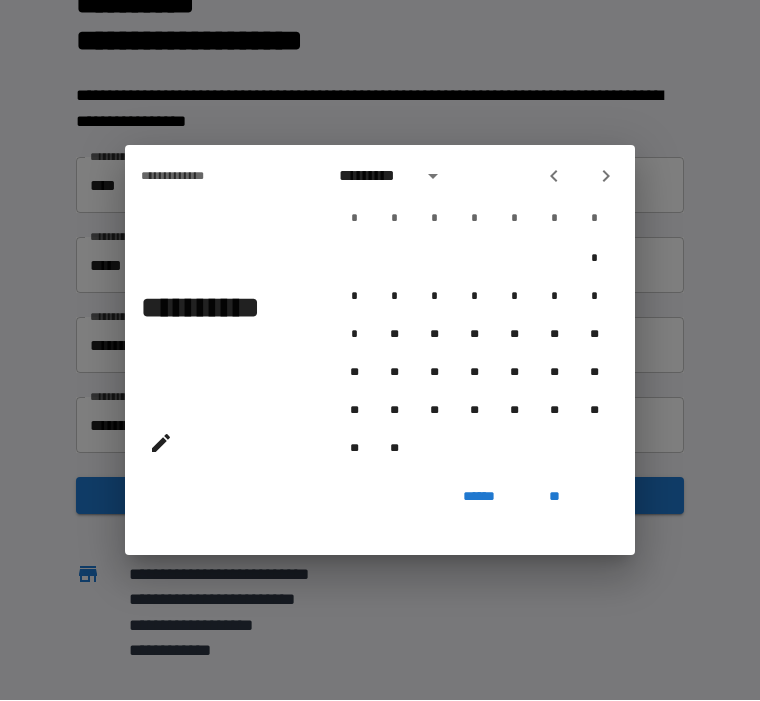 click 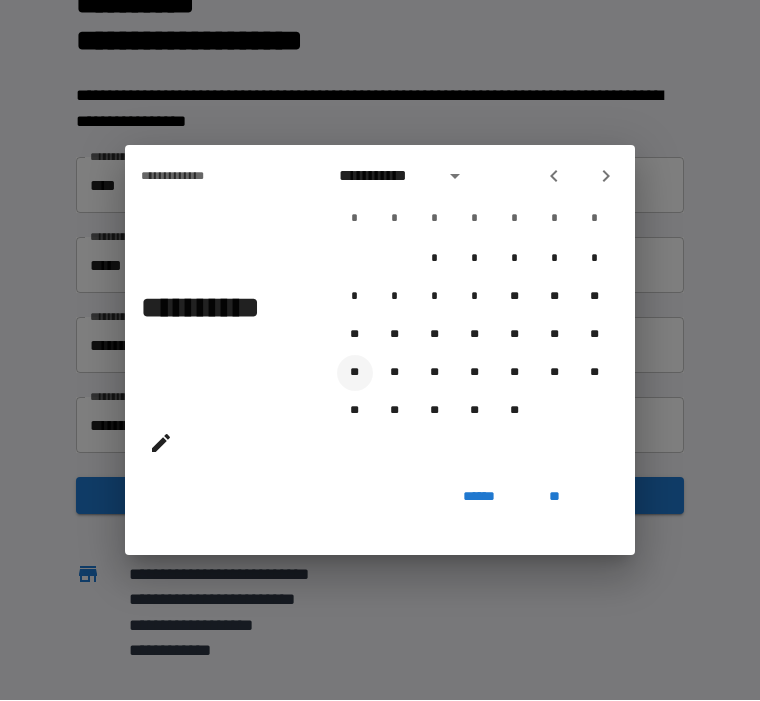 click on "**" at bounding box center (355, 374) 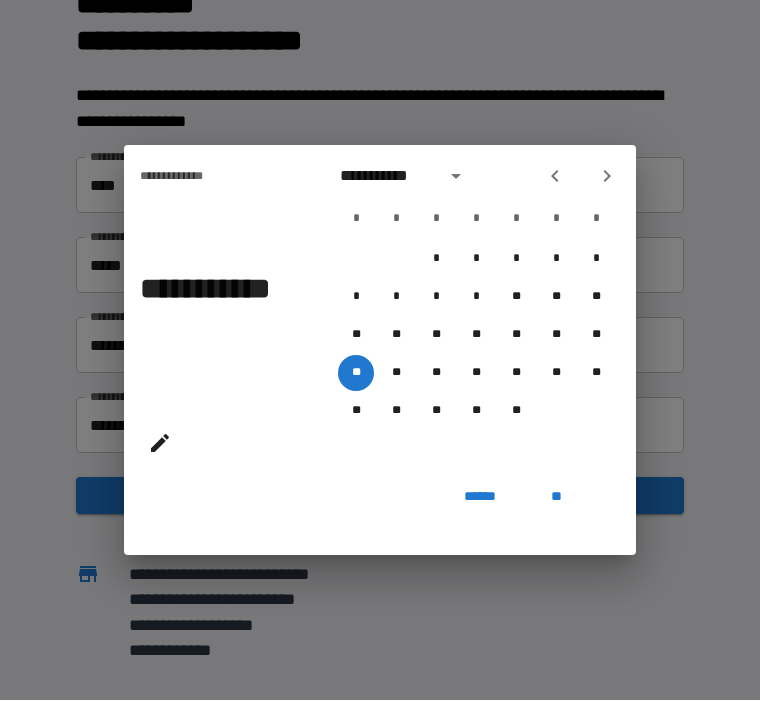 click on "**" at bounding box center [556, 498] 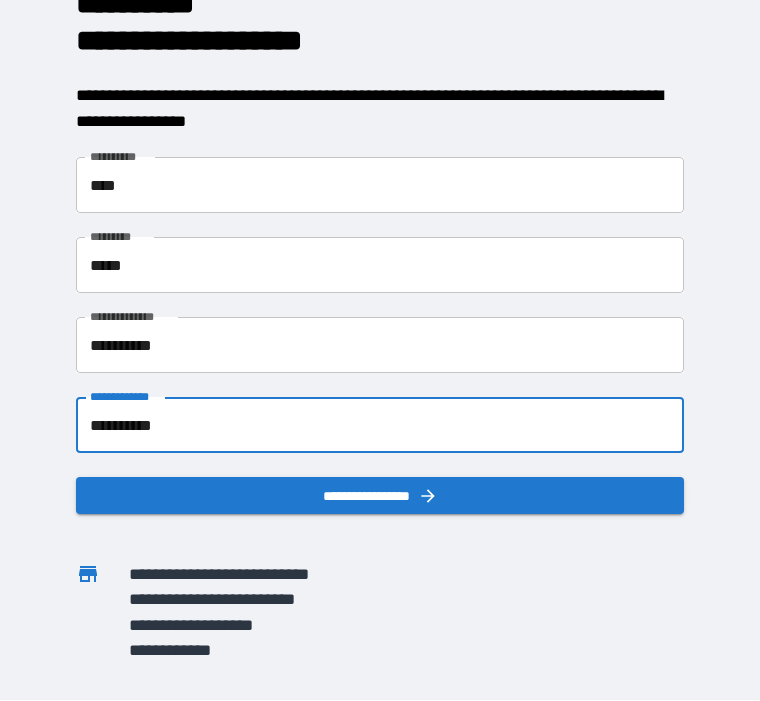 click on "**********" at bounding box center (380, 496) 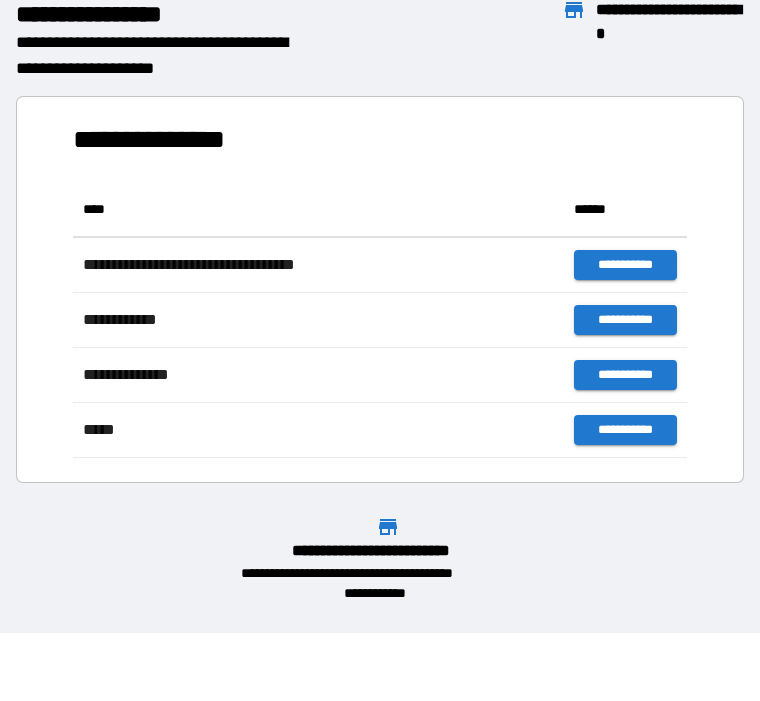 scroll, scrollTop: 1, scrollLeft: 1, axis: both 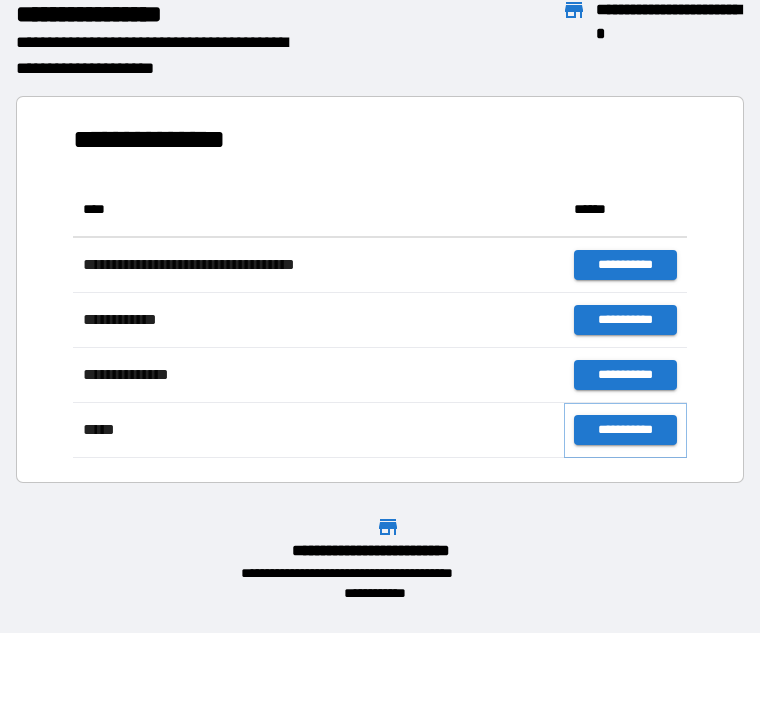 click on "**********" at bounding box center (625, 431) 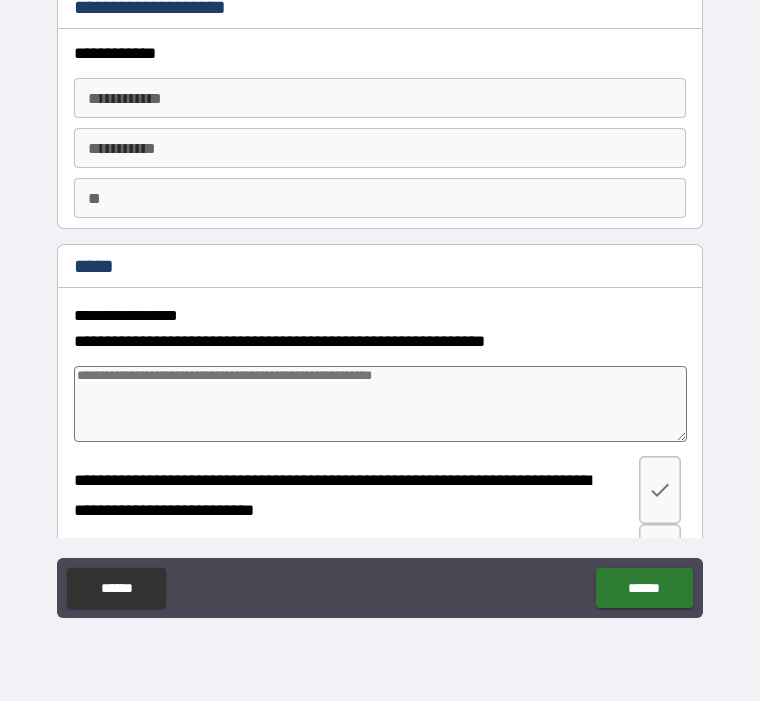 scroll, scrollTop: 0, scrollLeft: 0, axis: both 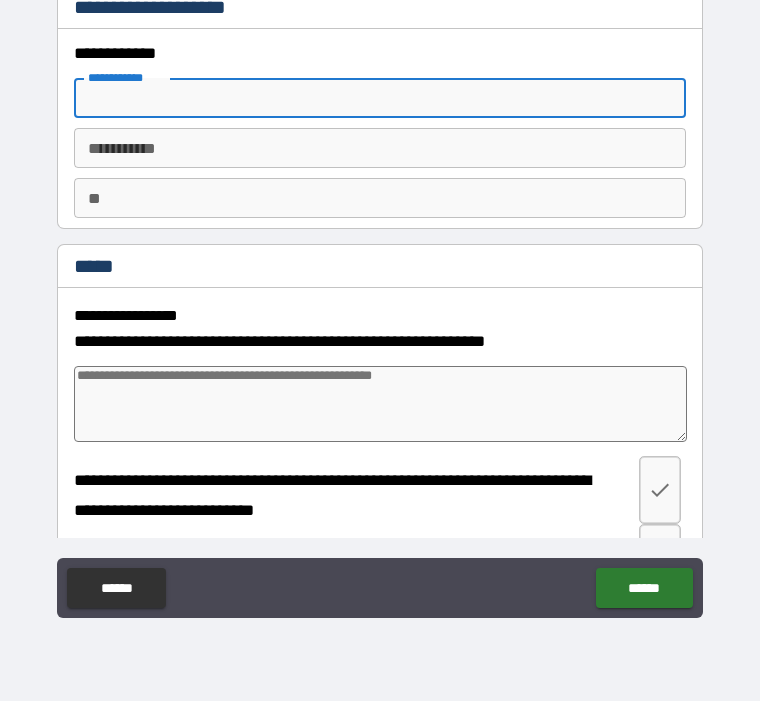 type on "*" 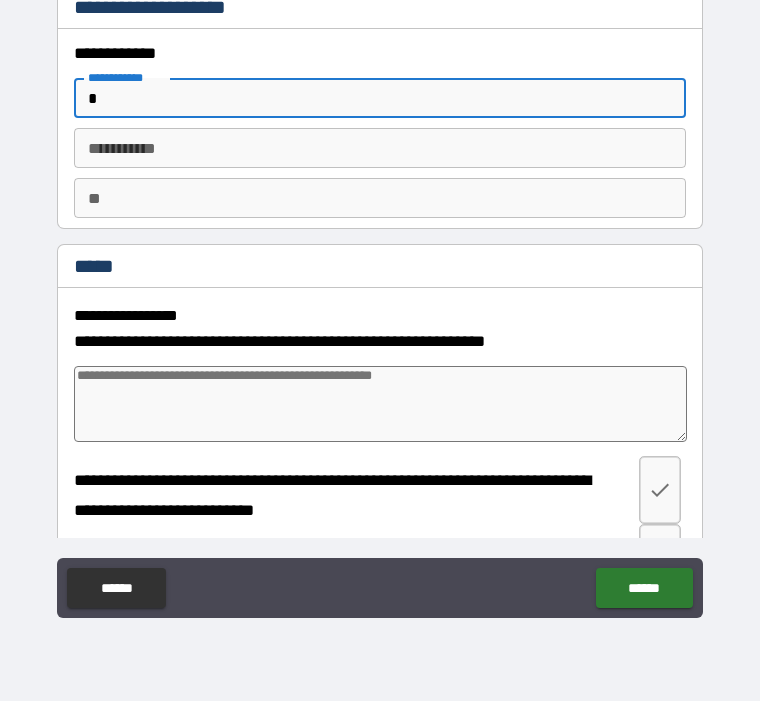 type on "*" 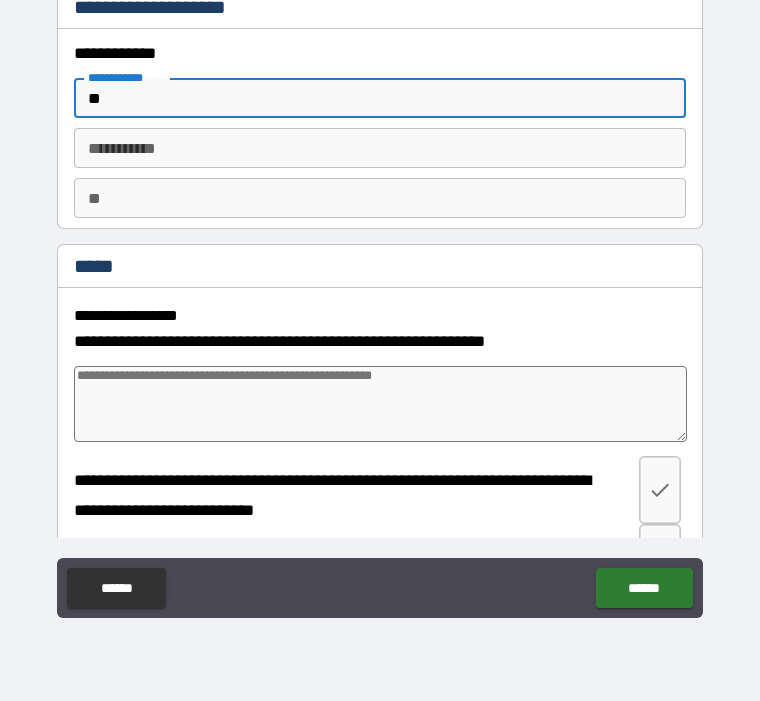 type on "*" 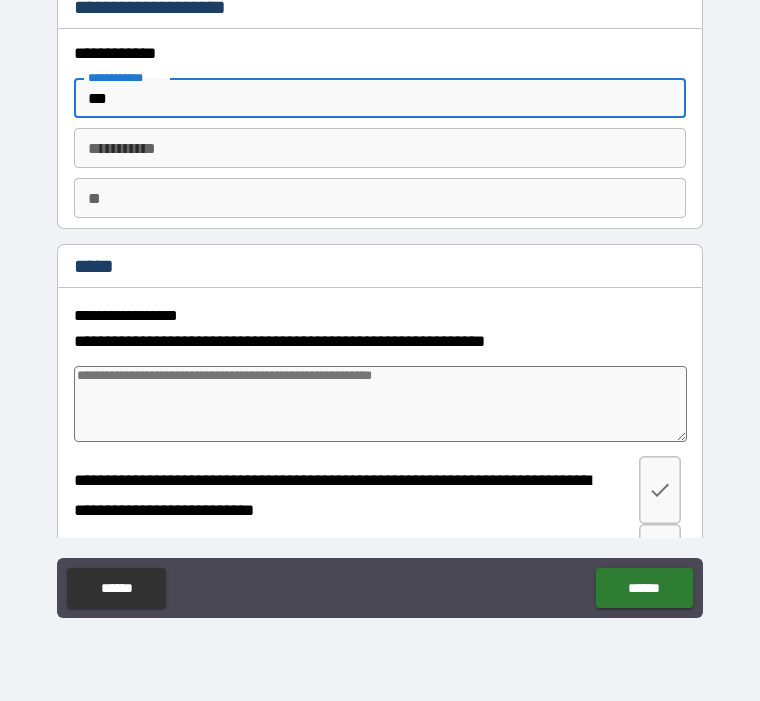 type on "*" 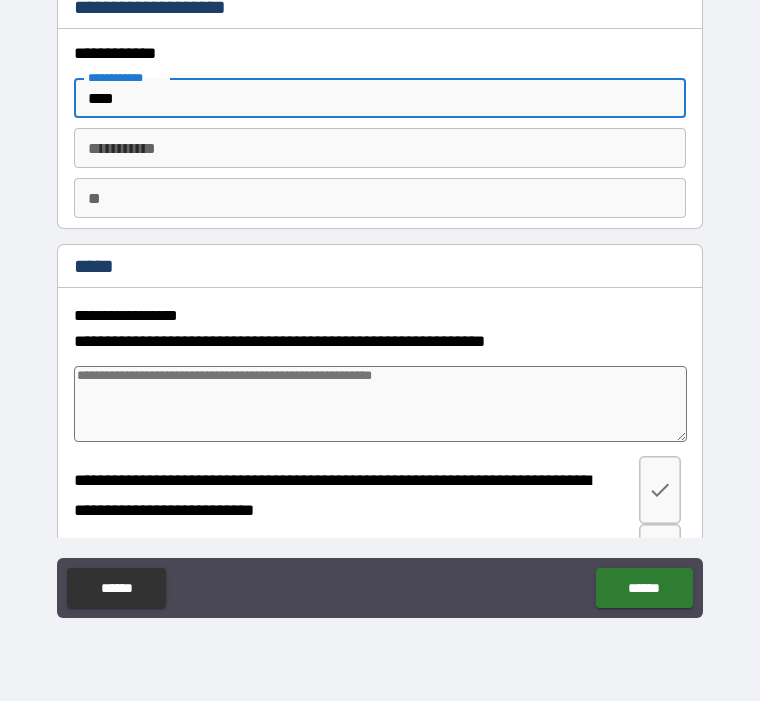 type on "*" 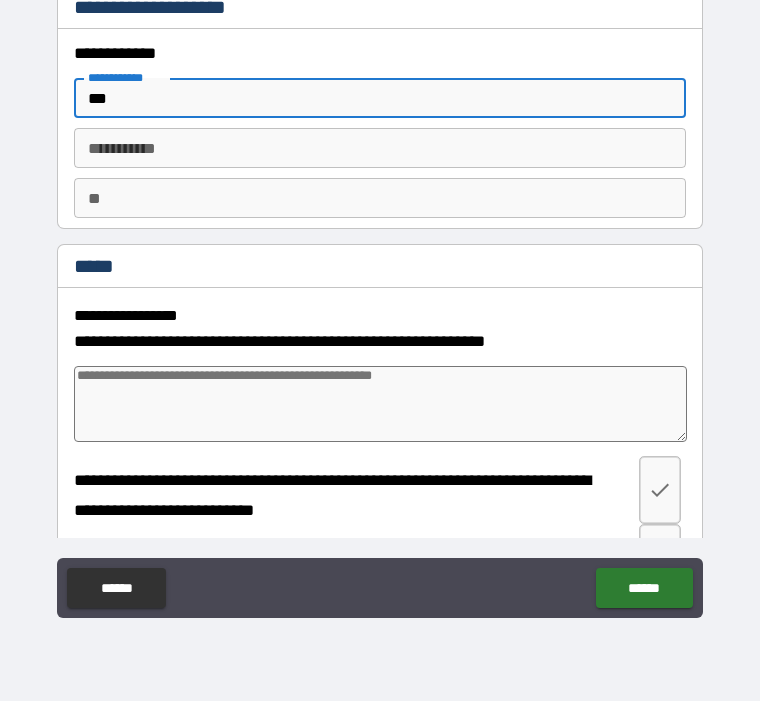 type on "*" 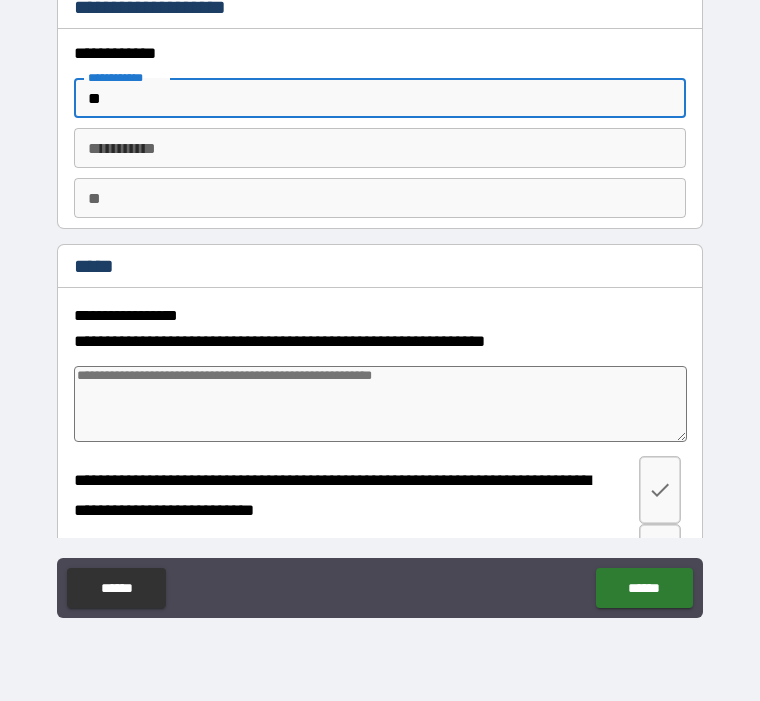 type on "*" 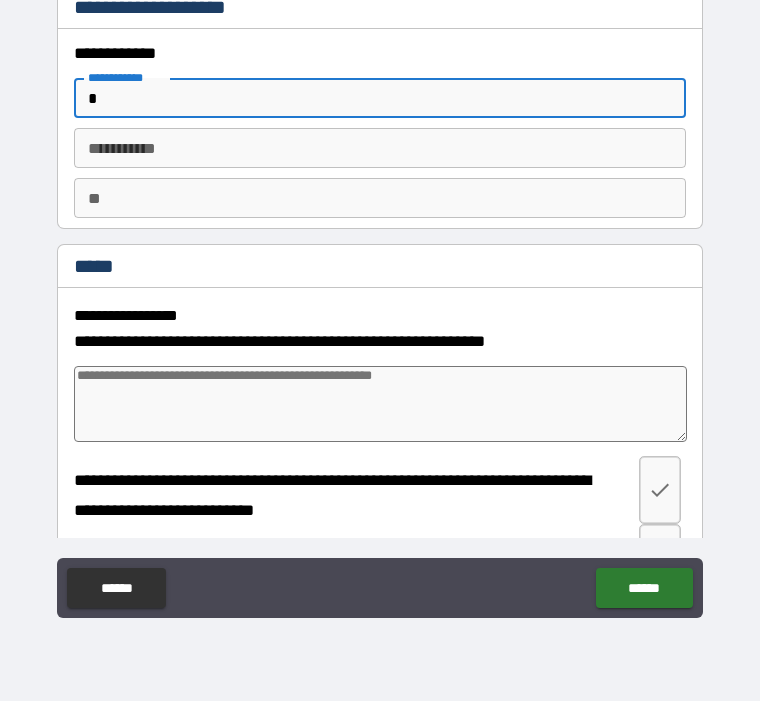 type on "*" 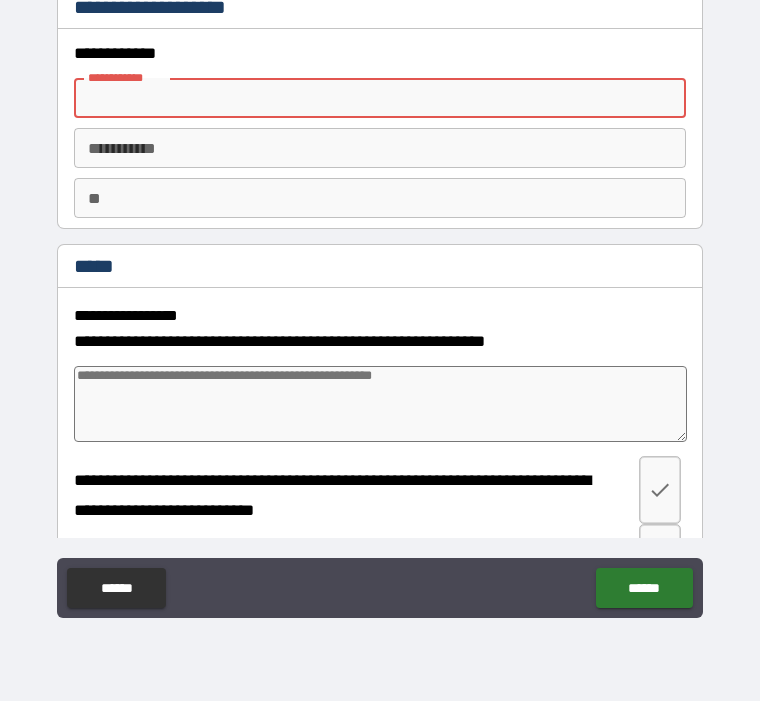 type on "*" 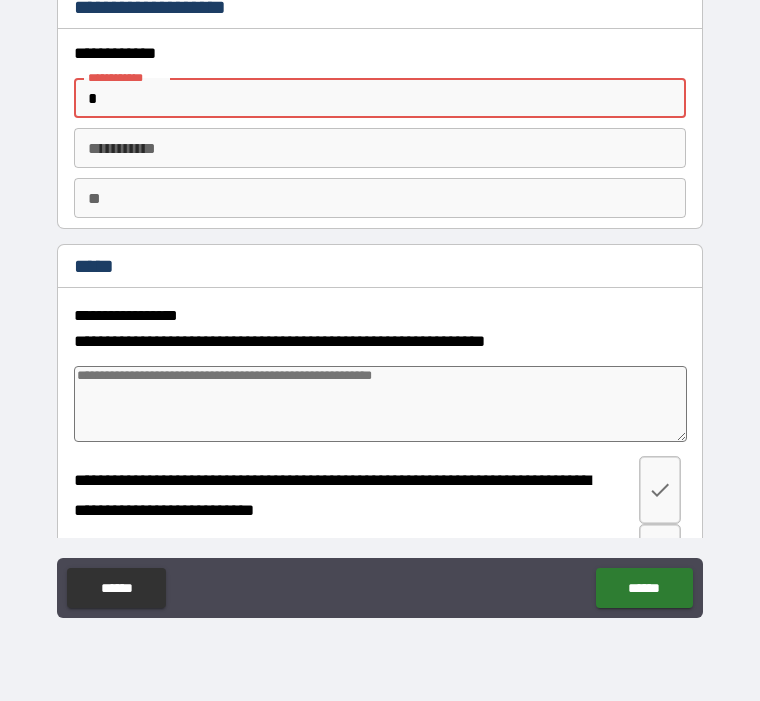 type on "*" 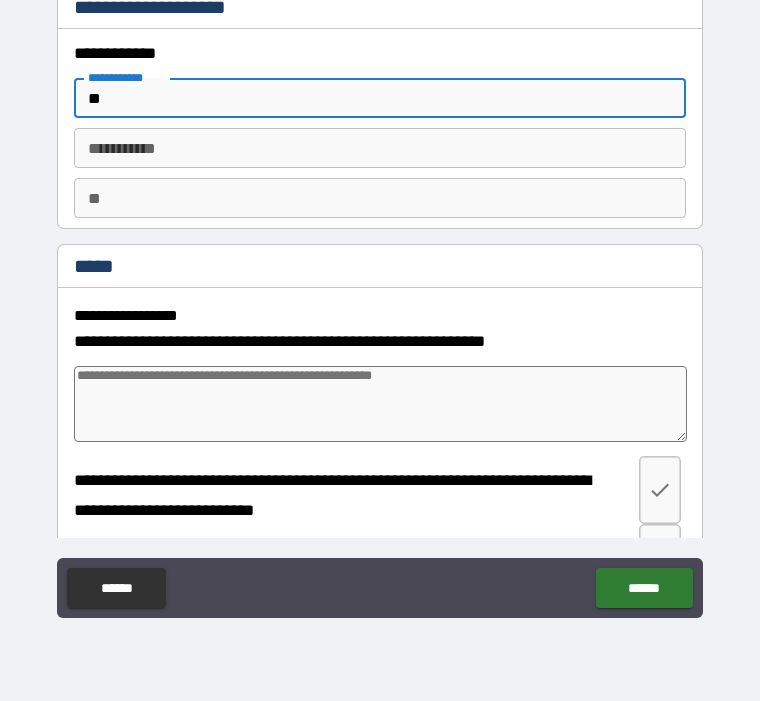 type on "*" 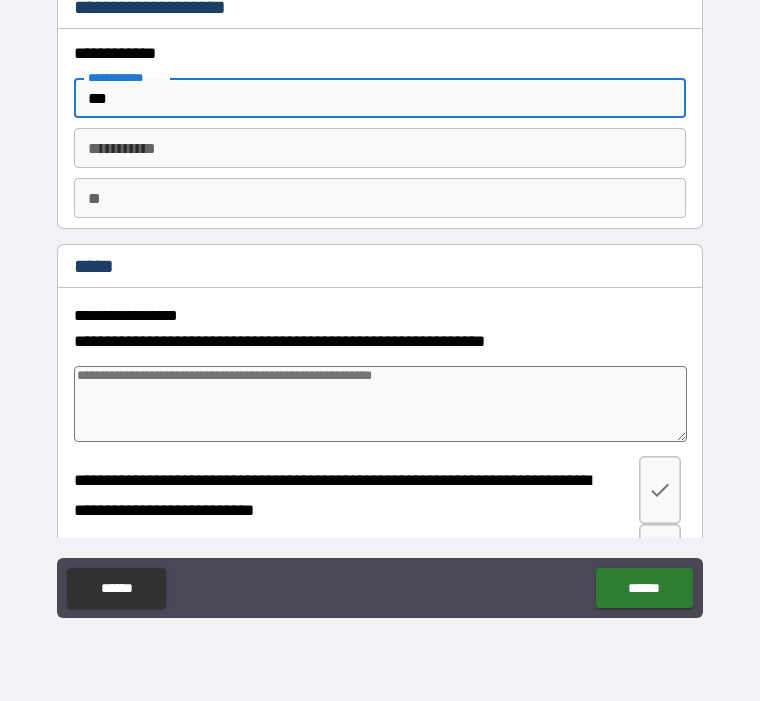 type on "*" 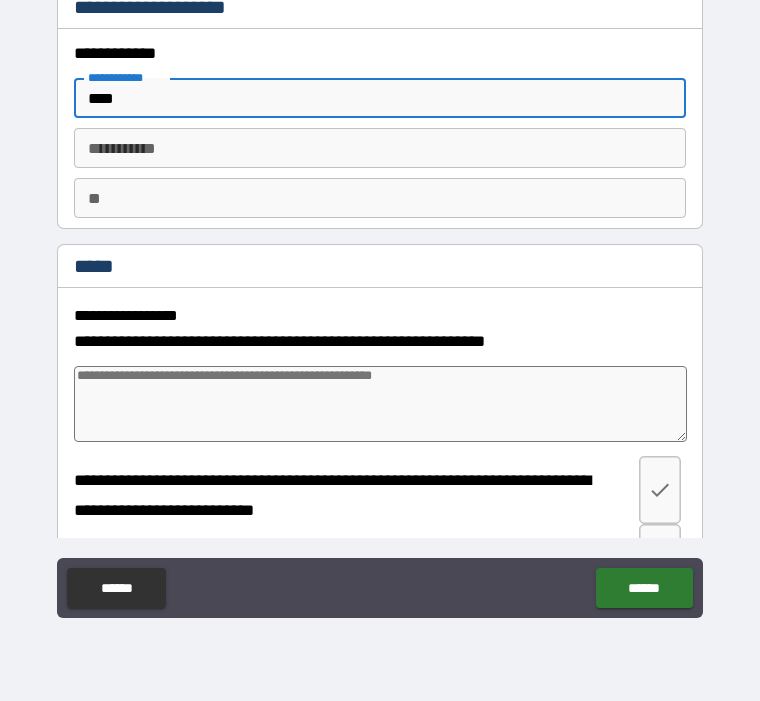 type on "*" 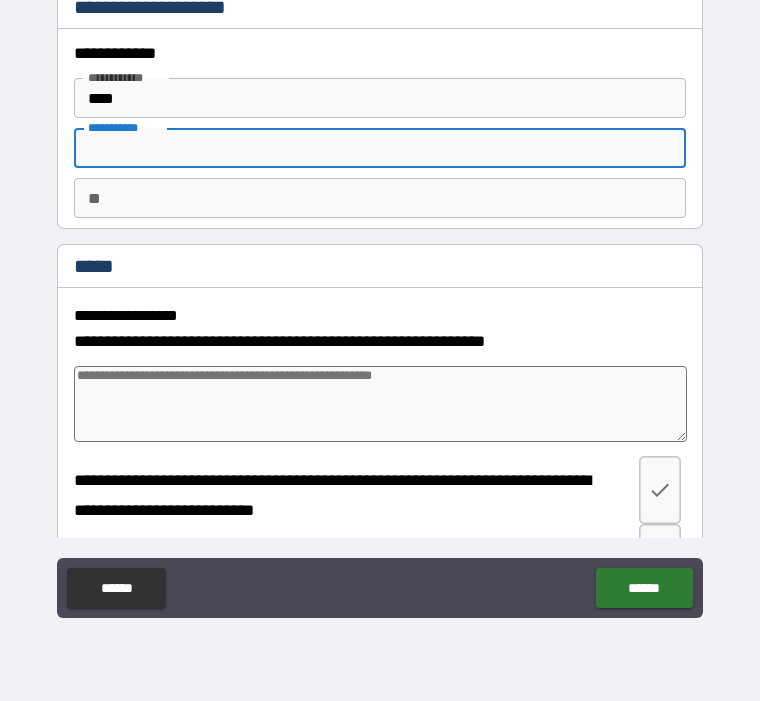 type on "*" 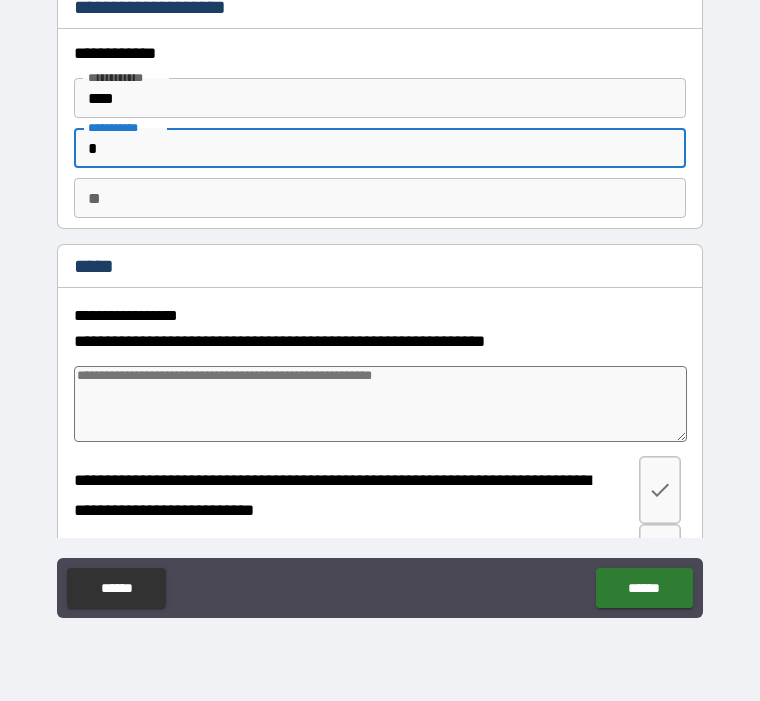 type on "*" 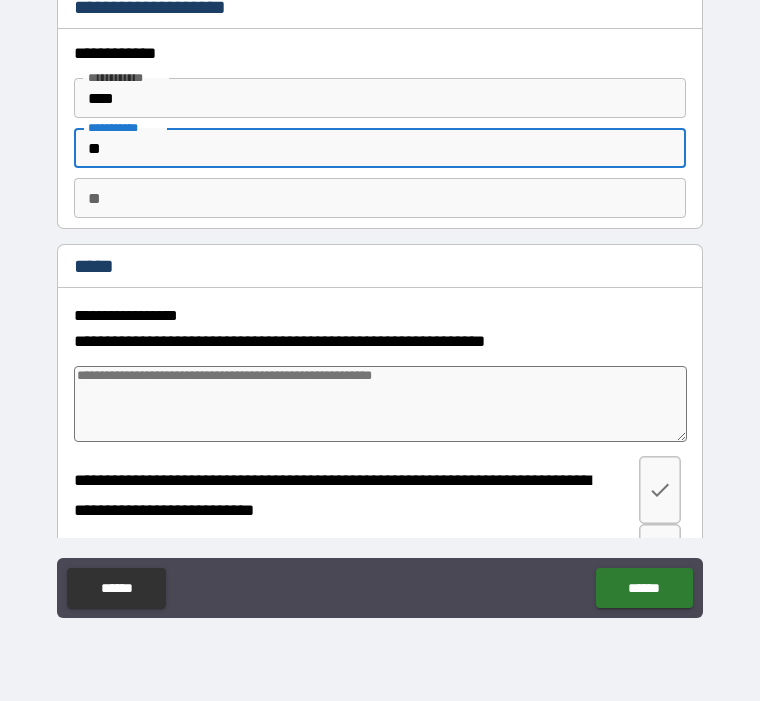 type on "*" 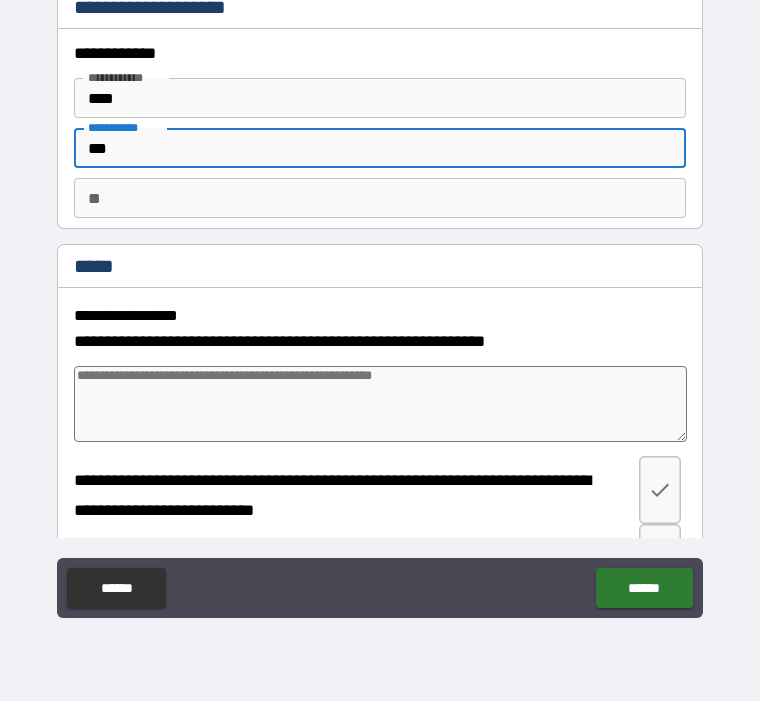 type on "*" 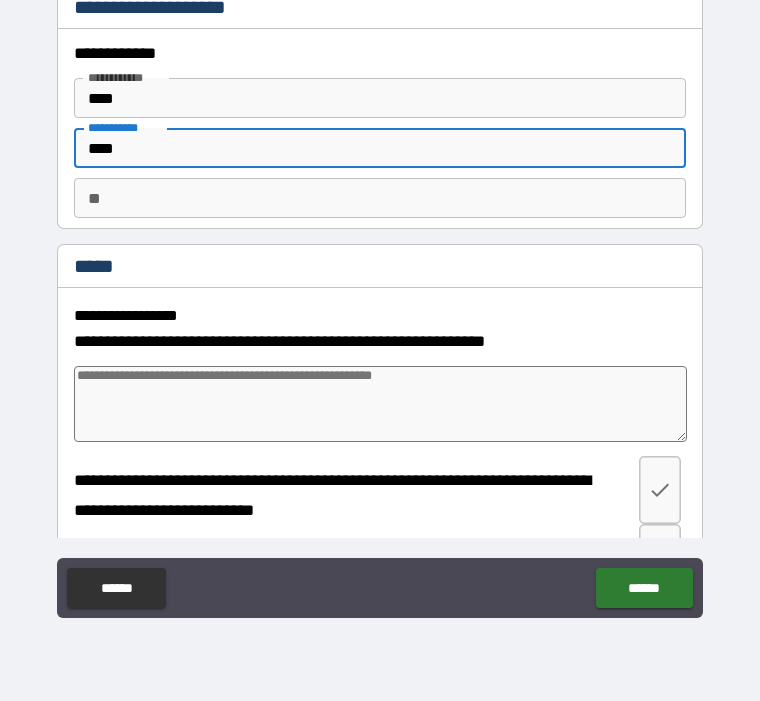 type on "*" 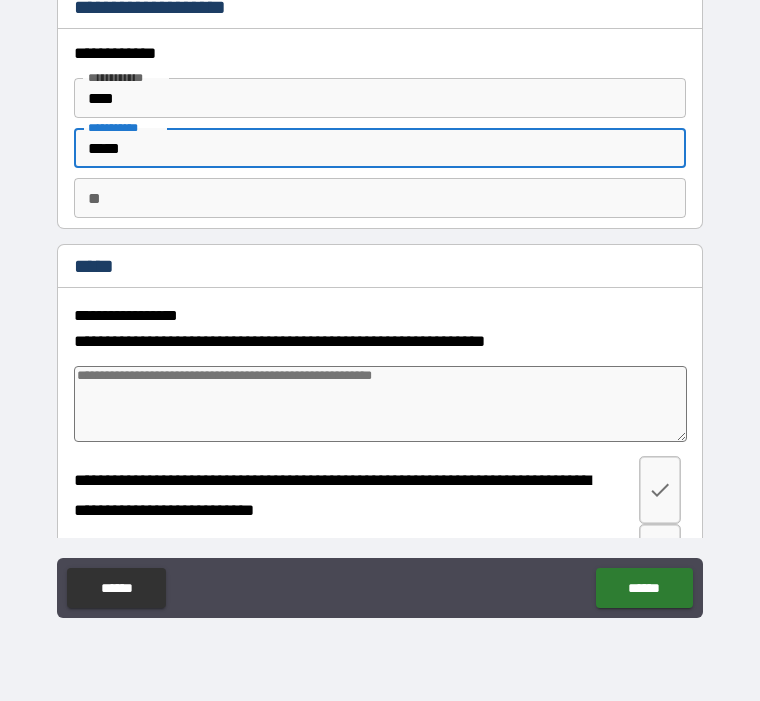 type on "*" 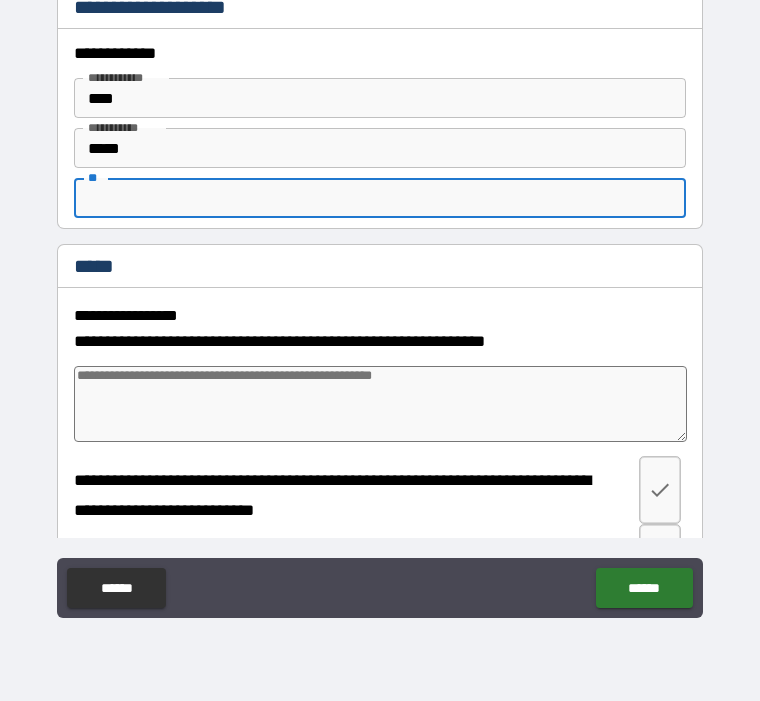 type on "*" 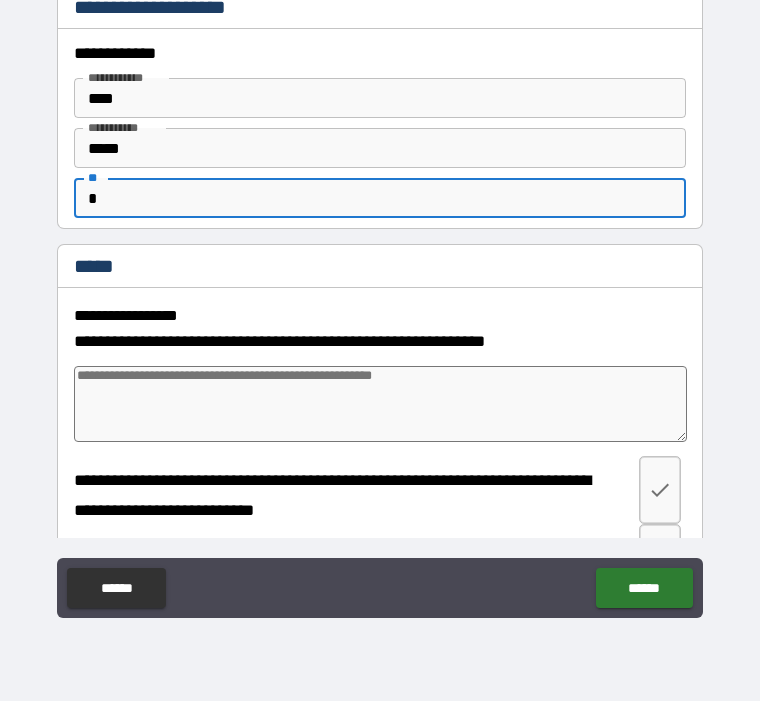 type on "*" 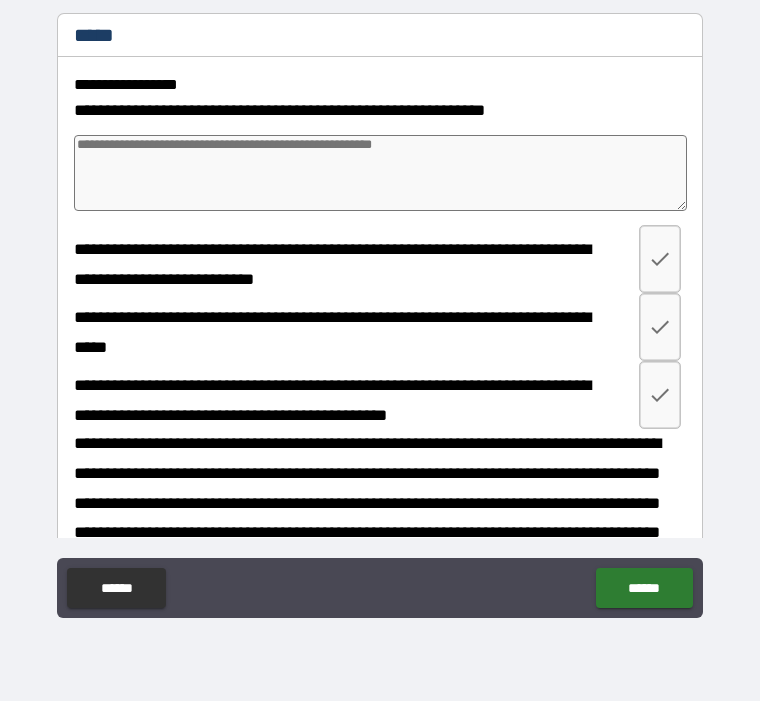 scroll, scrollTop: 230, scrollLeft: 0, axis: vertical 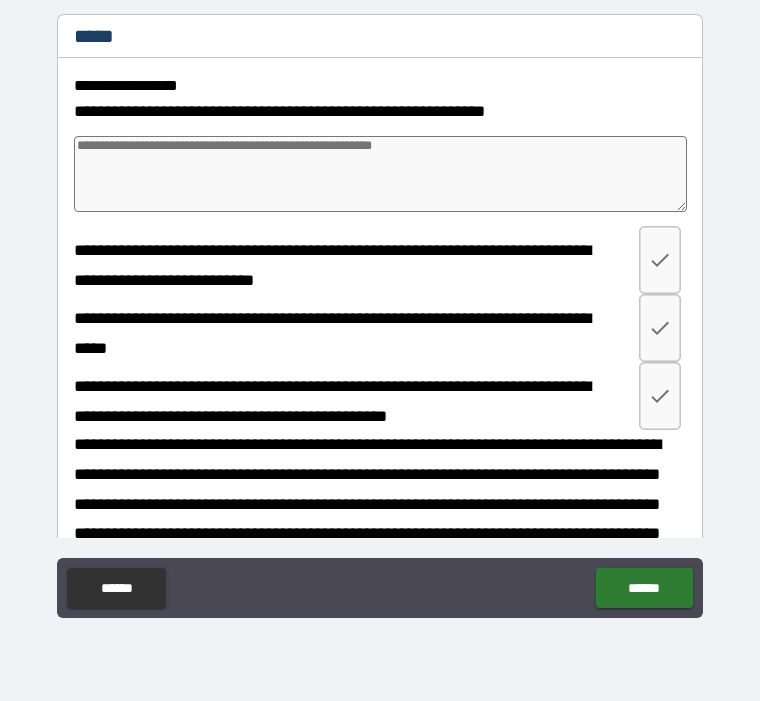 type on "*" 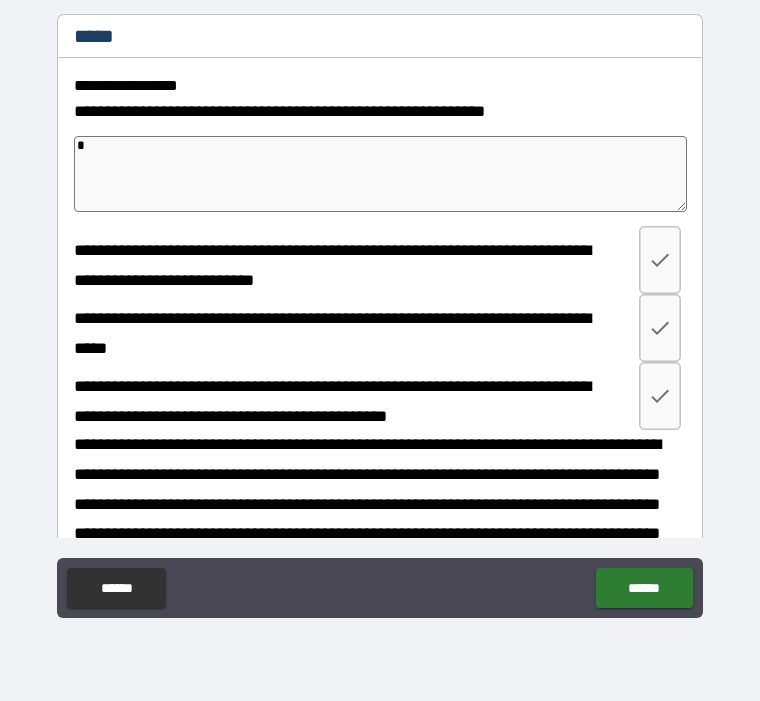 type on "**" 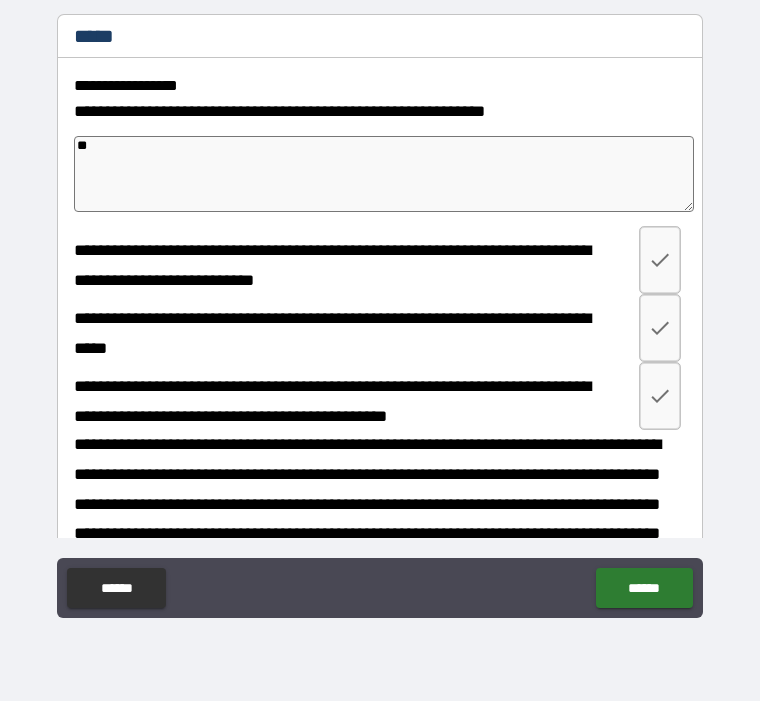 type on "*" 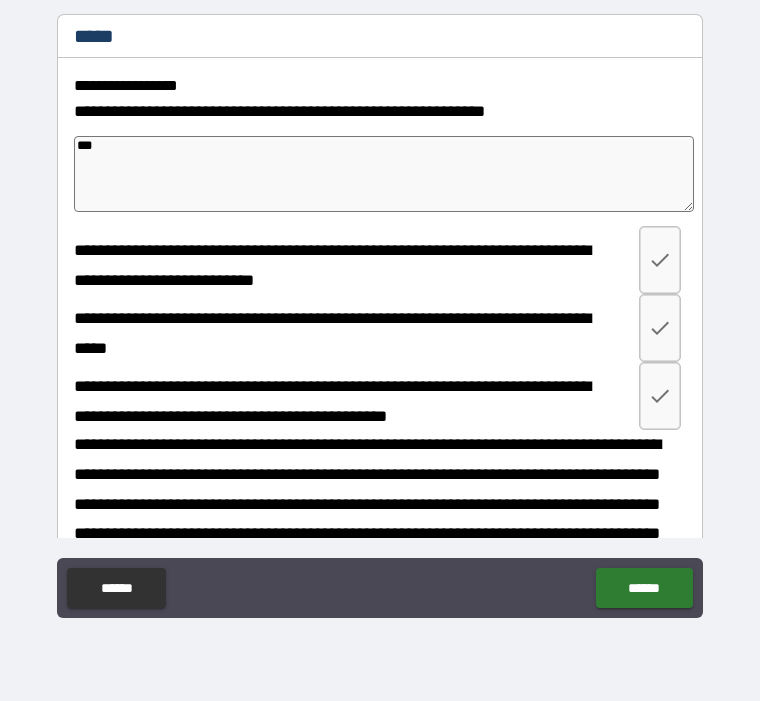 type on "*" 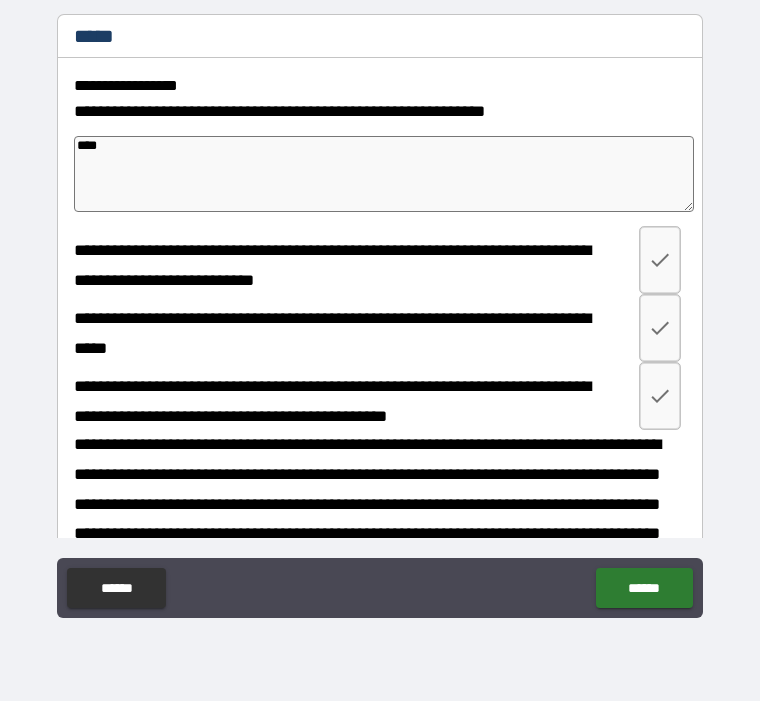 type on "*" 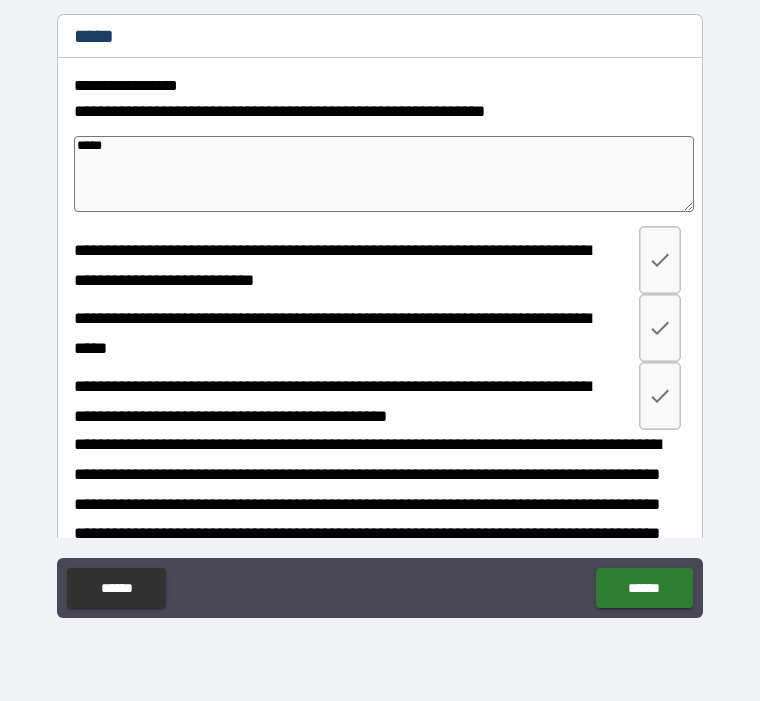 type on "*" 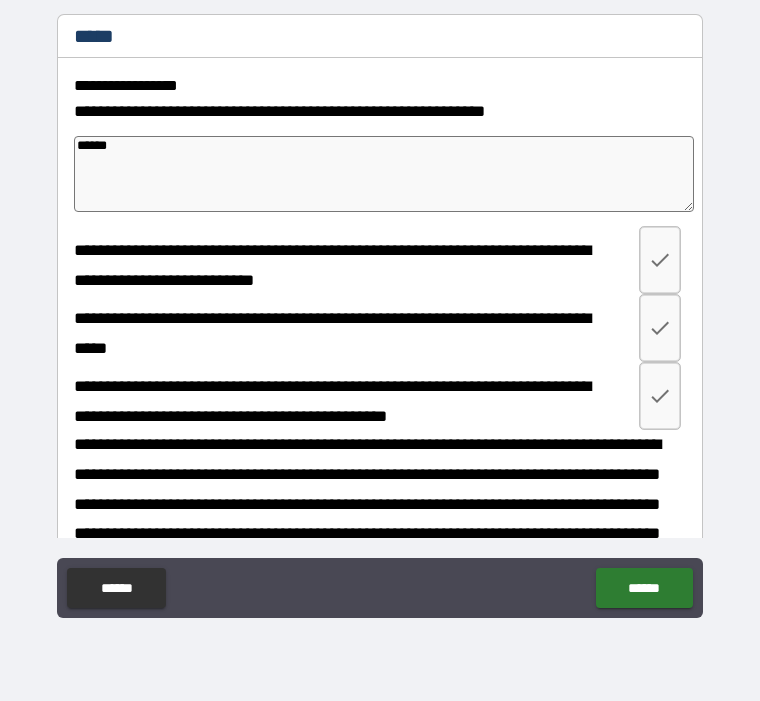 type on "*" 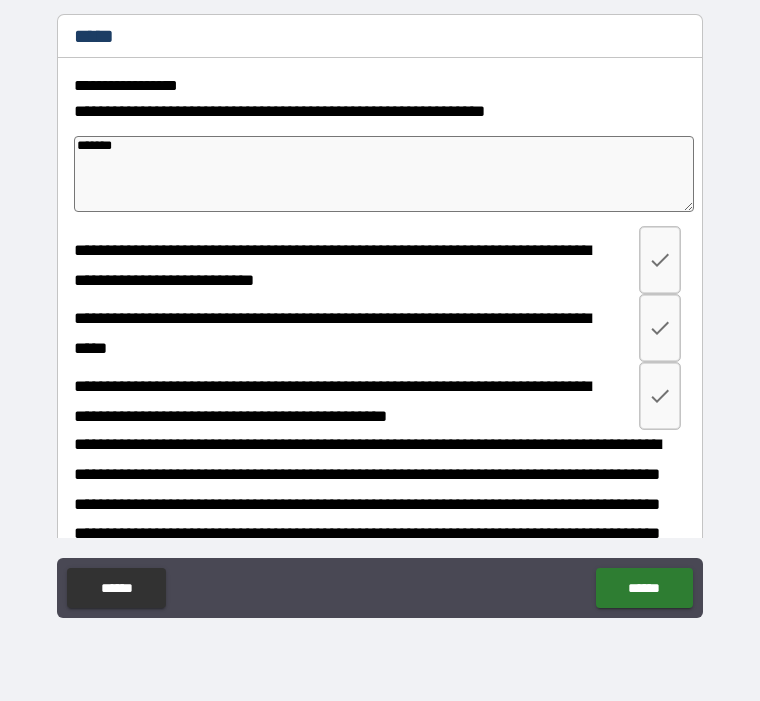 type on "*******" 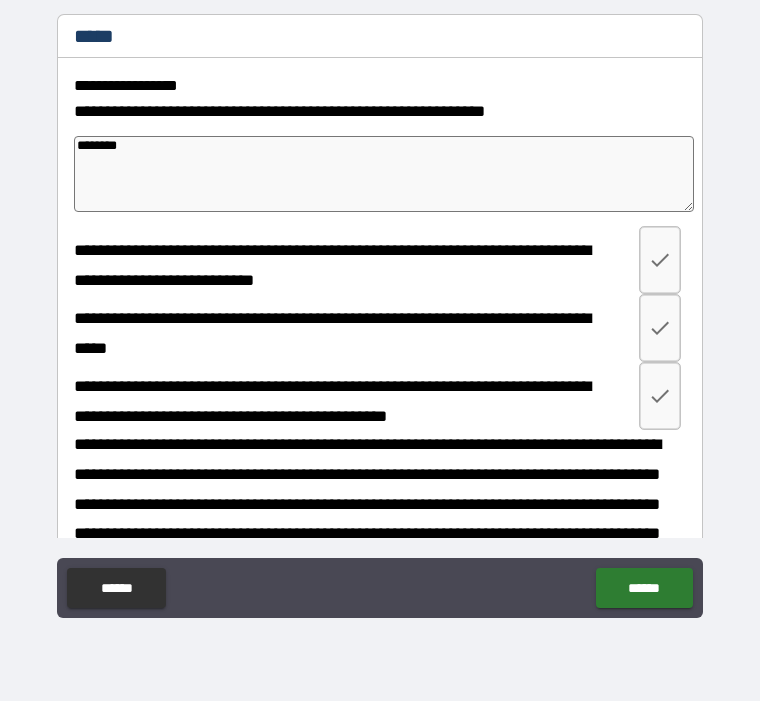 type on "*" 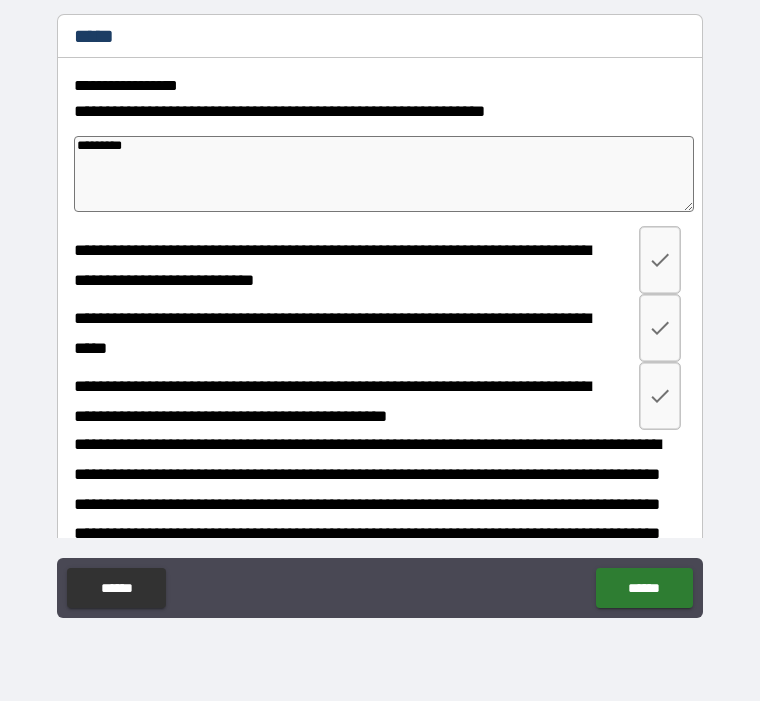 type on "*" 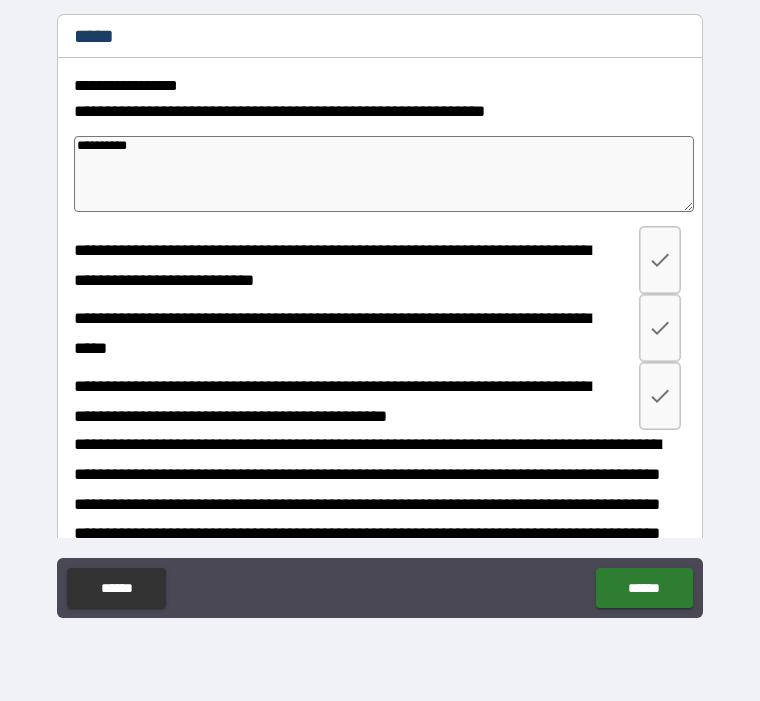 type on "*" 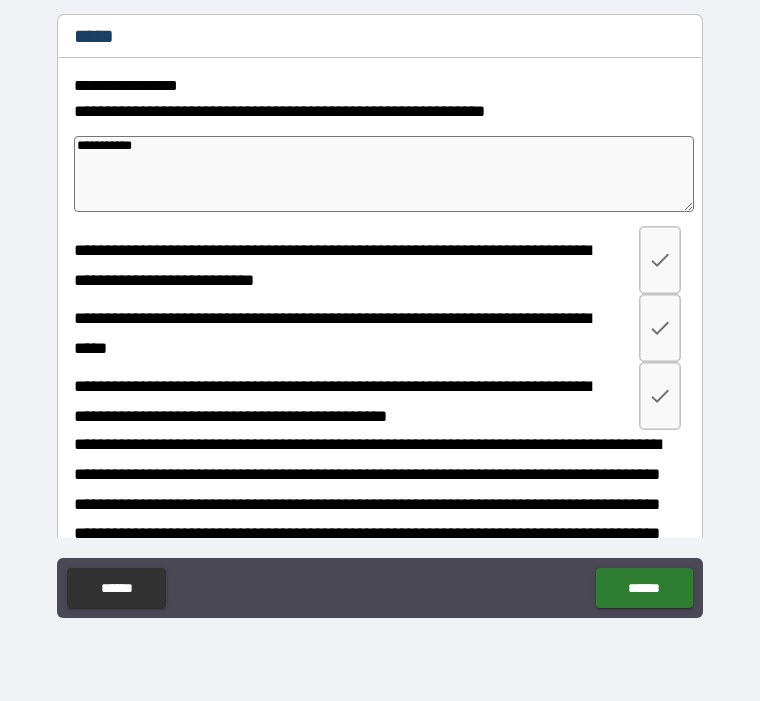type on "*" 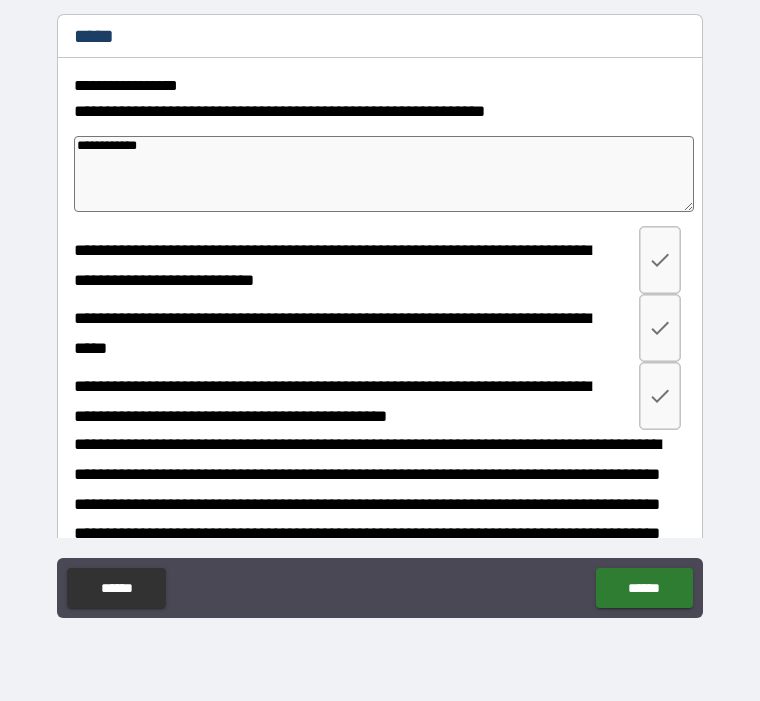 type on "*" 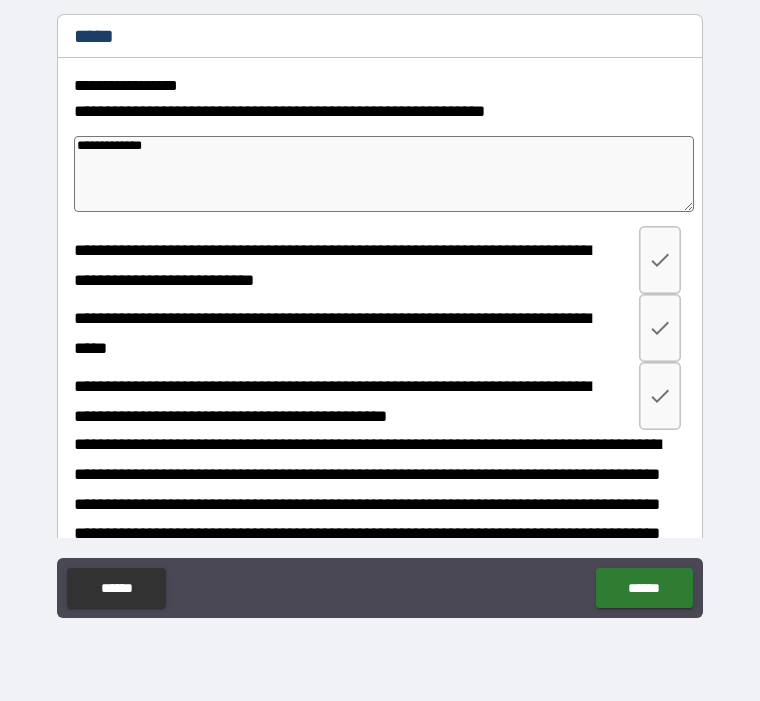 type on "*" 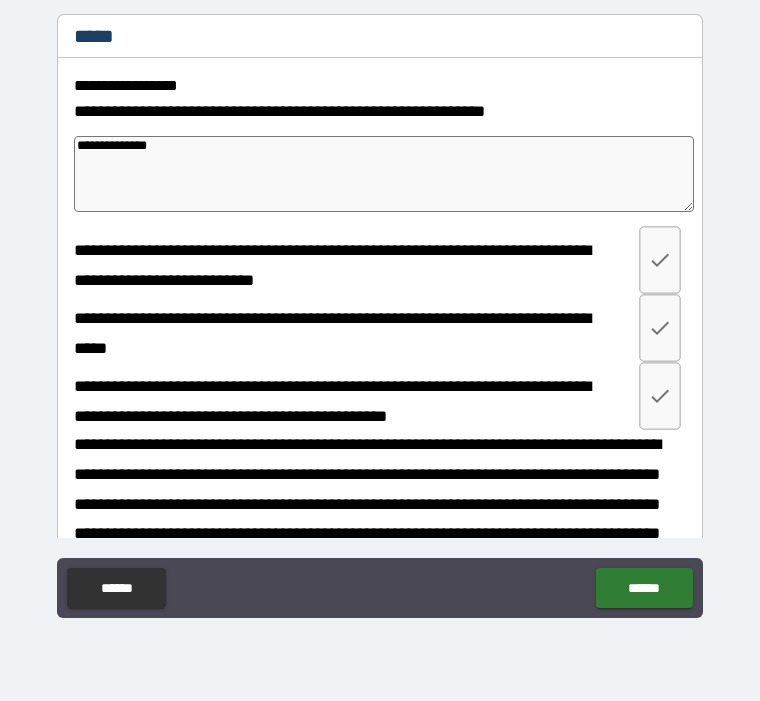 type on "*" 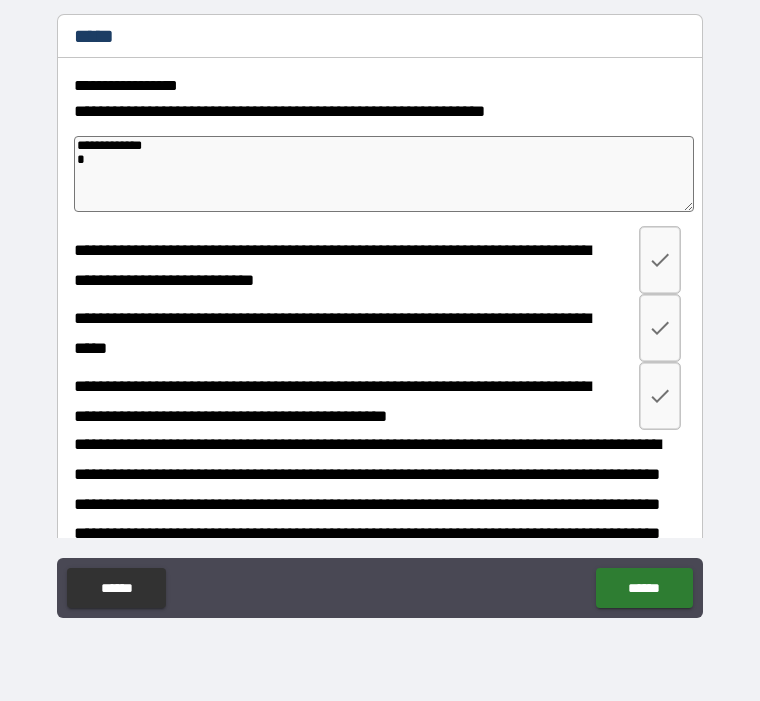 type on "*" 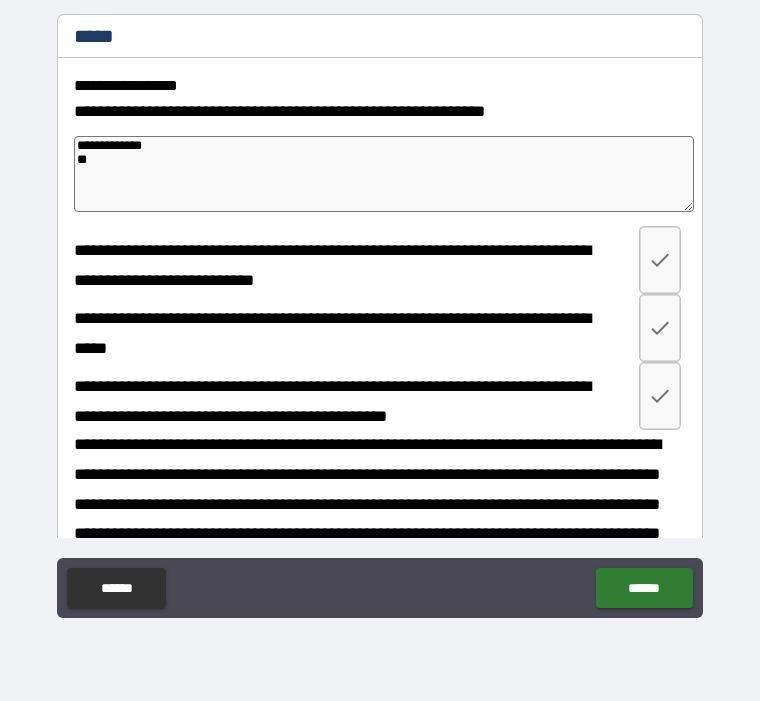 type on "*" 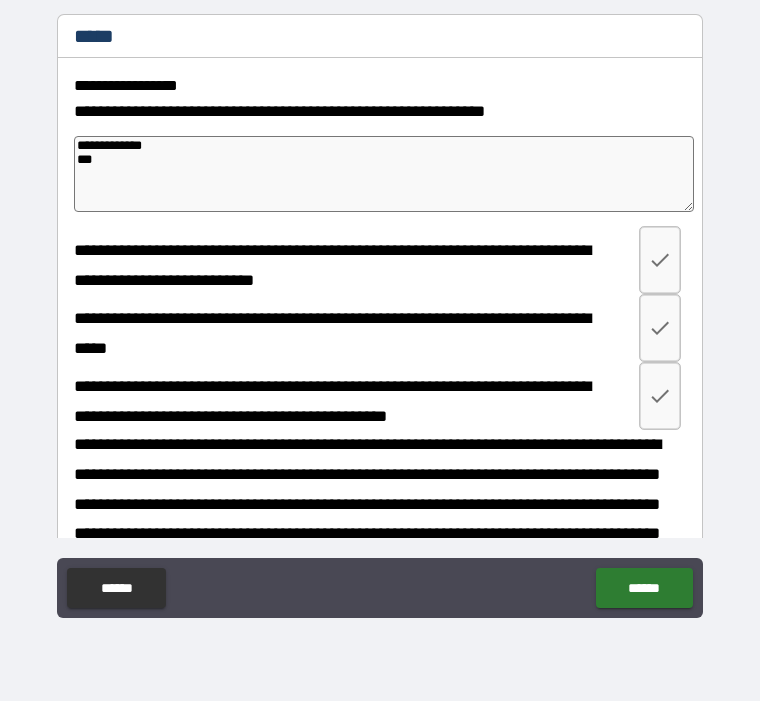 type on "**********" 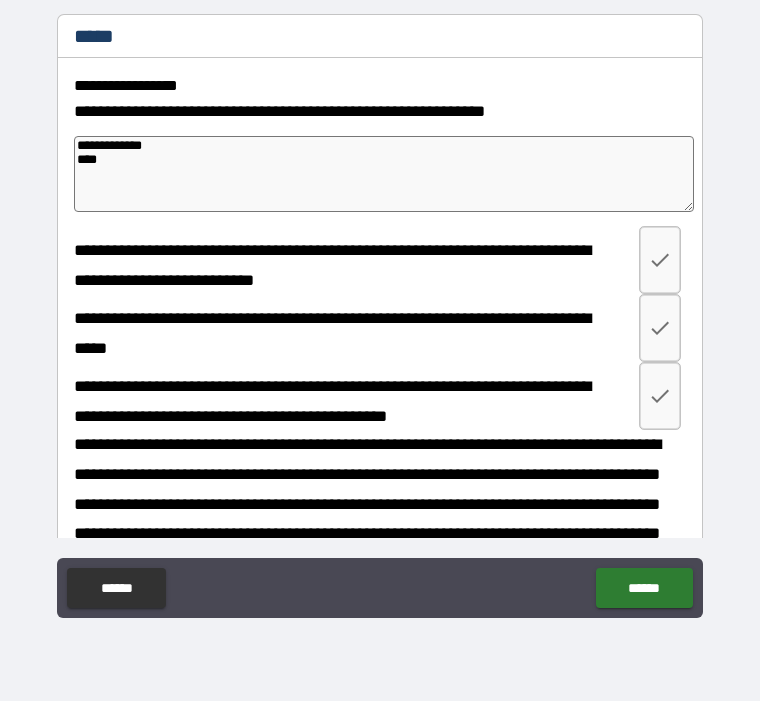 type on "*" 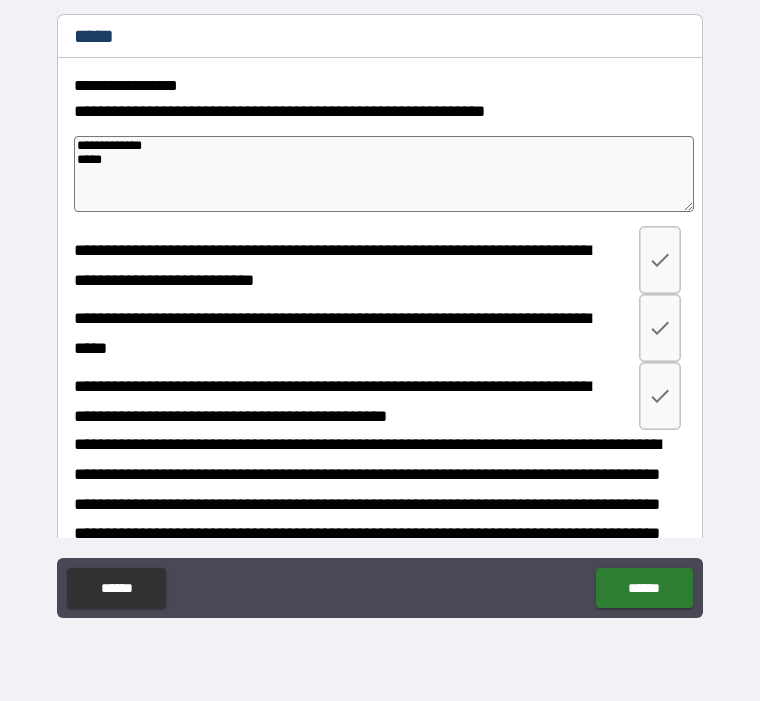 type on "*" 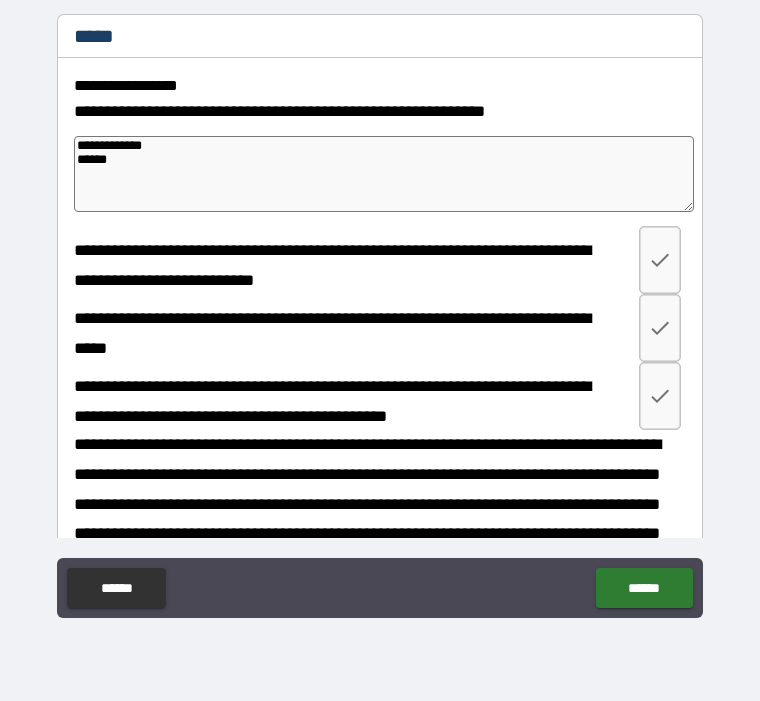 type on "**********" 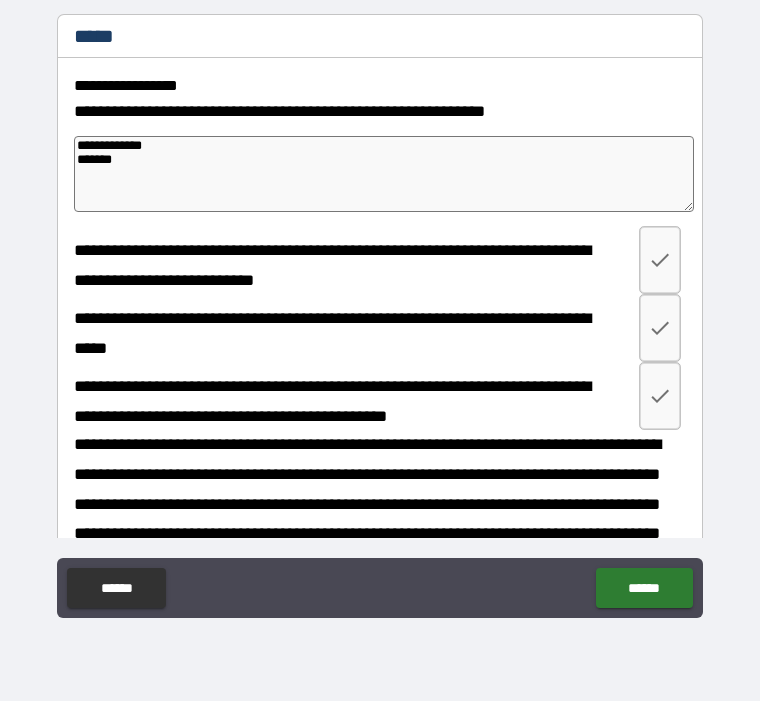 type on "*" 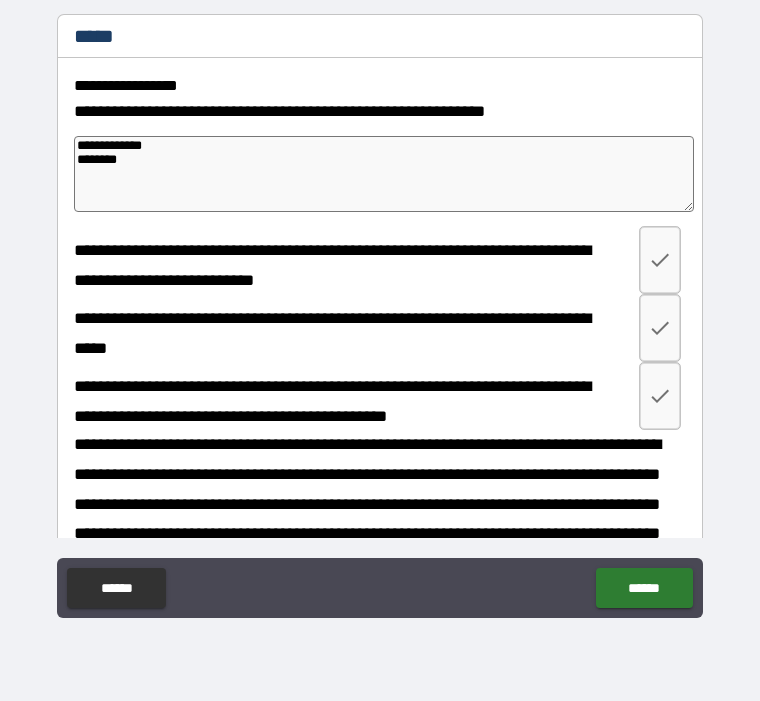 type on "*" 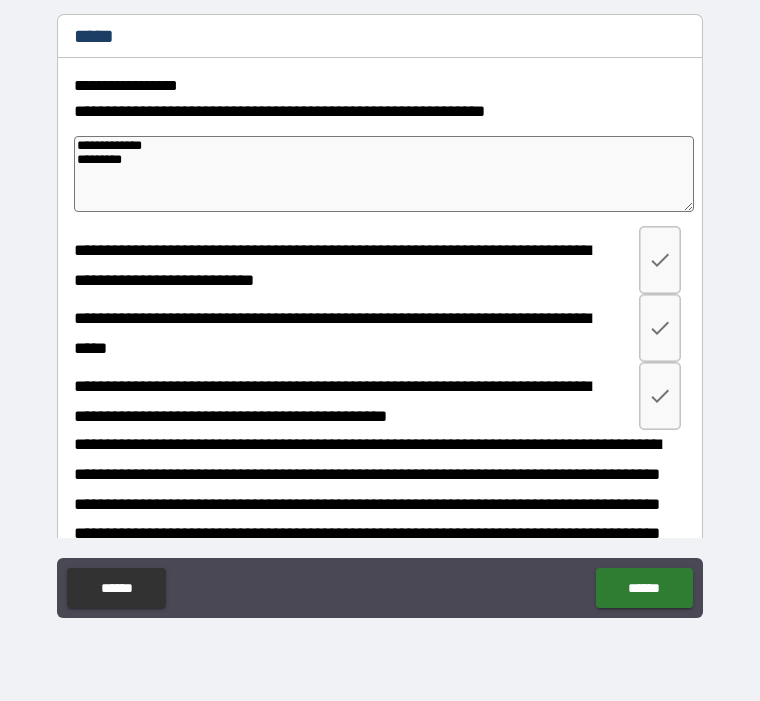 type on "*" 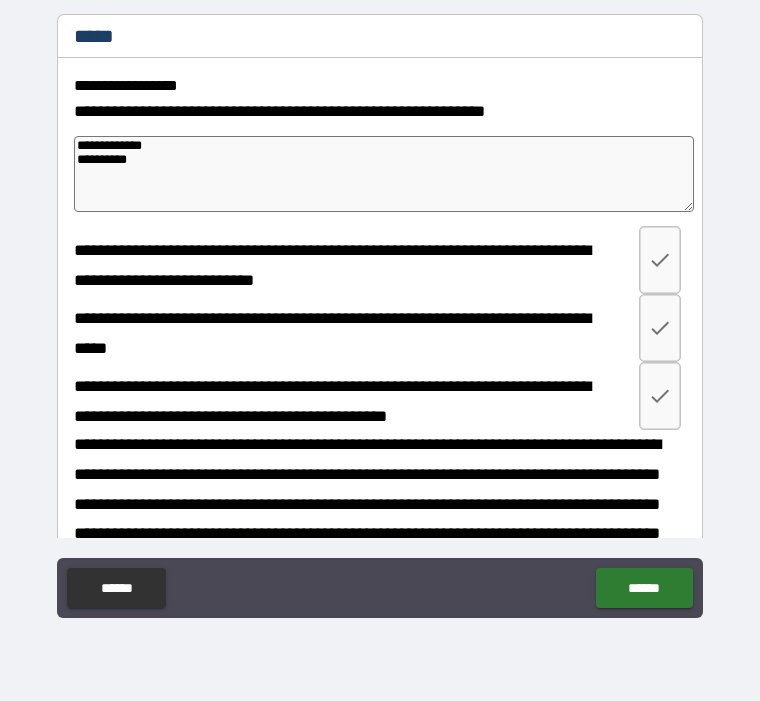 type on "*" 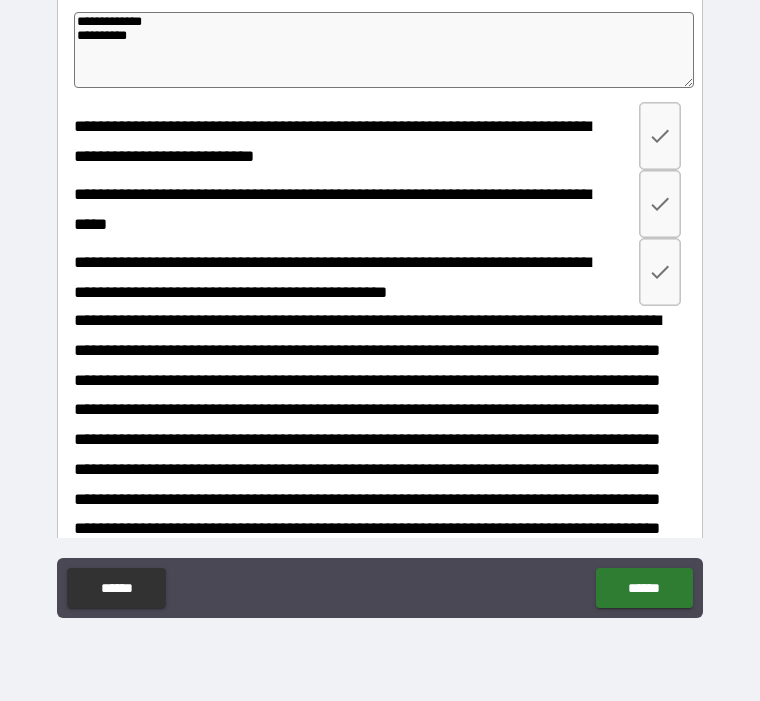 scroll, scrollTop: 356, scrollLeft: 0, axis: vertical 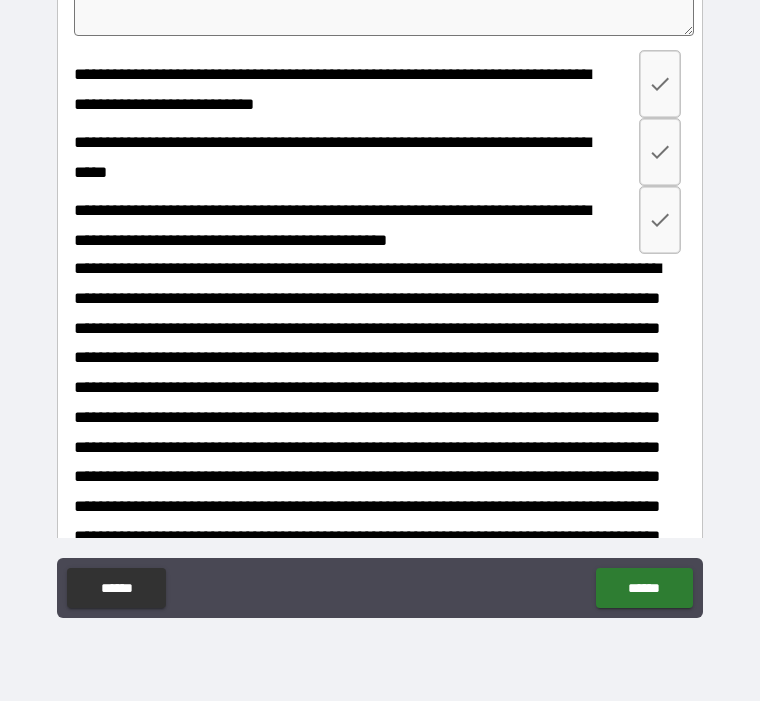 type on "**********" 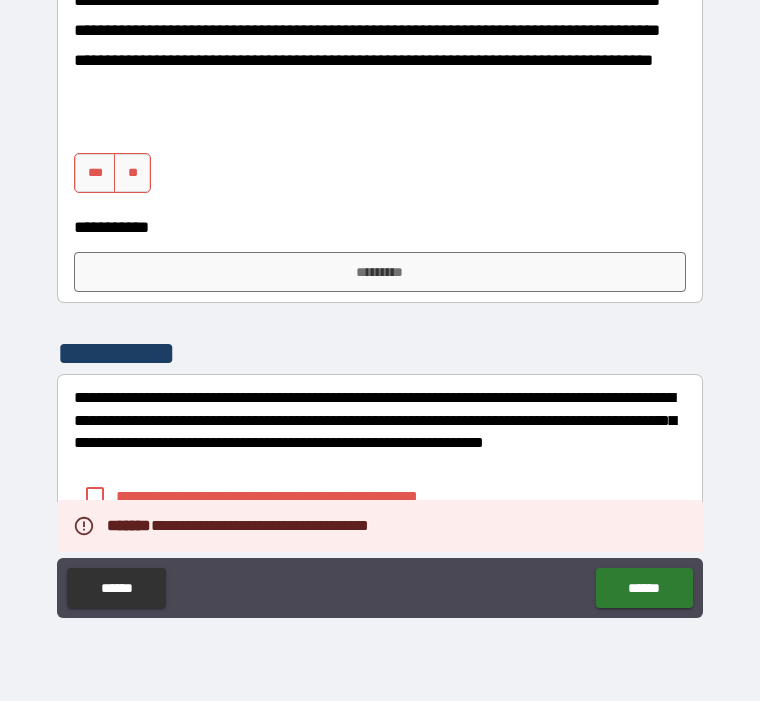 scroll, scrollTop: 1319, scrollLeft: 0, axis: vertical 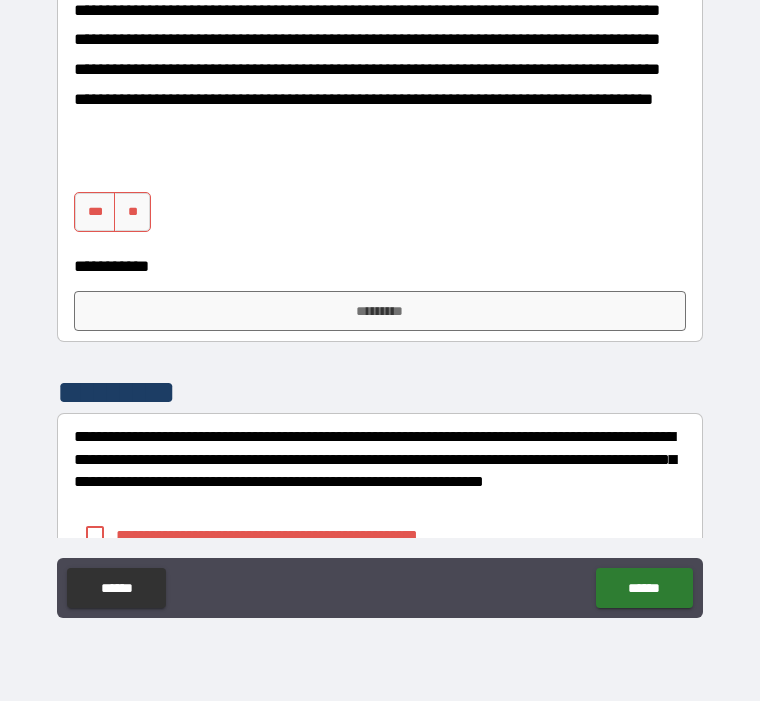 click on "***" at bounding box center (95, 212) 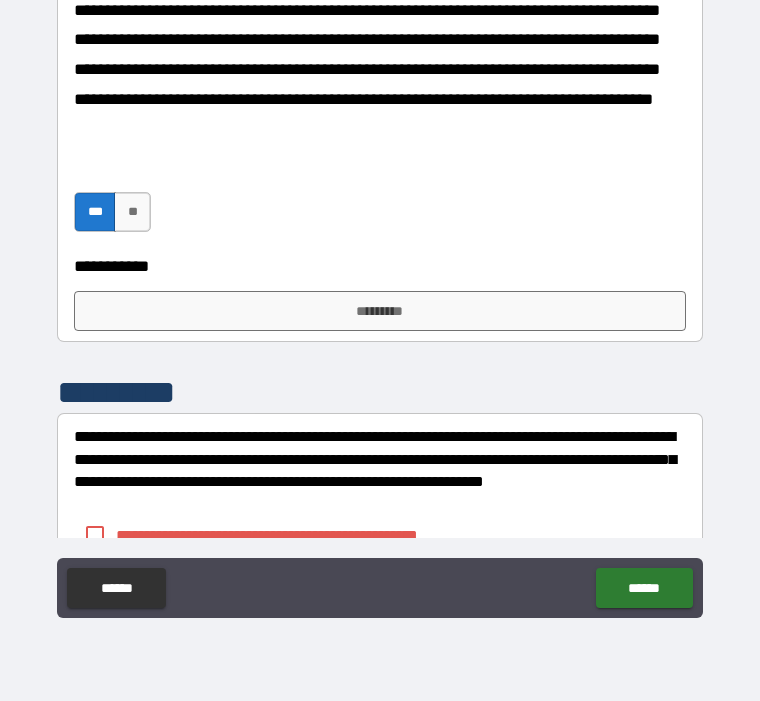 click on "*********" at bounding box center (380, 311) 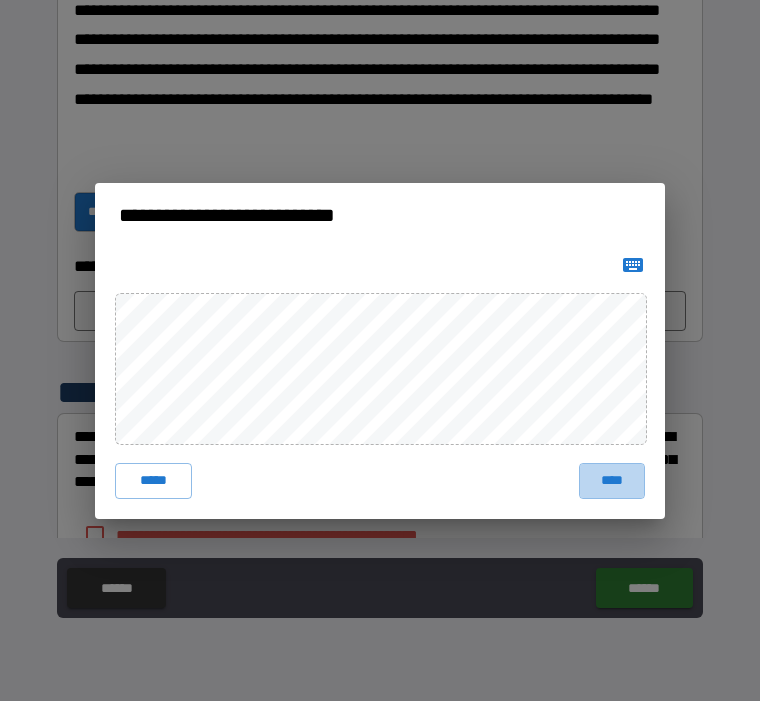 click on "****" at bounding box center (612, 481) 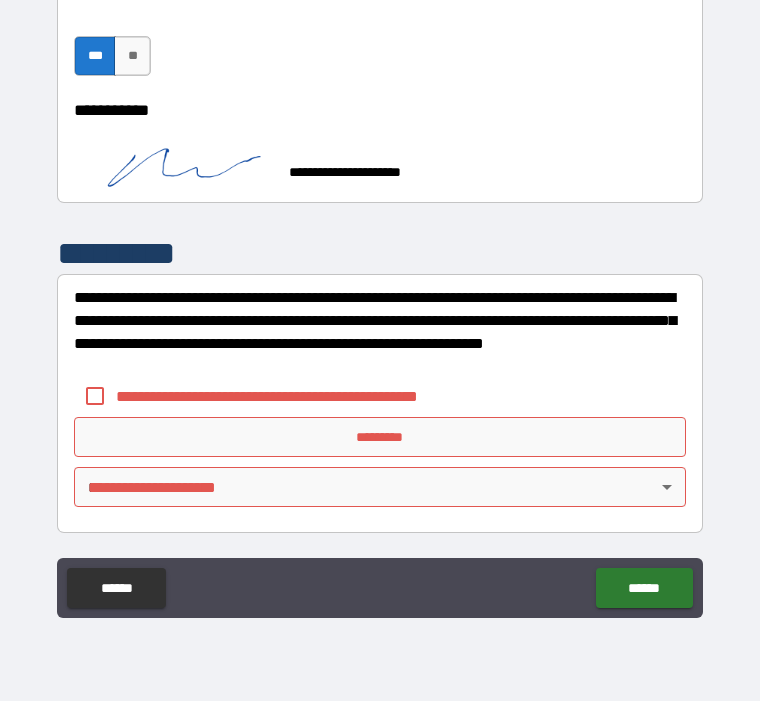 scroll, scrollTop: 1475, scrollLeft: 0, axis: vertical 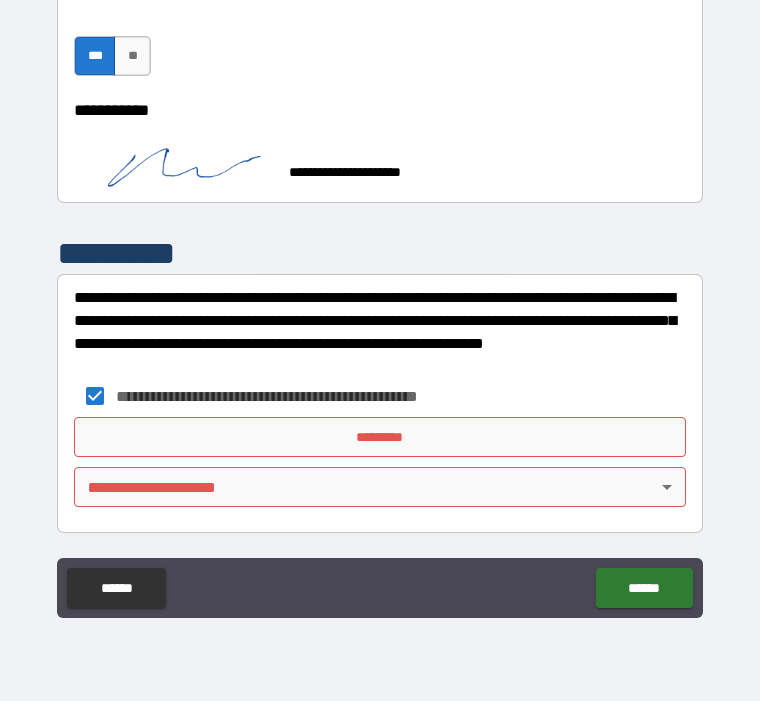 click on "*********" at bounding box center [380, 437] 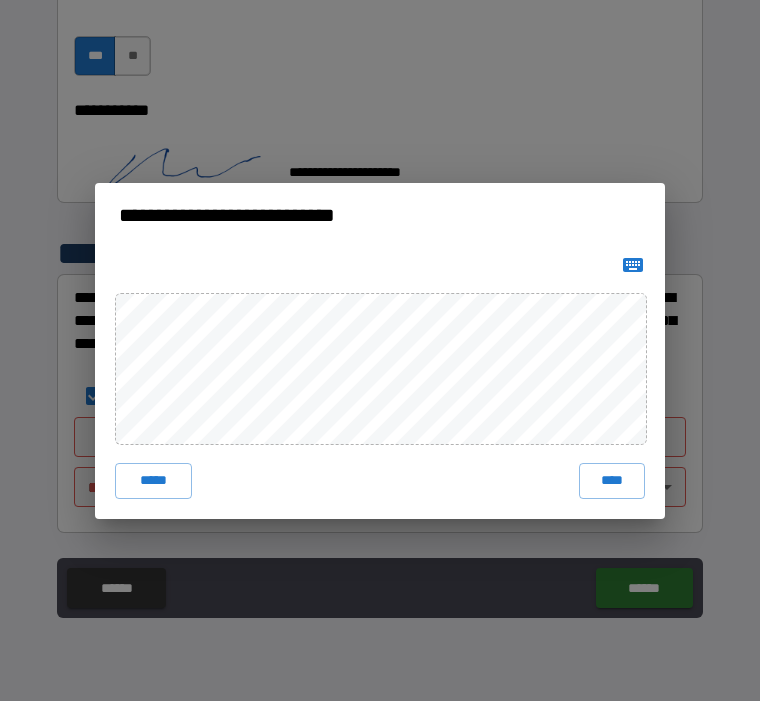click on "****" at bounding box center [612, 481] 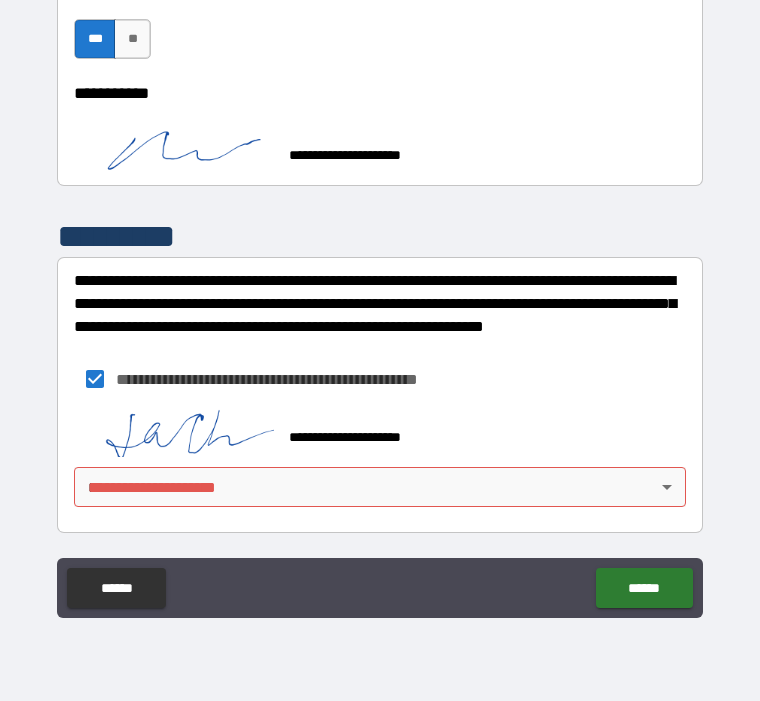 scroll, scrollTop: 1492, scrollLeft: 0, axis: vertical 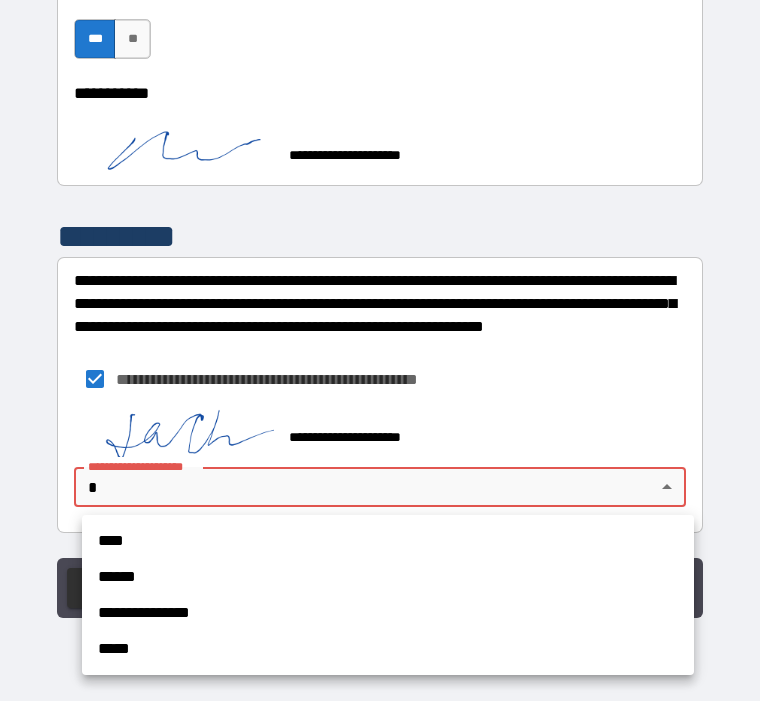 click on "****" at bounding box center (388, 541) 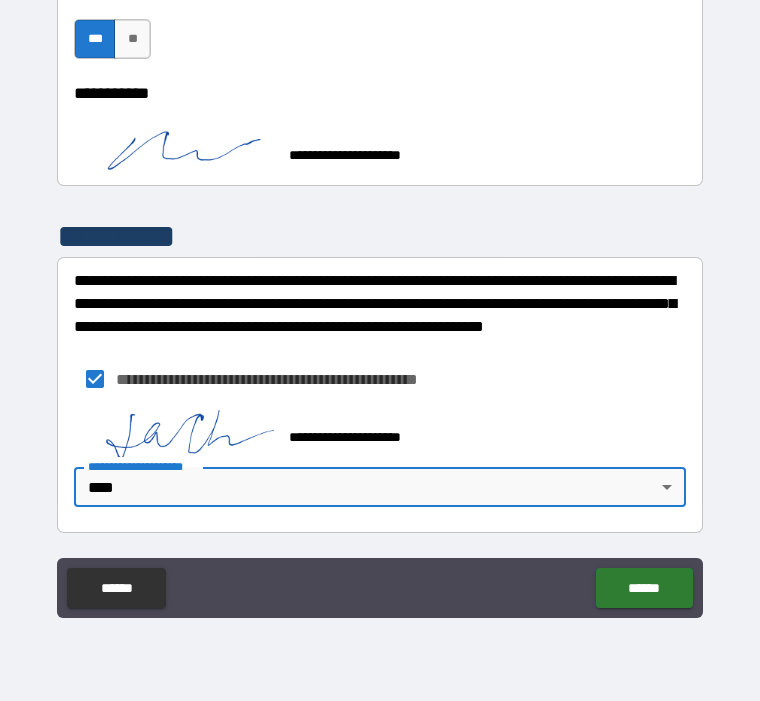 click on "******" at bounding box center (644, 588) 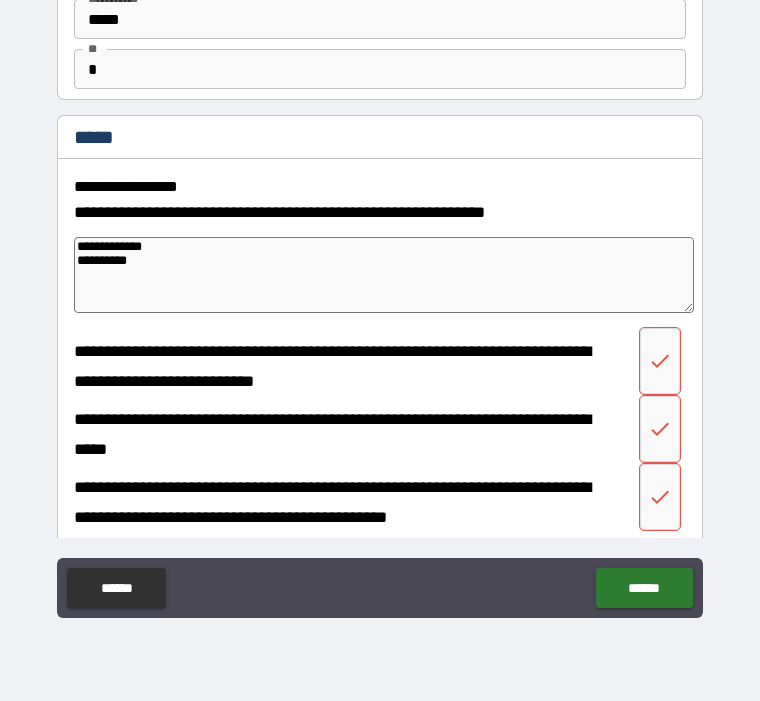 scroll, scrollTop: 131, scrollLeft: 0, axis: vertical 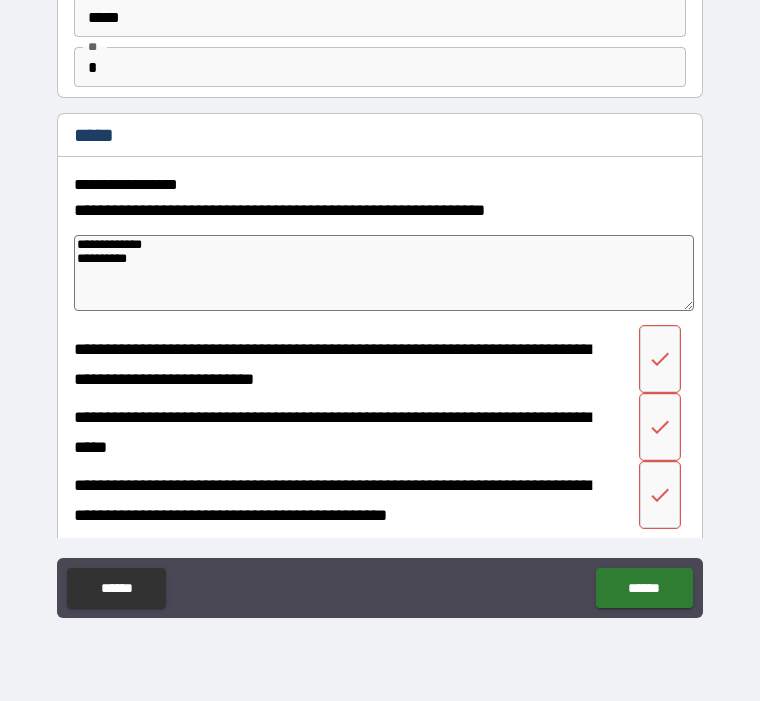 click 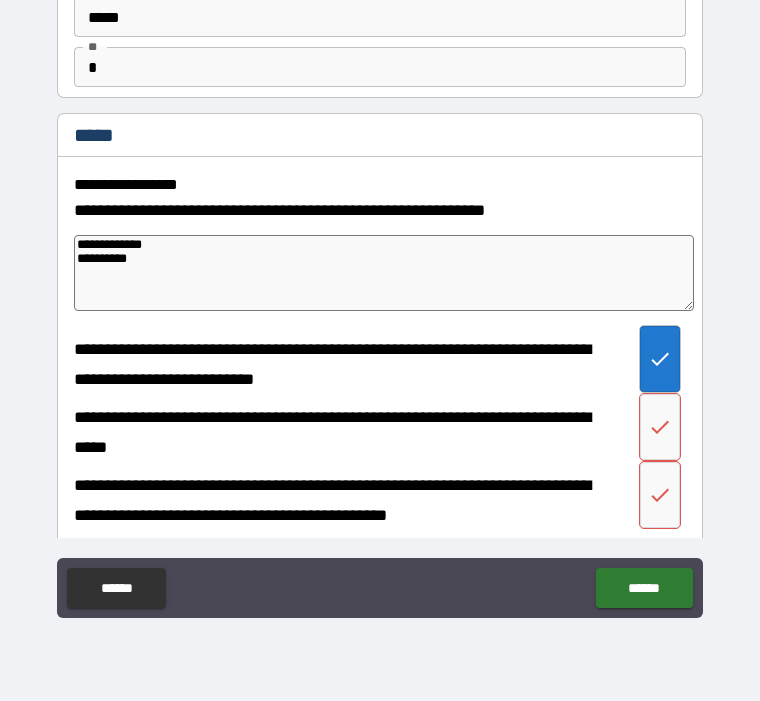 click 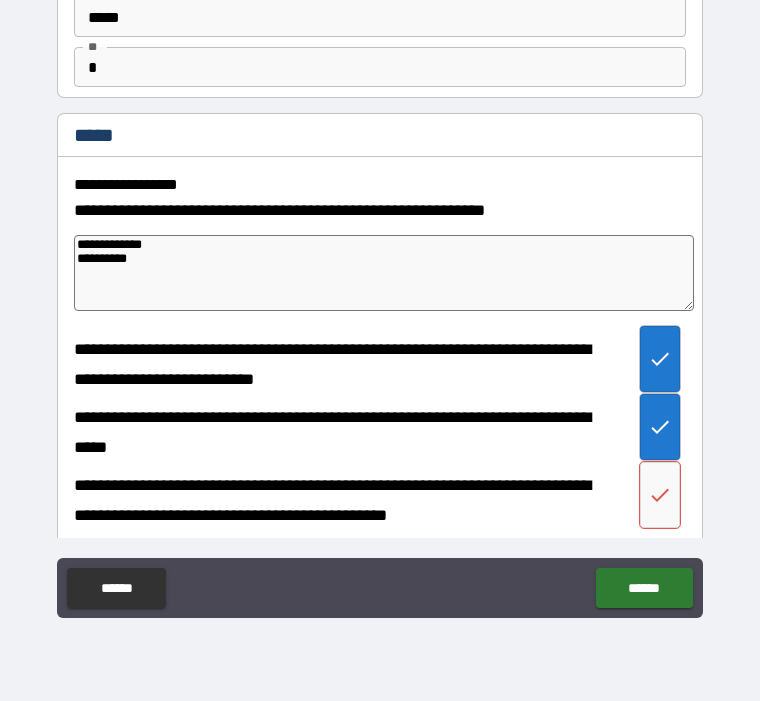 click 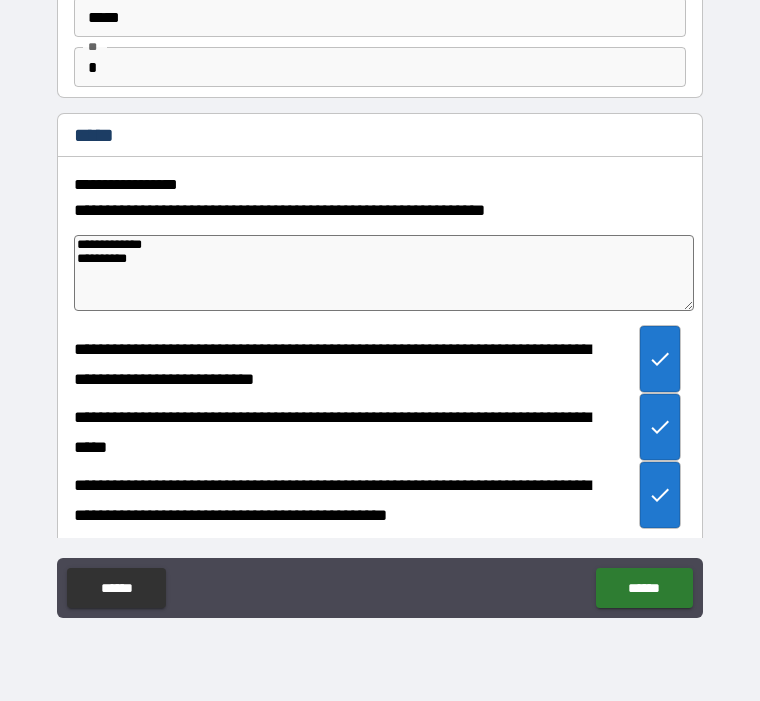 type on "*" 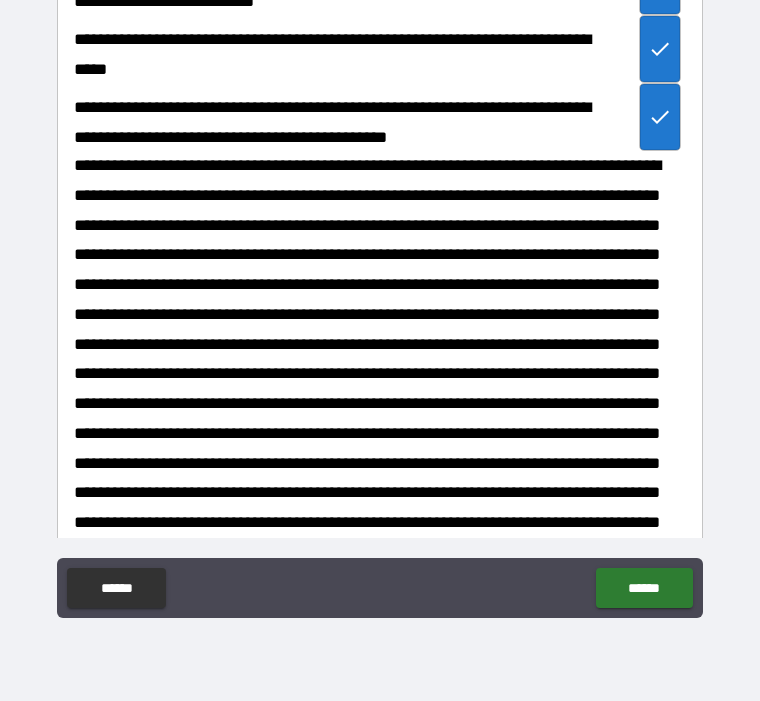 scroll, scrollTop: 540, scrollLeft: 0, axis: vertical 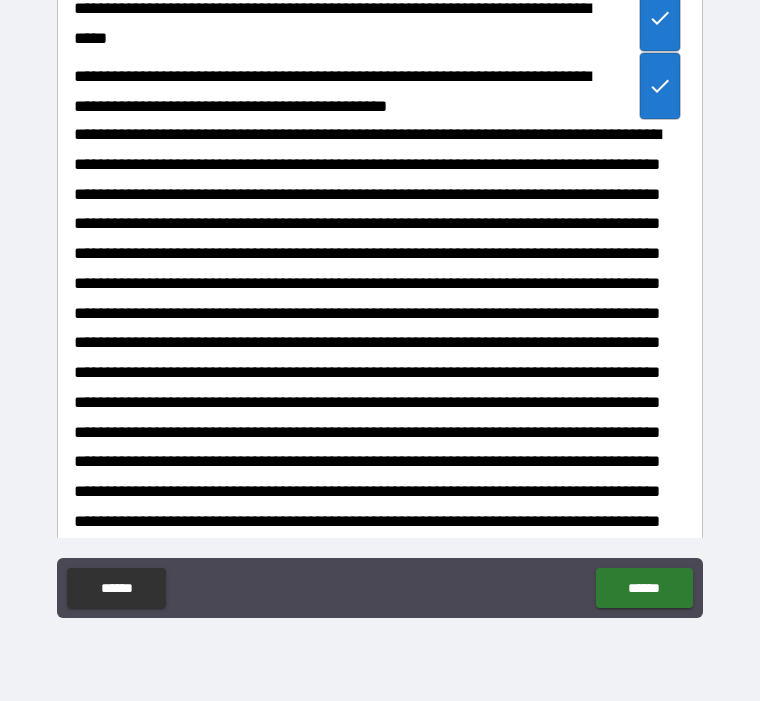 click on "******" at bounding box center (644, 588) 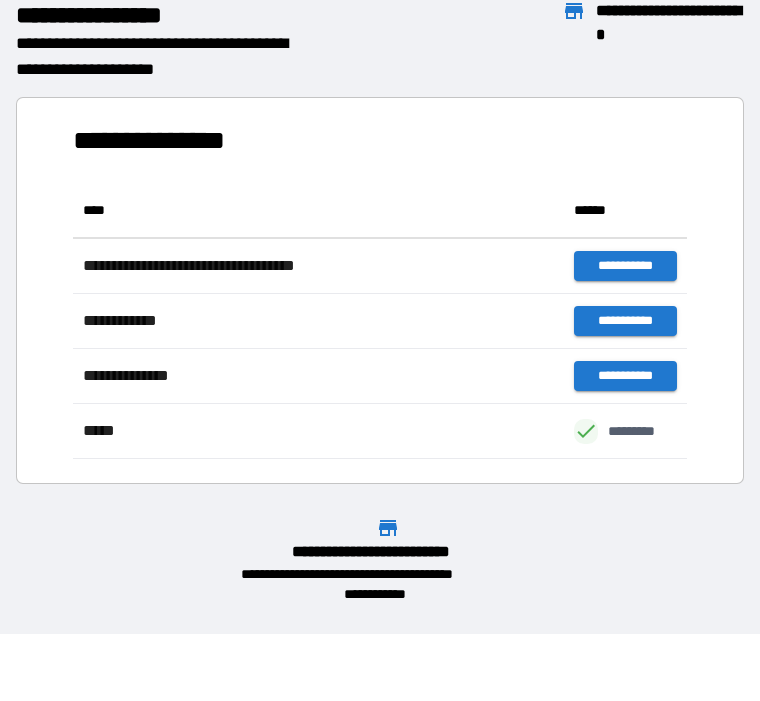 scroll, scrollTop: 1, scrollLeft: 1, axis: both 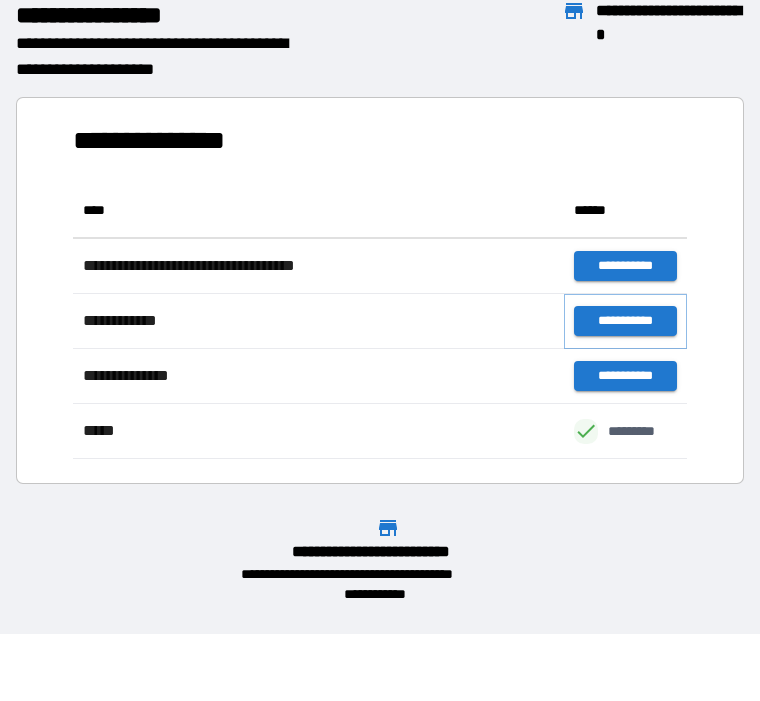 click on "**********" at bounding box center (625, 321) 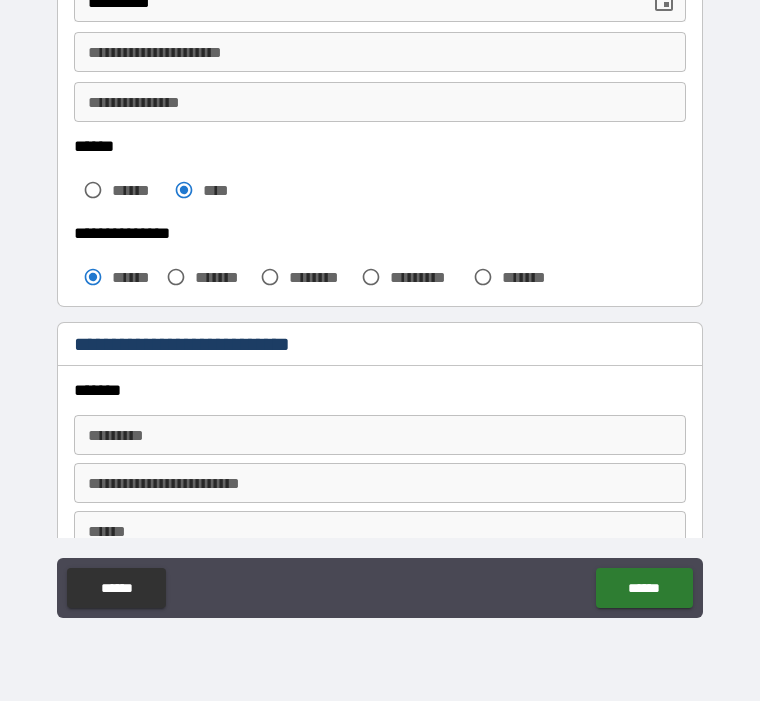 scroll, scrollTop: 419, scrollLeft: 0, axis: vertical 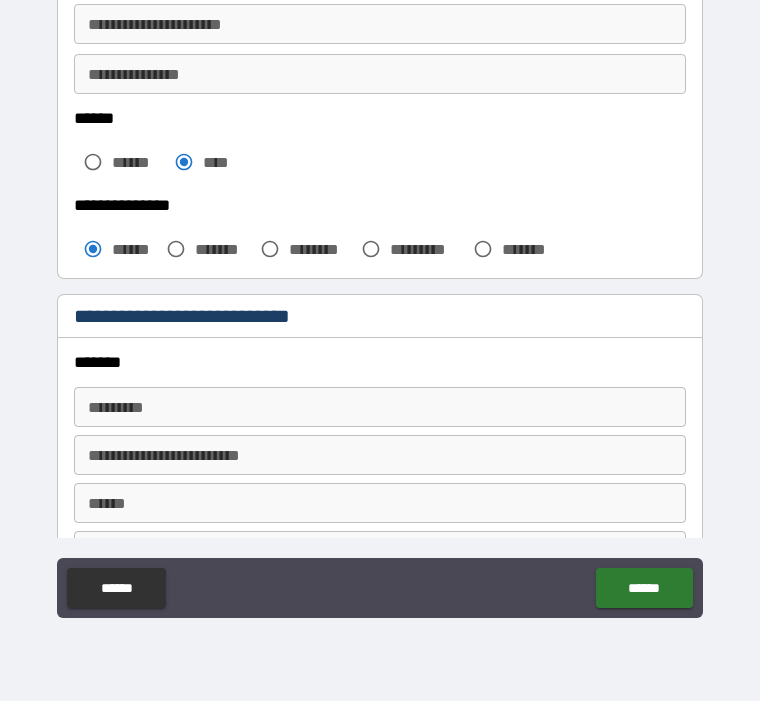 click on "*******   *" at bounding box center [380, 407] 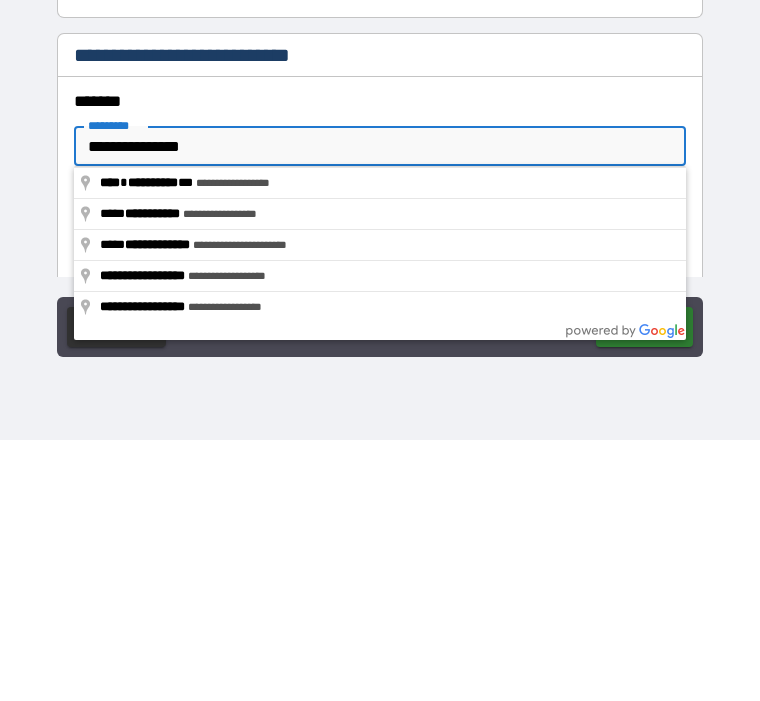 type on "**********" 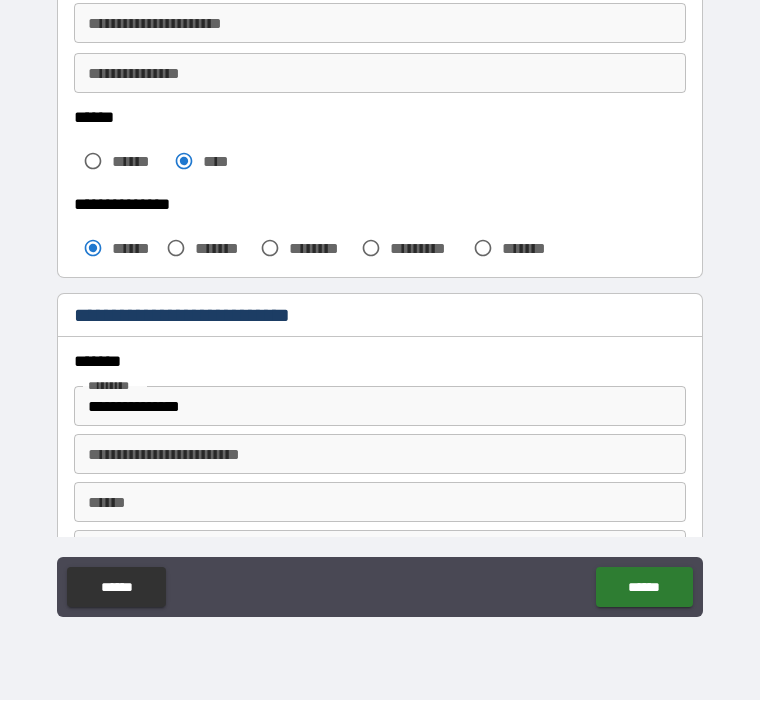 type on "*********" 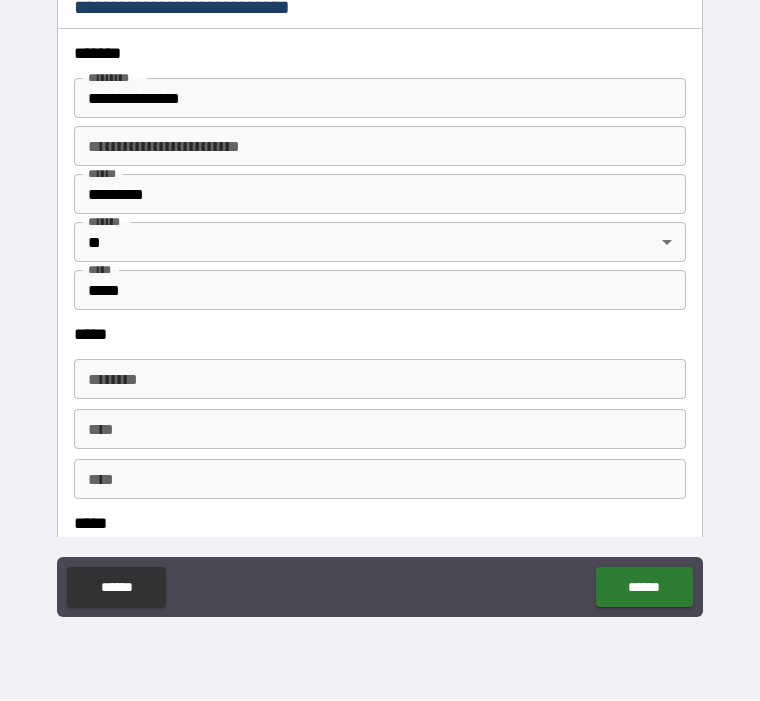 scroll, scrollTop: 732, scrollLeft: 0, axis: vertical 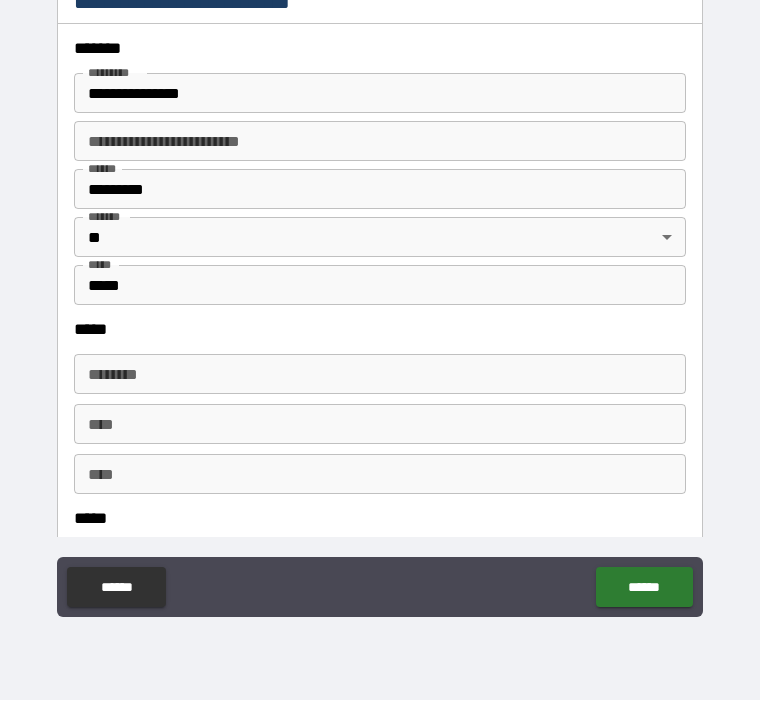 click on "******   *" at bounding box center [380, 375] 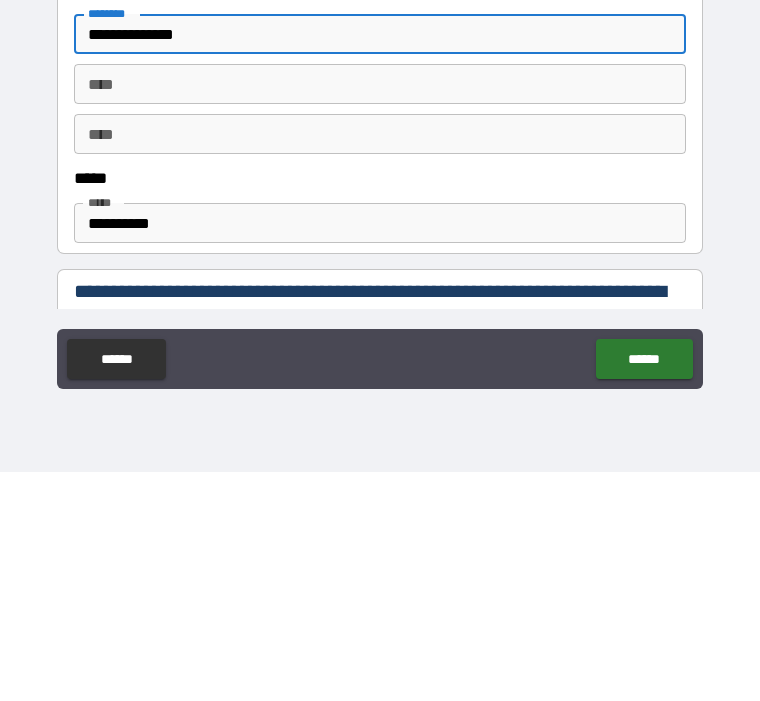 scroll, scrollTop: 847, scrollLeft: 0, axis: vertical 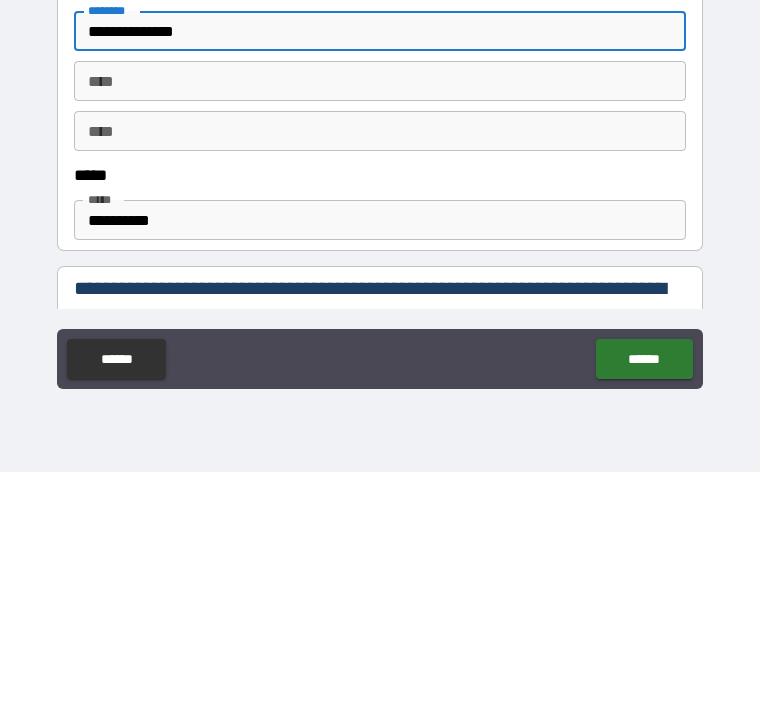 type on "**********" 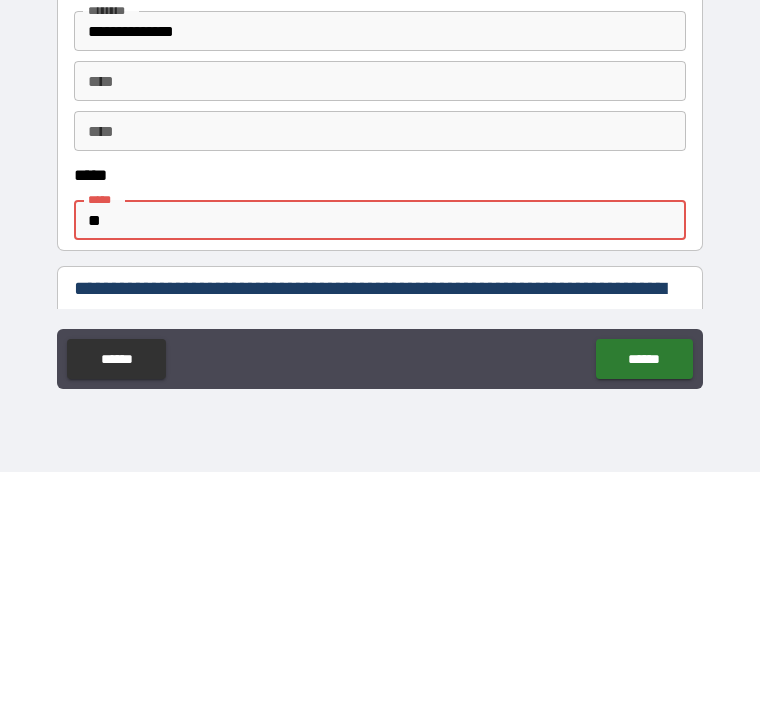 type on "*" 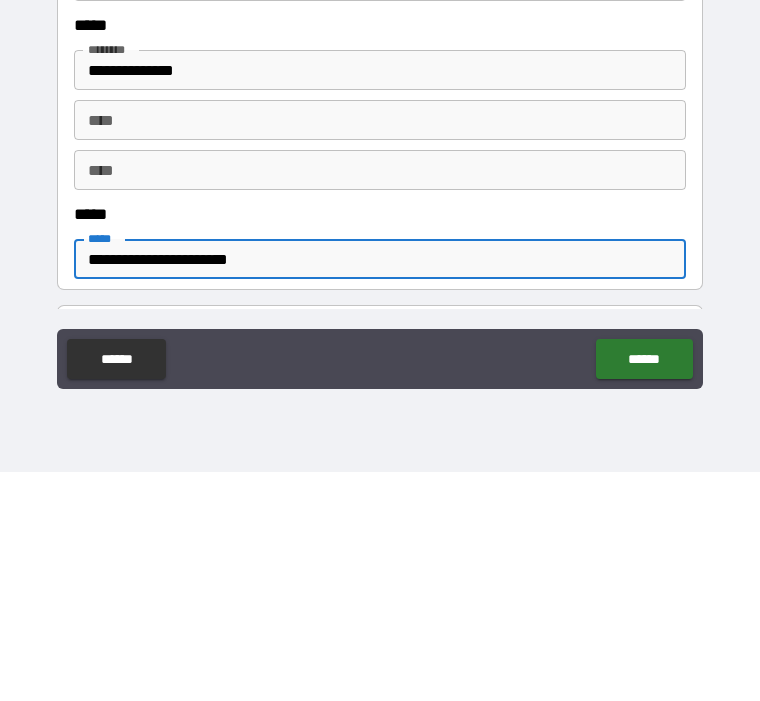 scroll, scrollTop: 787, scrollLeft: 0, axis: vertical 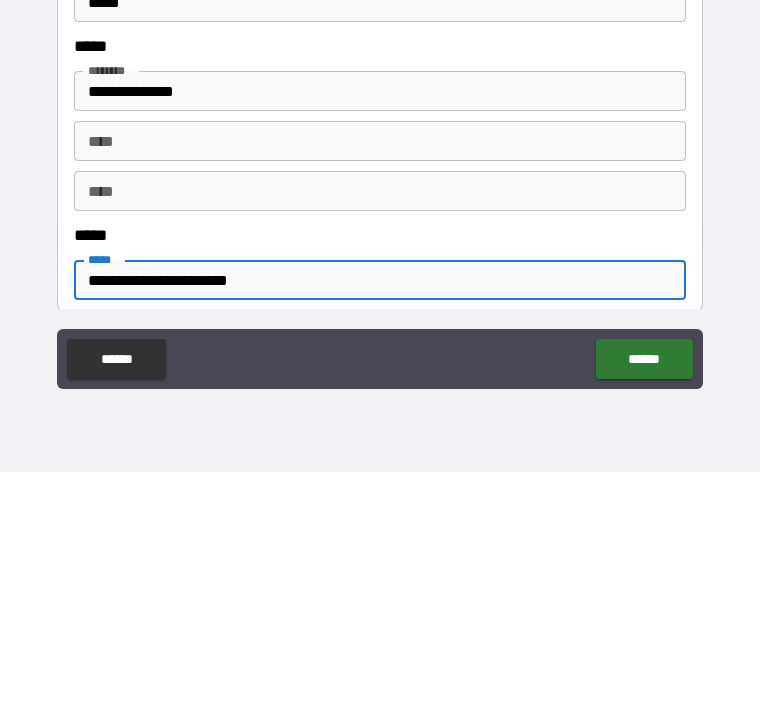 type on "**********" 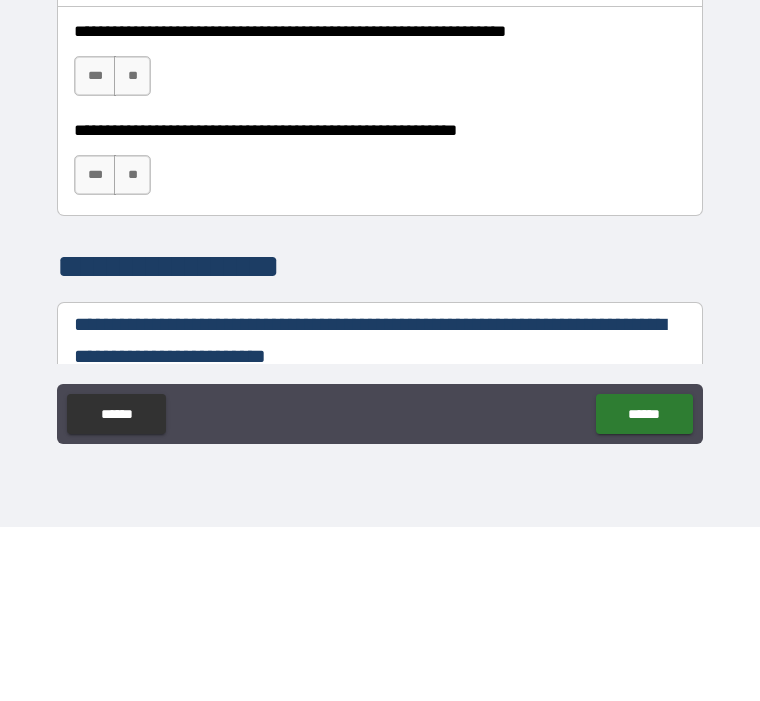 scroll, scrollTop: 1237, scrollLeft: 0, axis: vertical 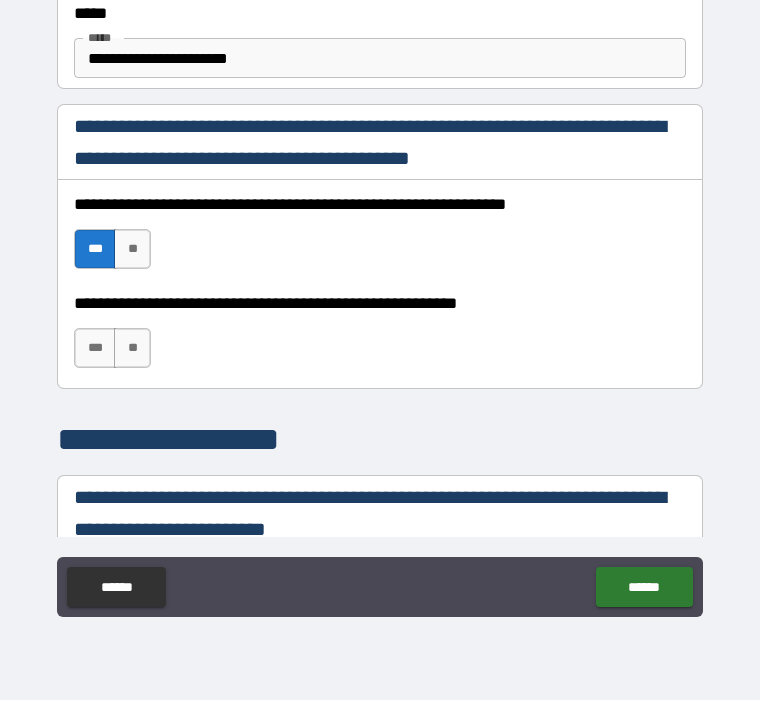 click on "***" at bounding box center [95, 349] 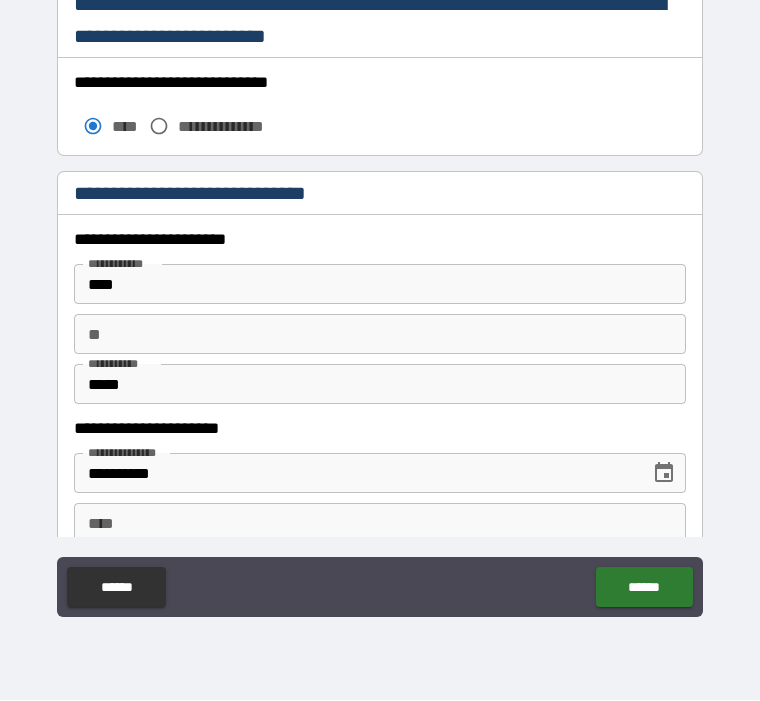 scroll, scrollTop: 1730, scrollLeft: 0, axis: vertical 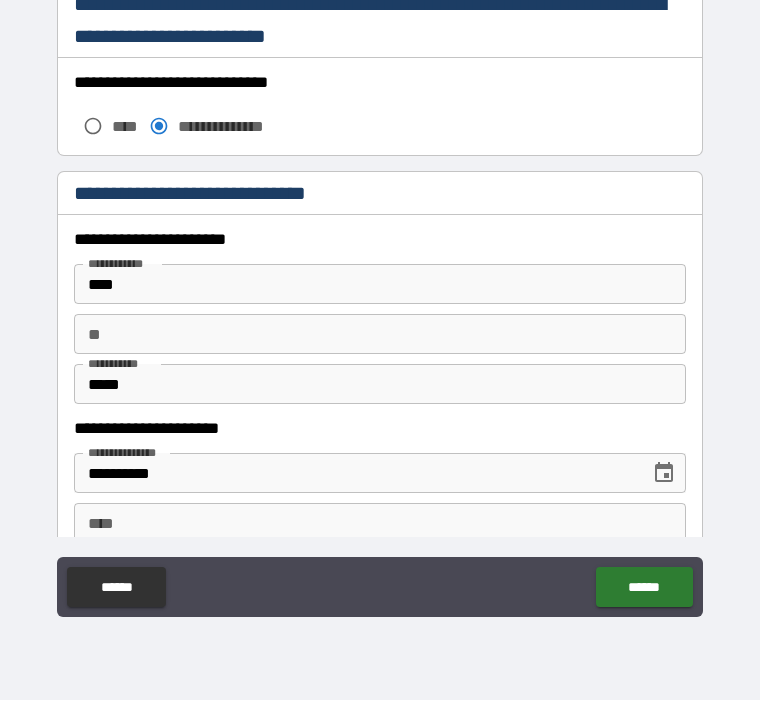 click on "****" at bounding box center [380, 285] 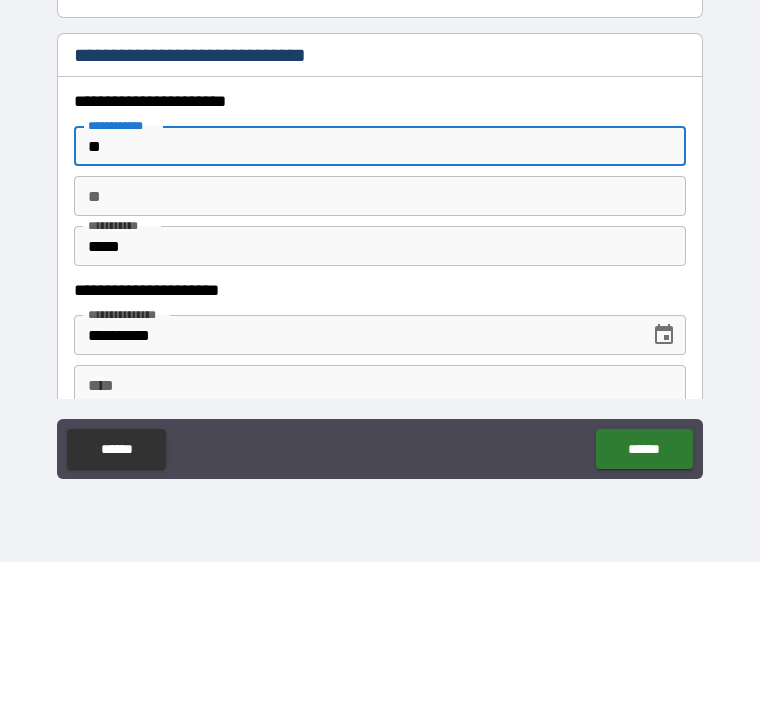 type on "*" 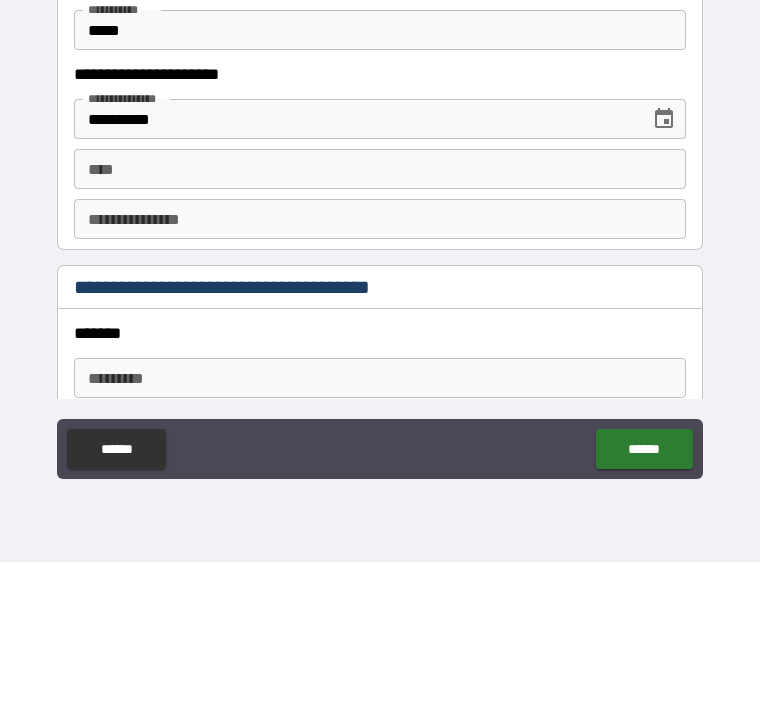 scroll, scrollTop: 1944, scrollLeft: 0, axis: vertical 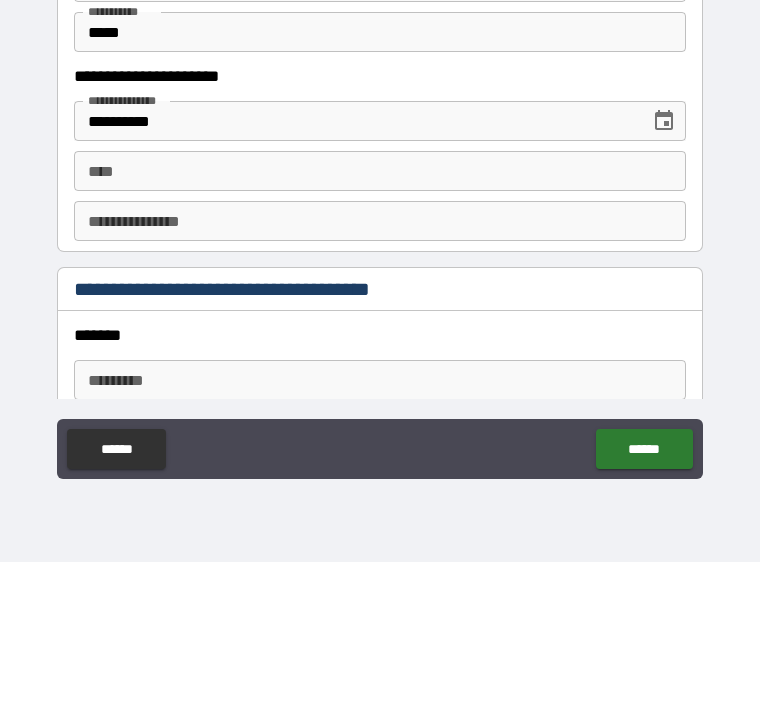 type on "*******" 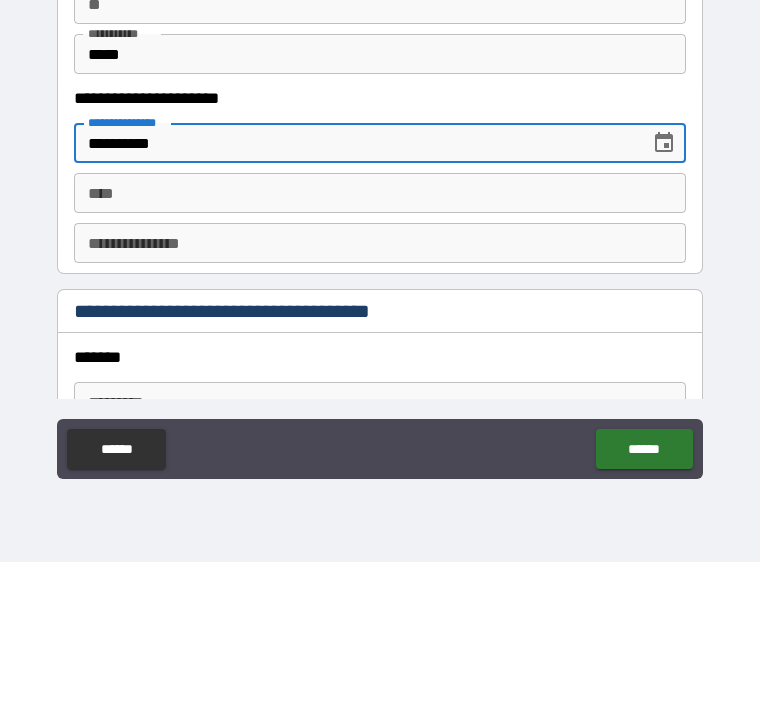 scroll, scrollTop: 1921, scrollLeft: 0, axis: vertical 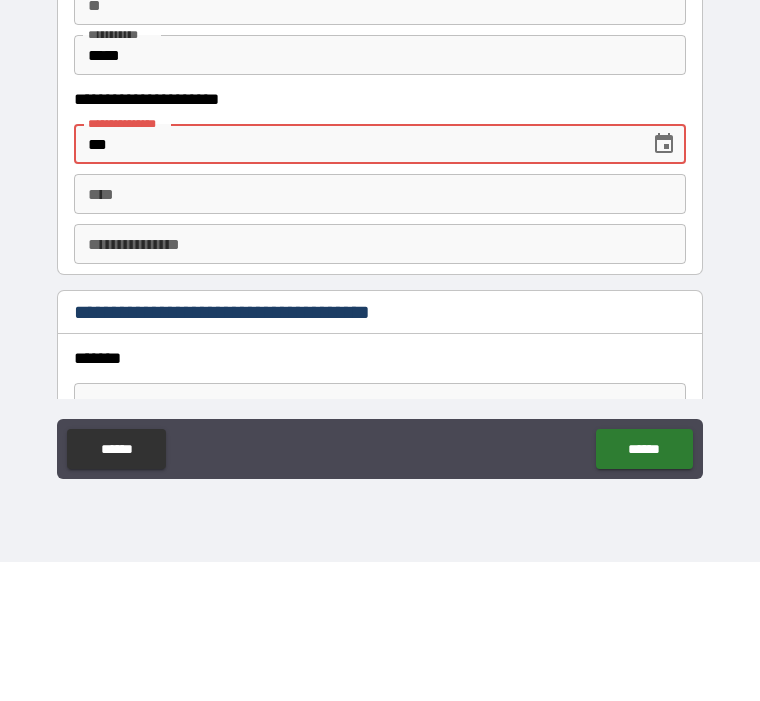 type on "*" 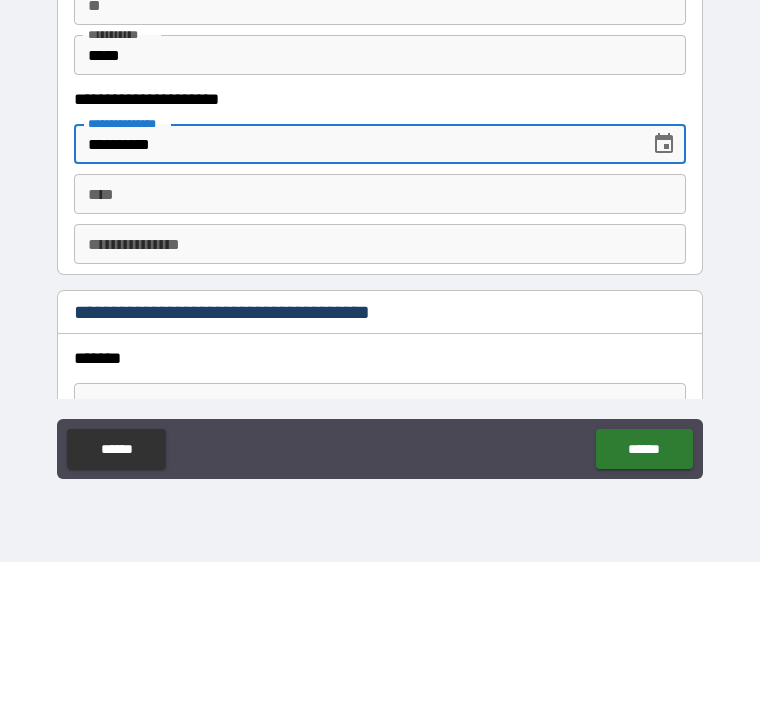 type on "**********" 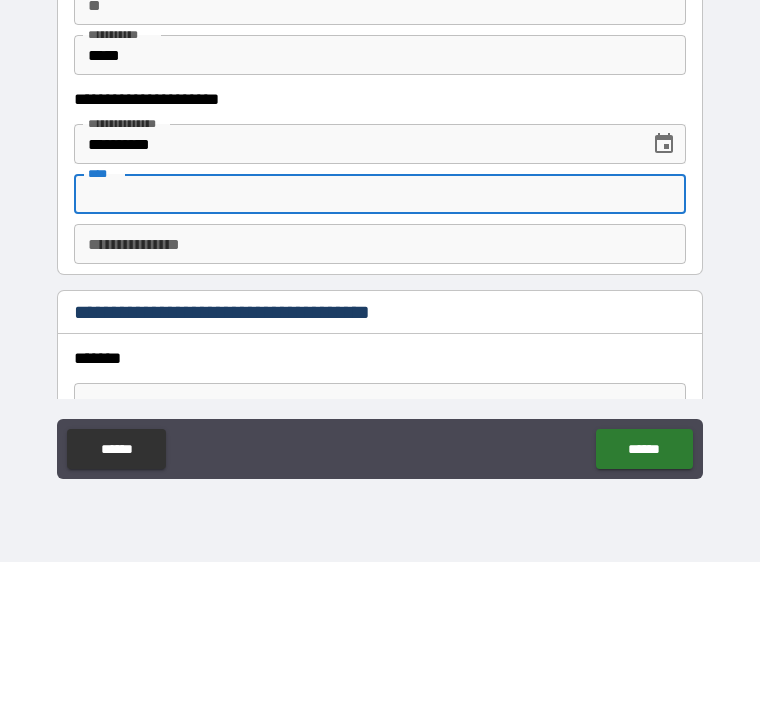click on "**********" at bounding box center [380, 383] 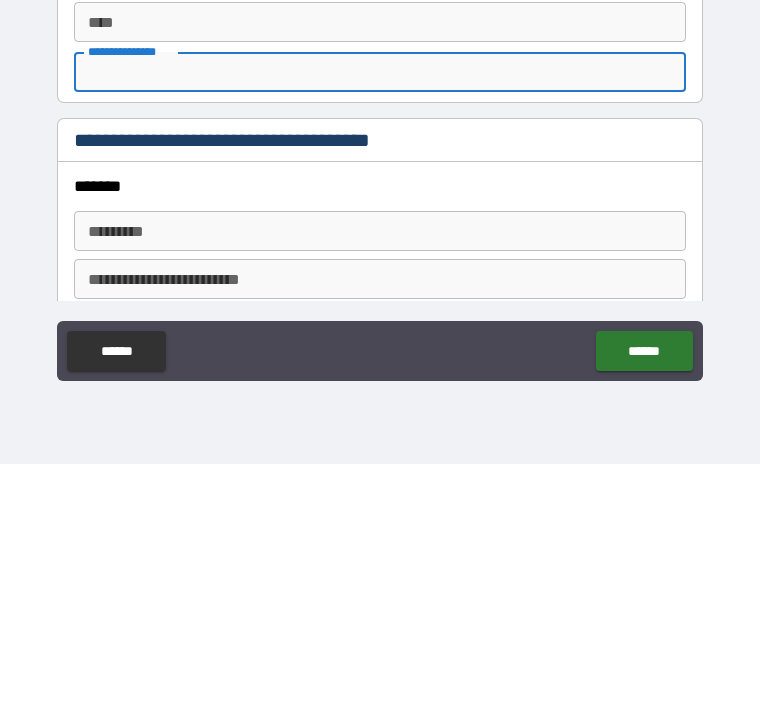 scroll, scrollTop: 2030, scrollLeft: 0, axis: vertical 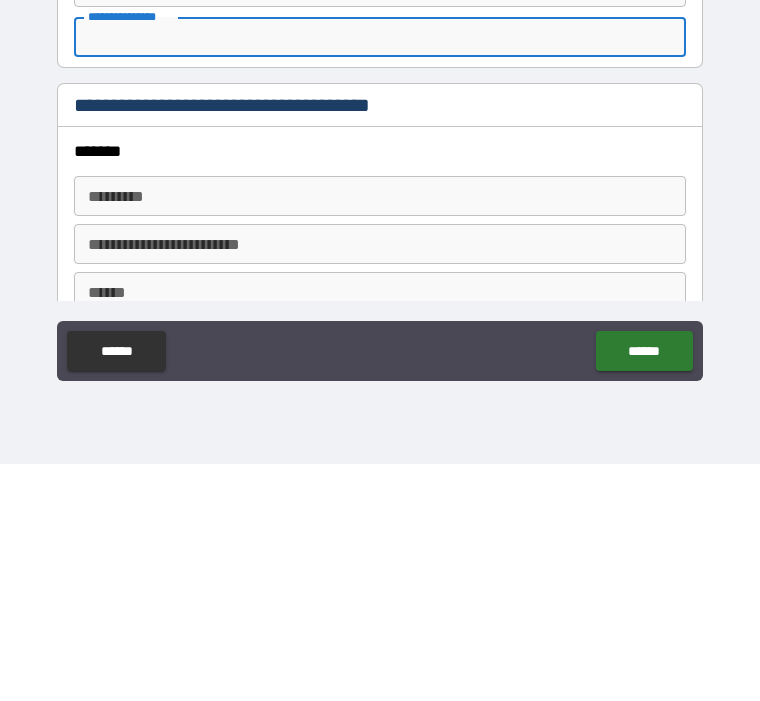 click on "*******   *" at bounding box center (380, 433) 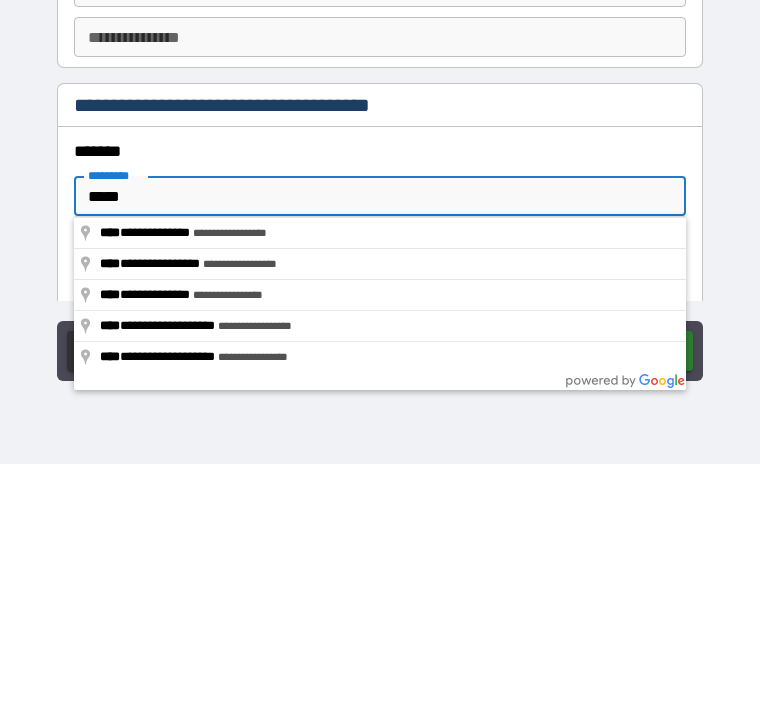 type on "**********" 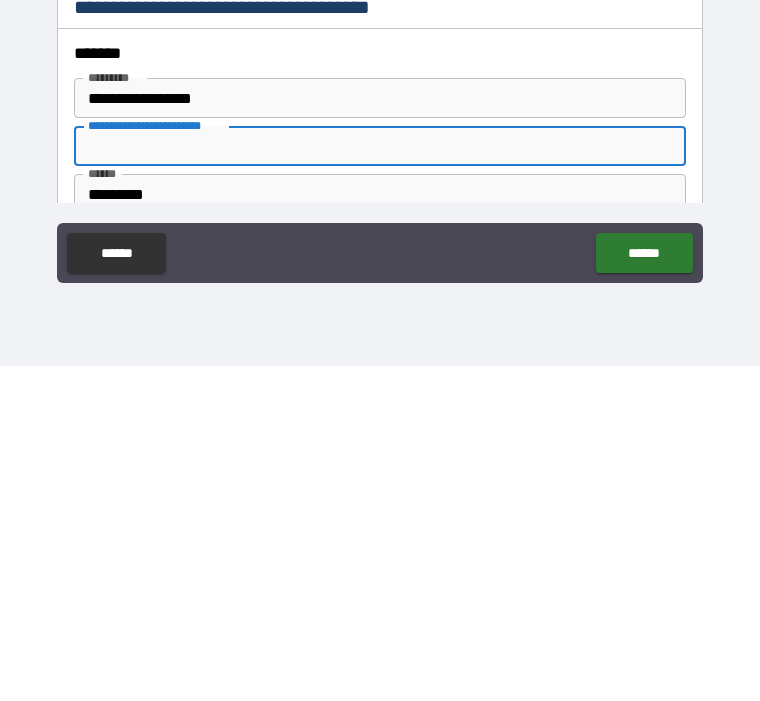 click on "**********" at bounding box center (380, 433) 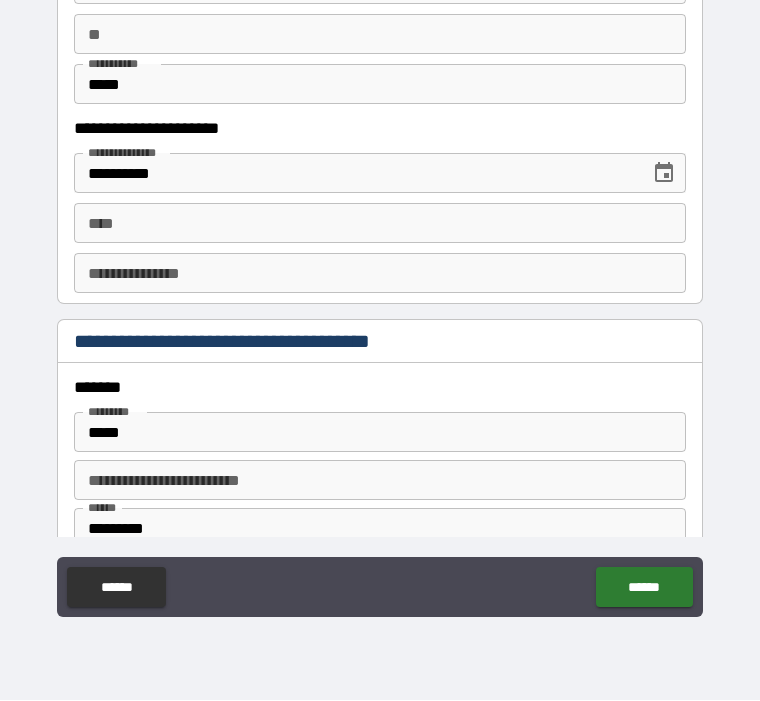 type on "**********" 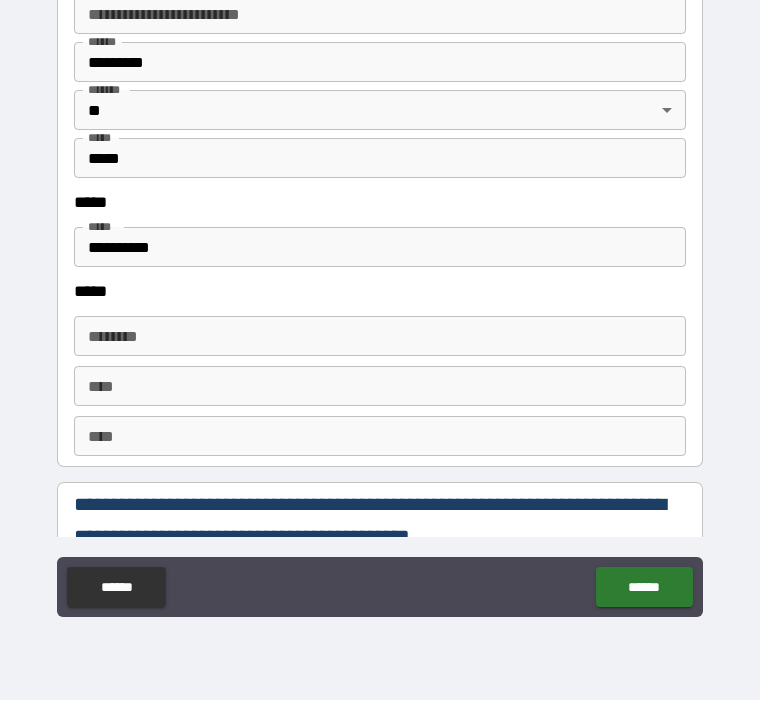 scroll, scrollTop: 2498, scrollLeft: 0, axis: vertical 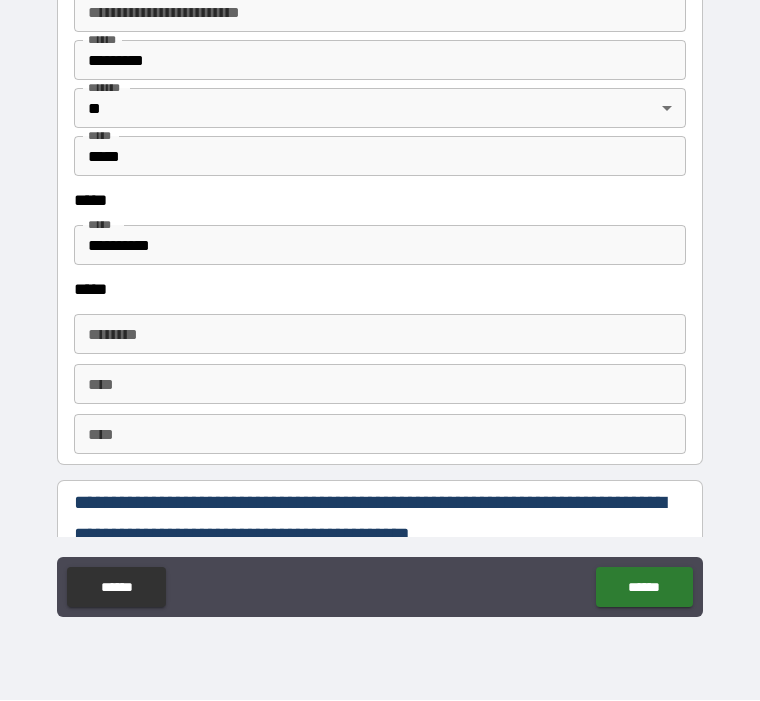 click on "**********" at bounding box center (380, 246) 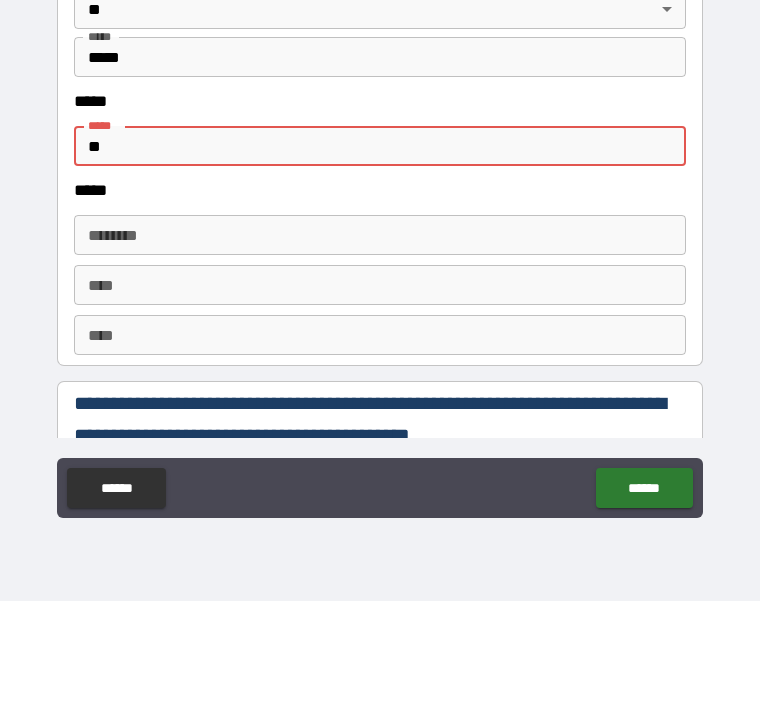 type on "*" 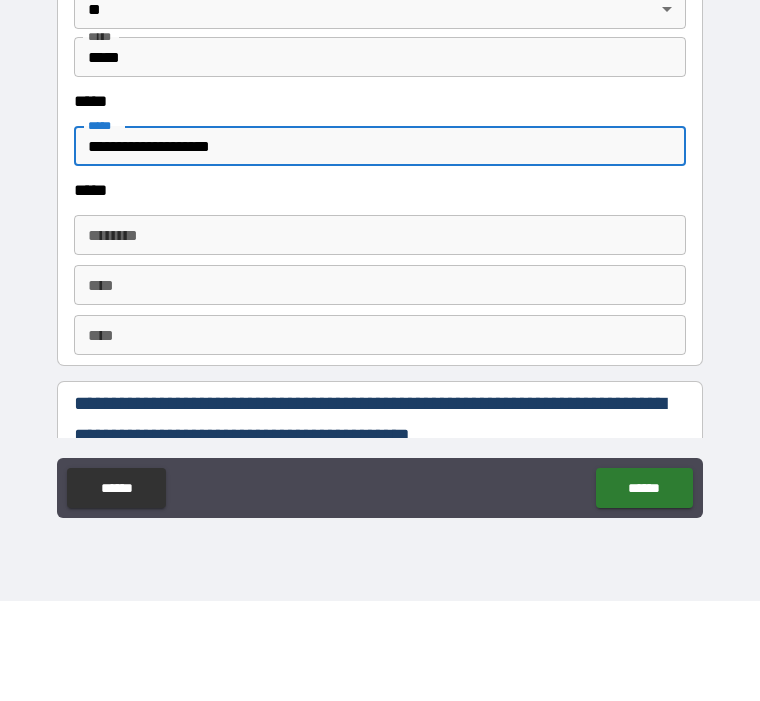 type on "**********" 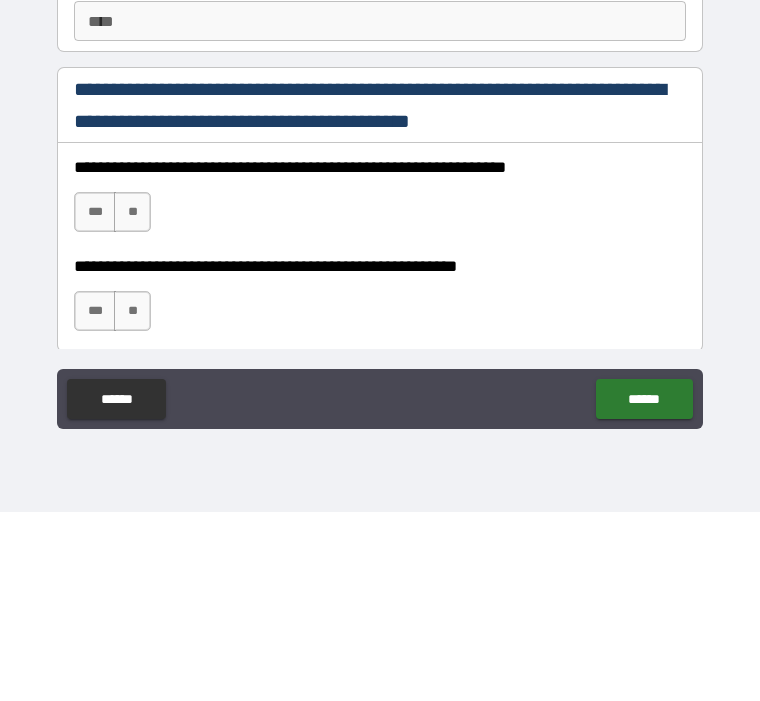 scroll, scrollTop: 2755, scrollLeft: 0, axis: vertical 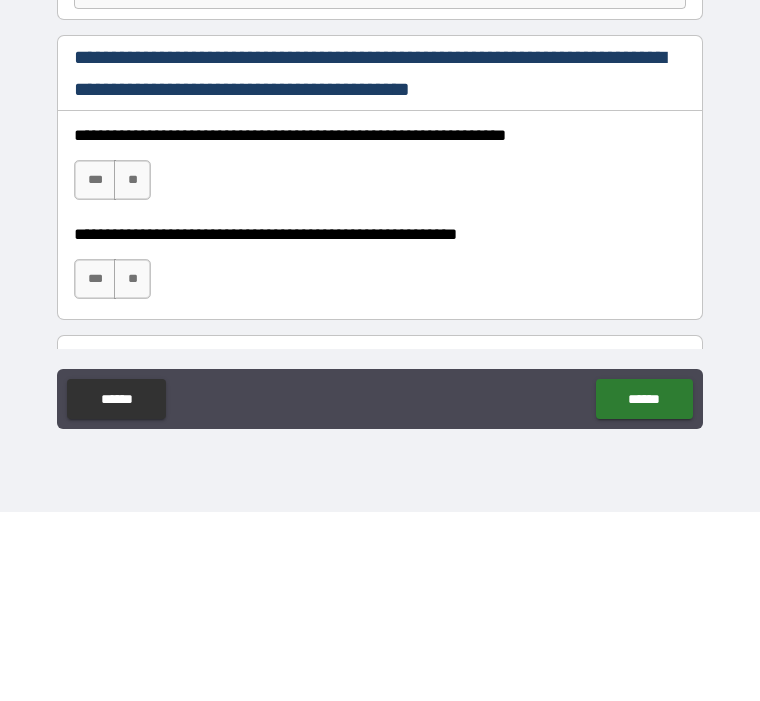 type on "**********" 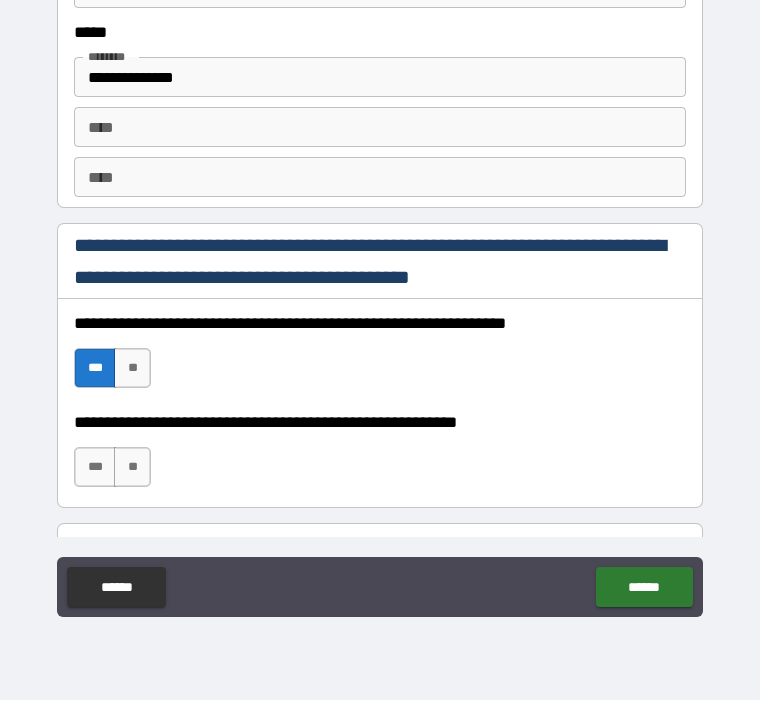 click on "***" at bounding box center [95, 468] 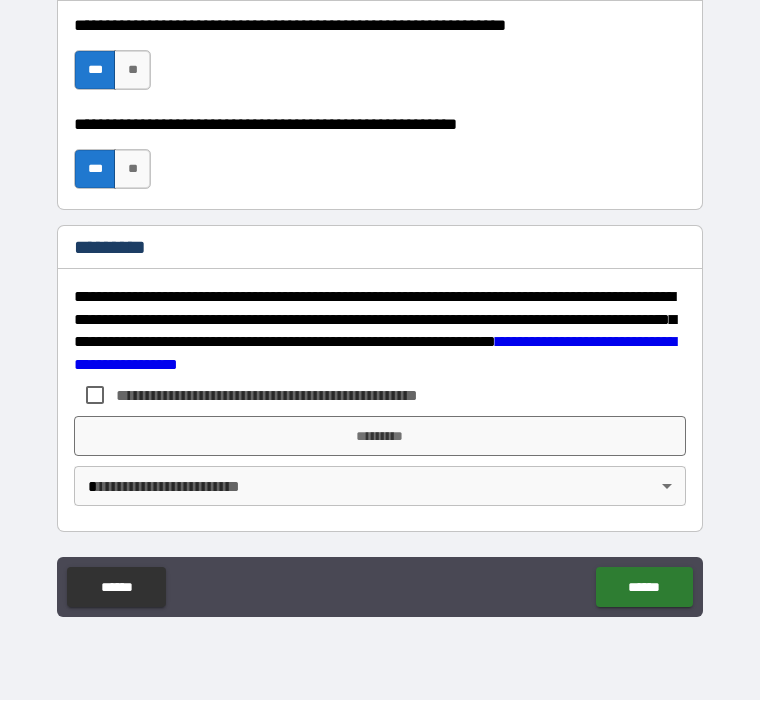 scroll, scrollTop: 3053, scrollLeft: 0, axis: vertical 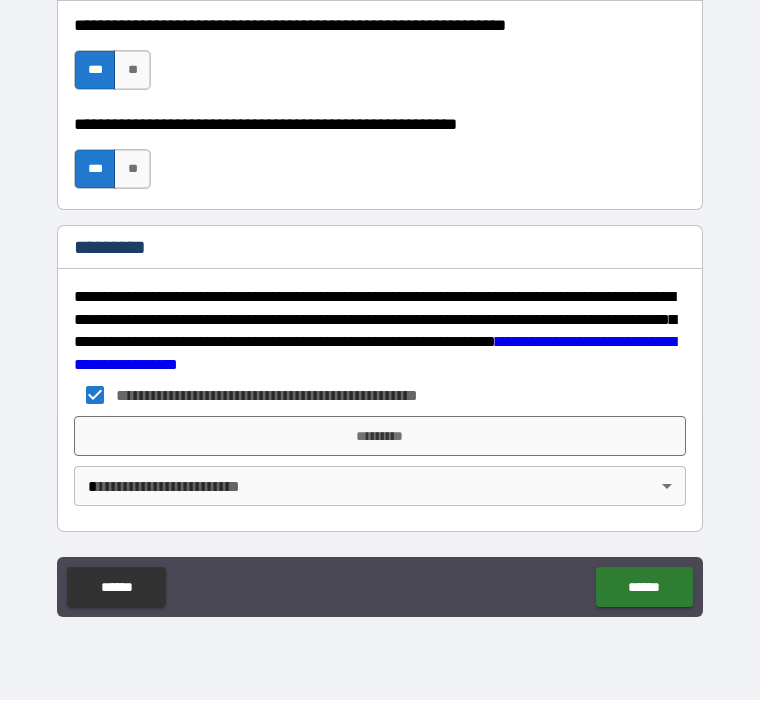 click on "**********" at bounding box center [380, 317] 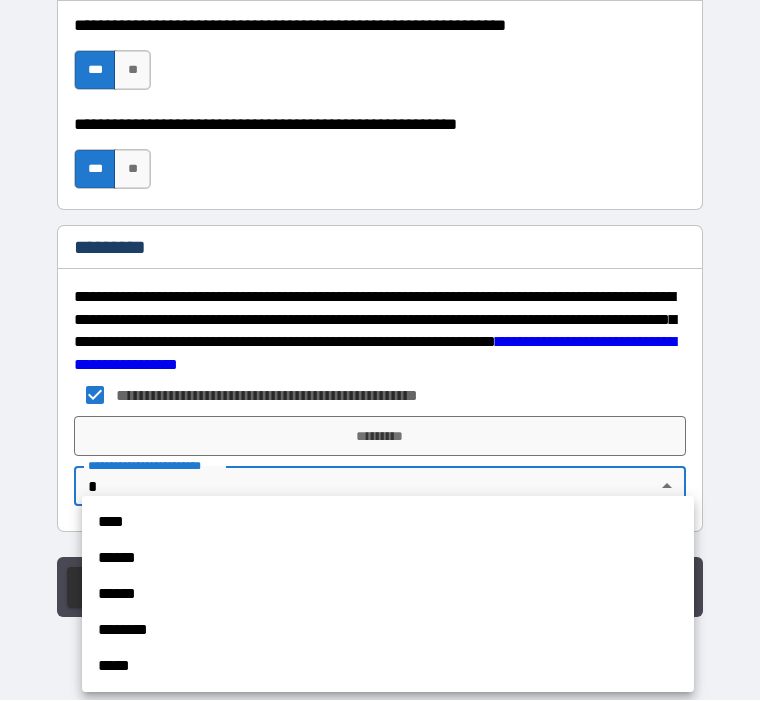 click on "******" at bounding box center [388, 559] 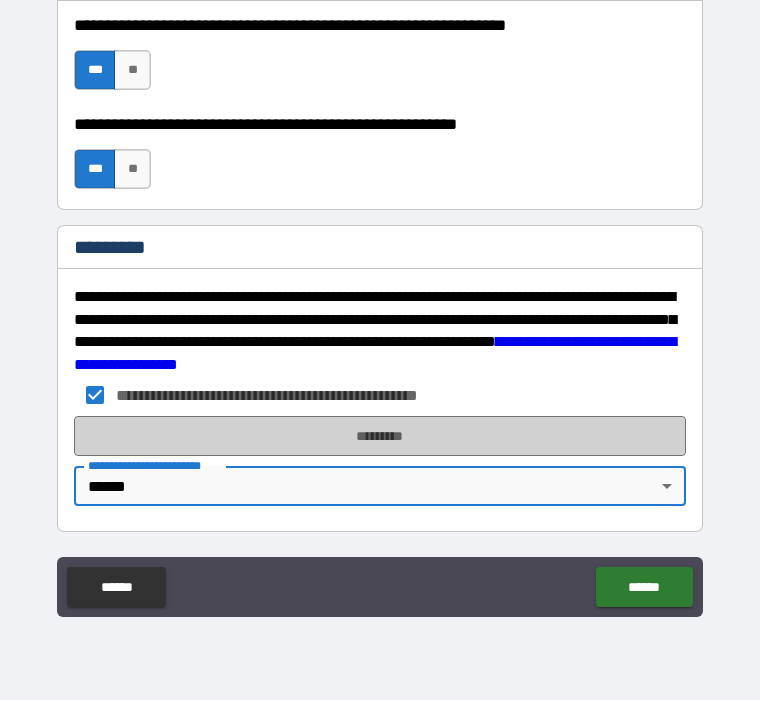 click on "*********" at bounding box center (380, 437) 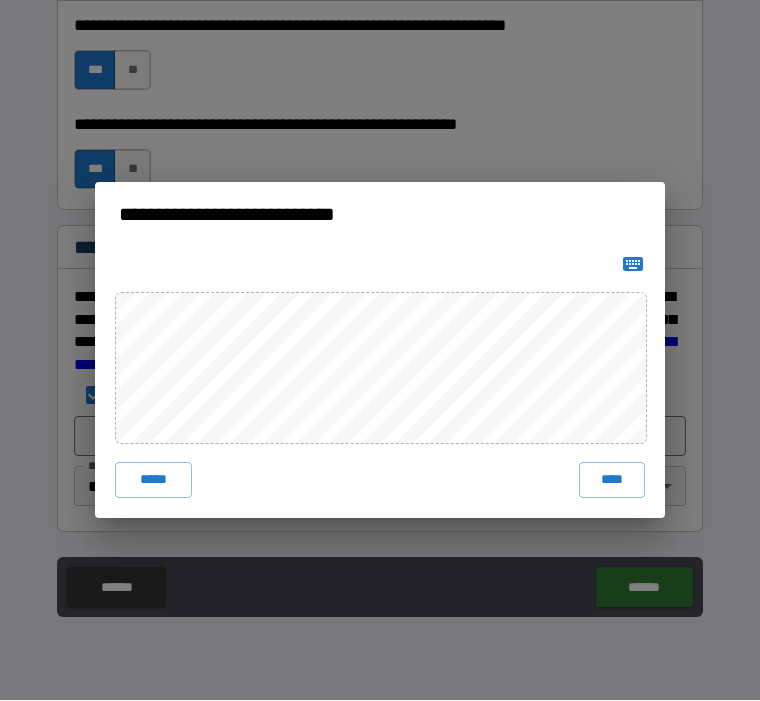click on "****" at bounding box center (612, 481) 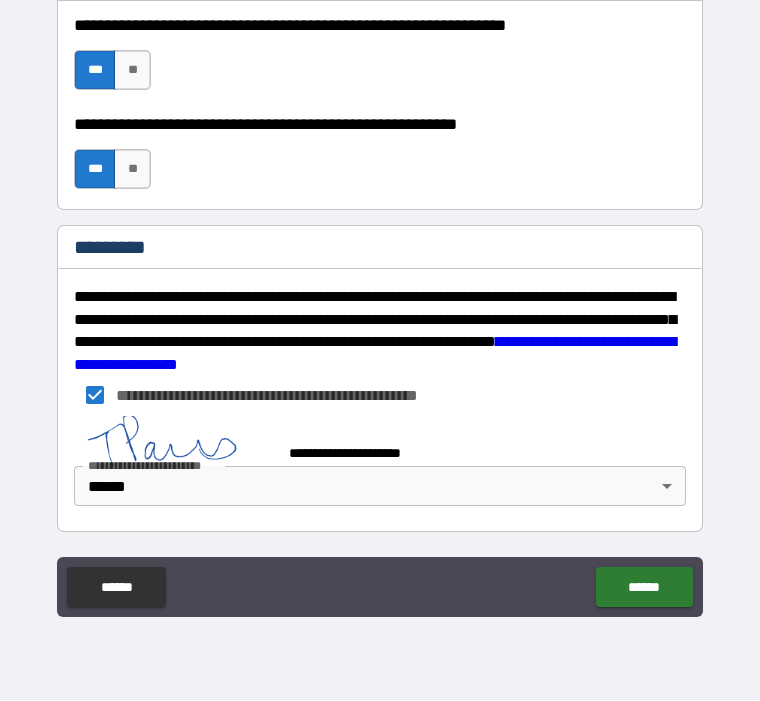 scroll, scrollTop: 3043, scrollLeft: 0, axis: vertical 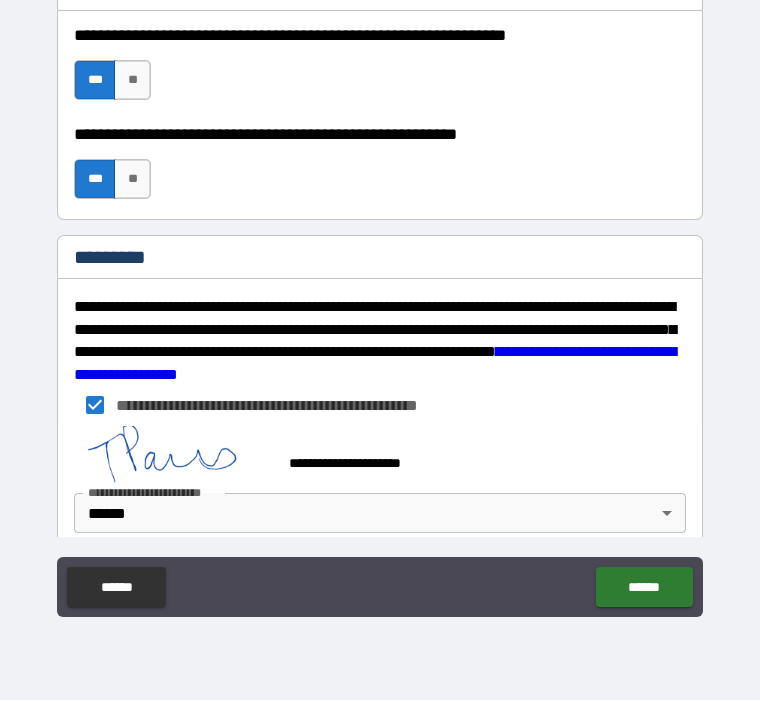 click on "******" at bounding box center [644, 588] 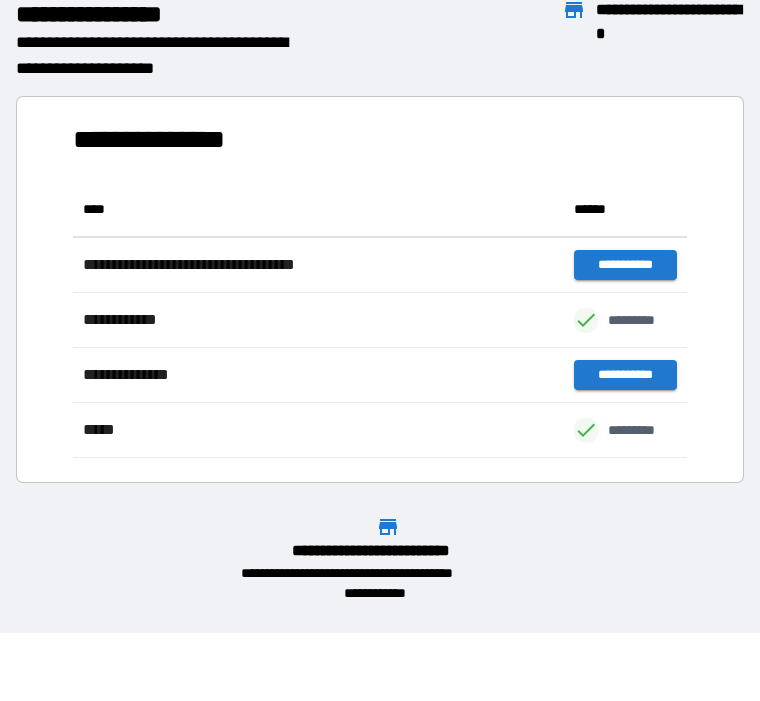 scroll, scrollTop: 1, scrollLeft: 1, axis: both 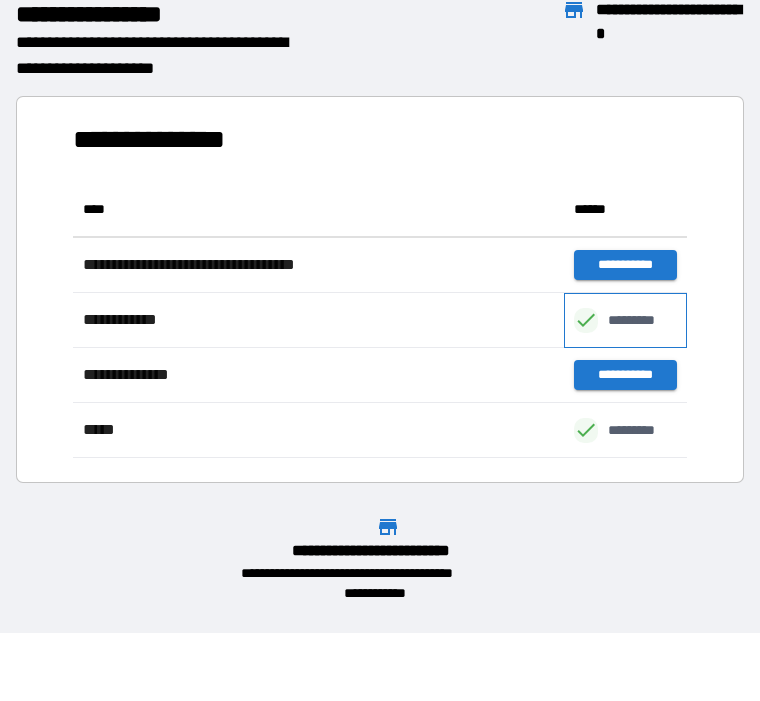 click on "*********" at bounding box center [642, 321] 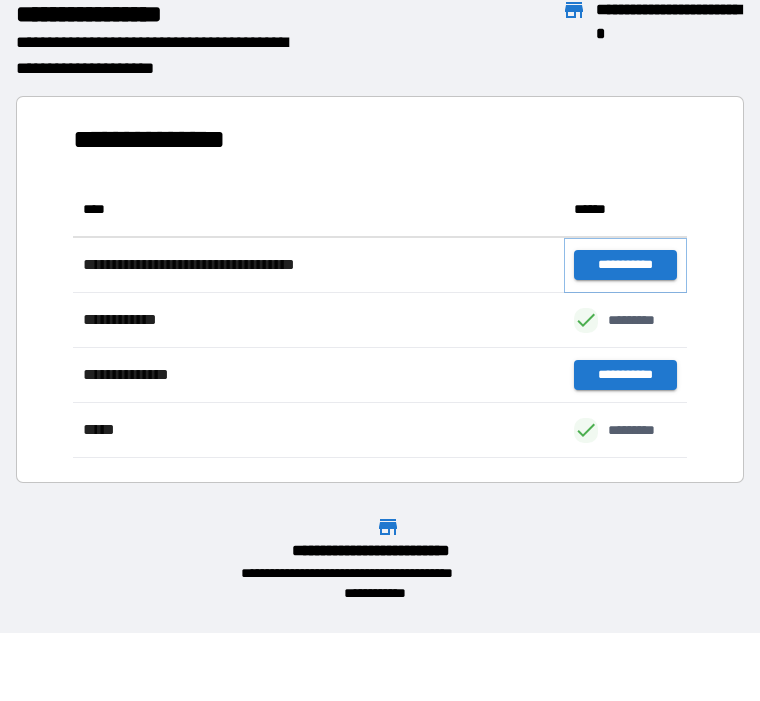 click on "**********" at bounding box center (625, 266) 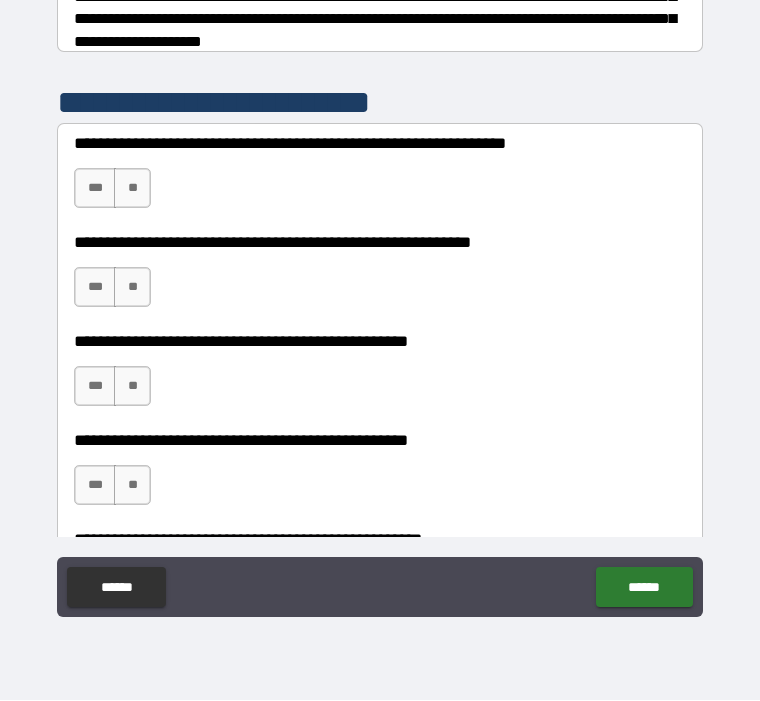 scroll, scrollTop: 365, scrollLeft: 0, axis: vertical 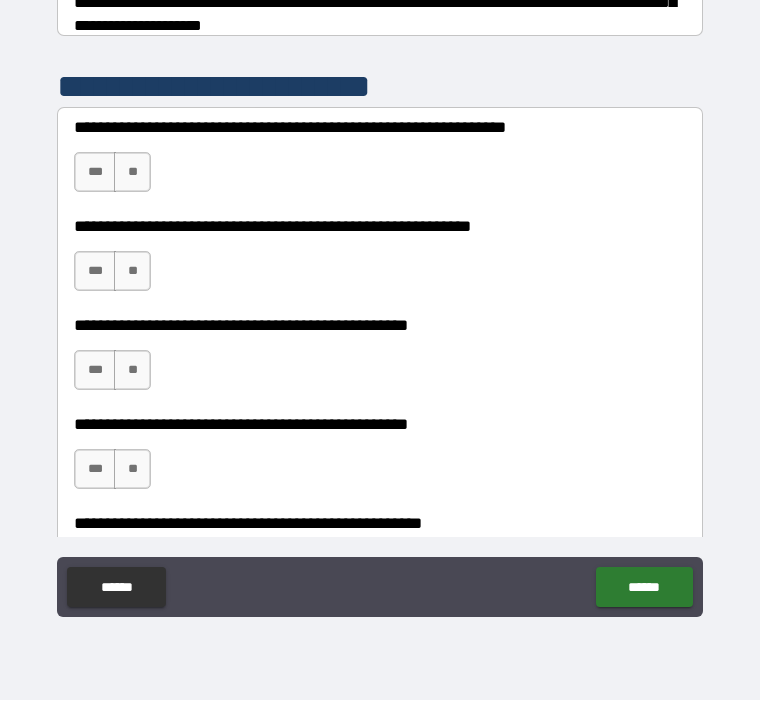 click on "**" at bounding box center [132, 173] 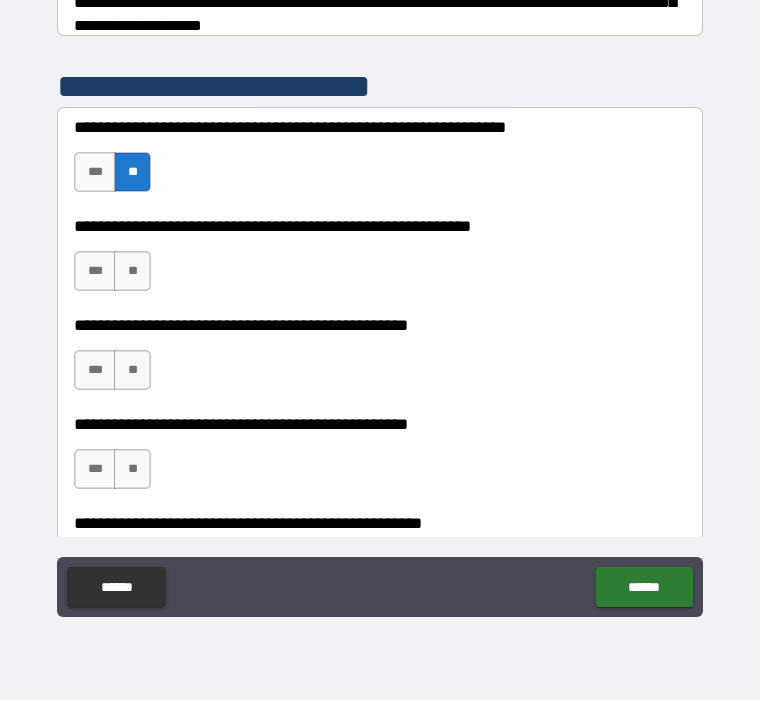 click on "**" at bounding box center [132, 272] 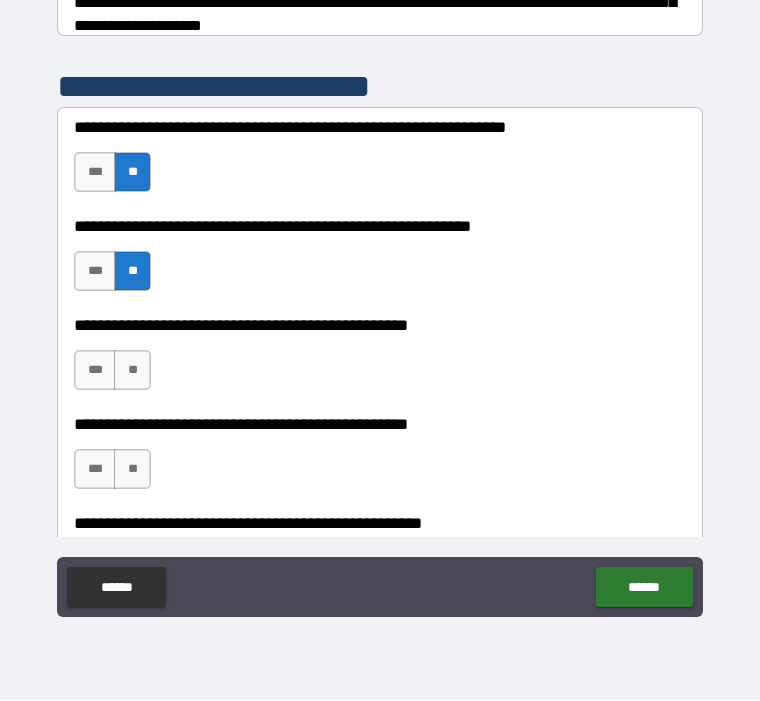 click on "**" at bounding box center [132, 371] 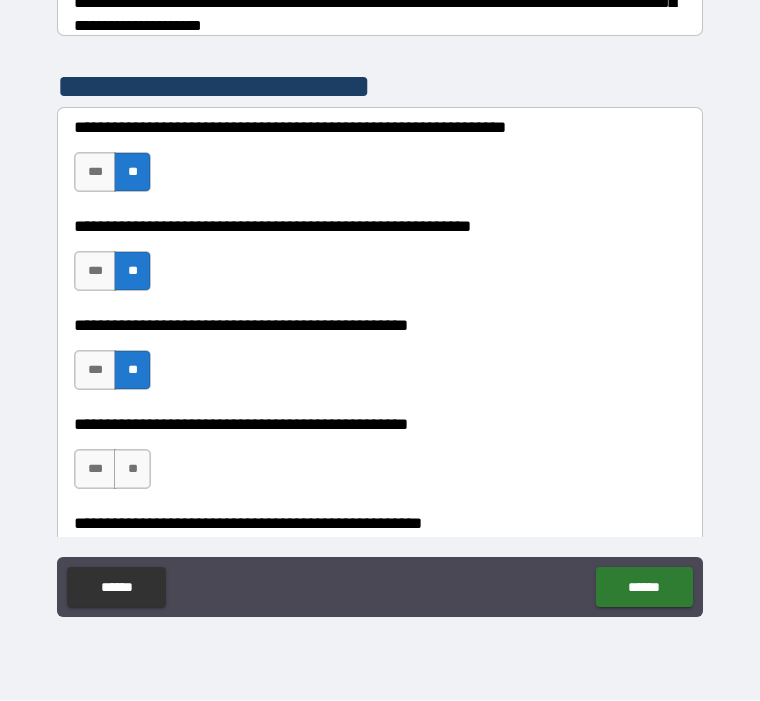 click on "**" at bounding box center (132, 470) 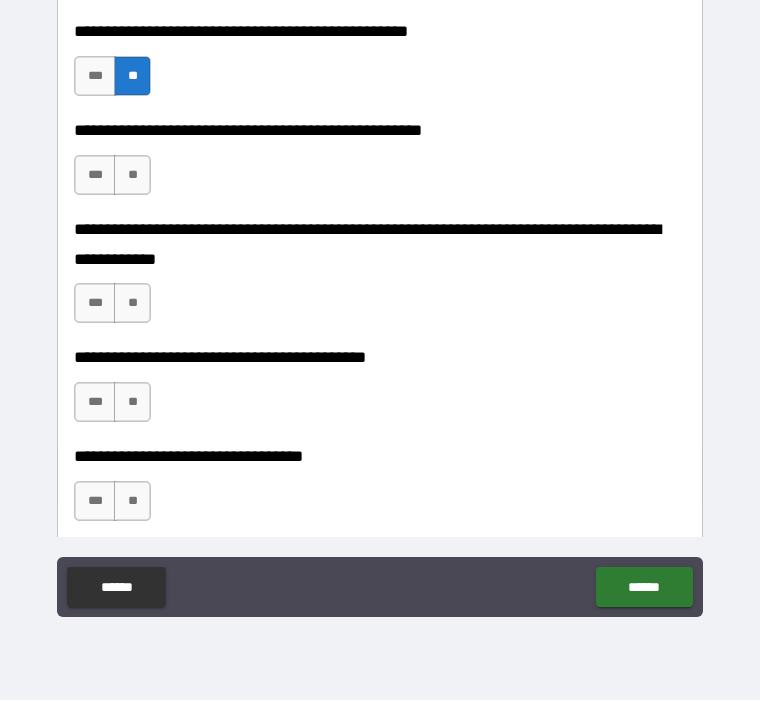scroll, scrollTop: 813, scrollLeft: 0, axis: vertical 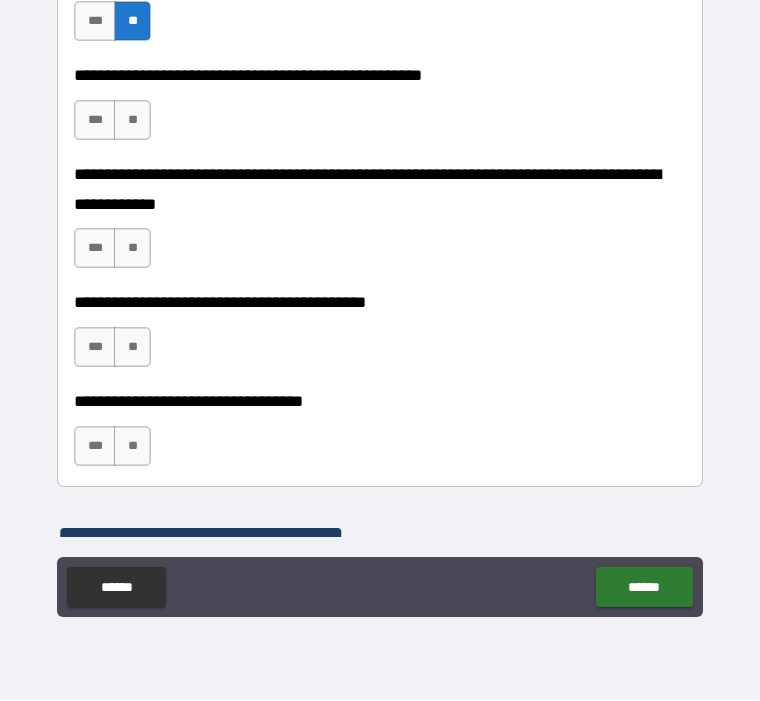 click on "**" at bounding box center [132, 121] 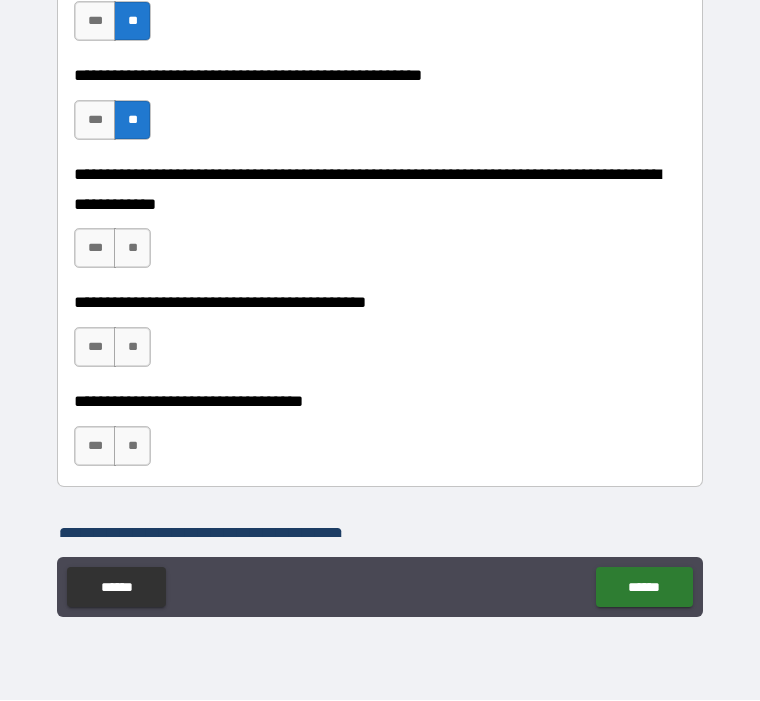 click on "**" at bounding box center [132, 249] 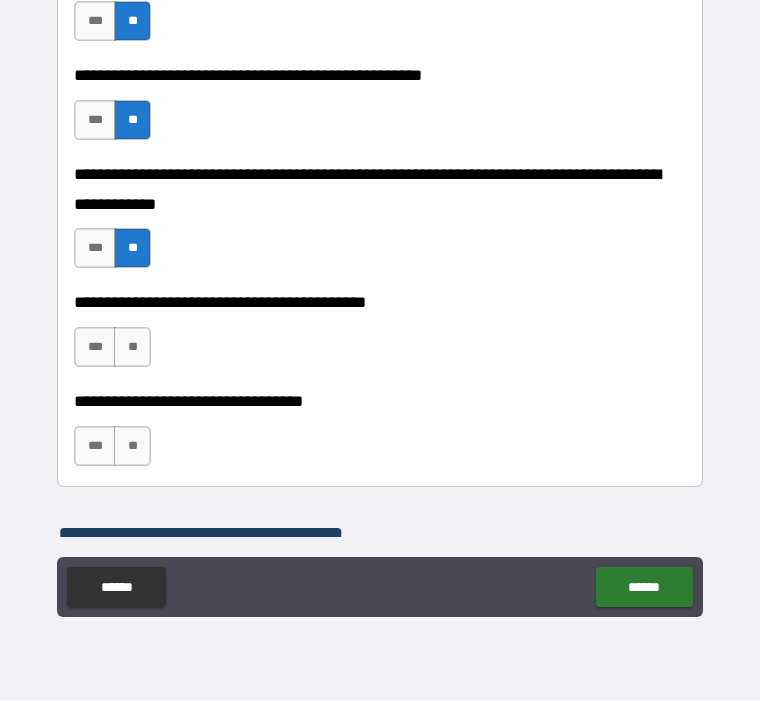 click on "**" at bounding box center [132, 348] 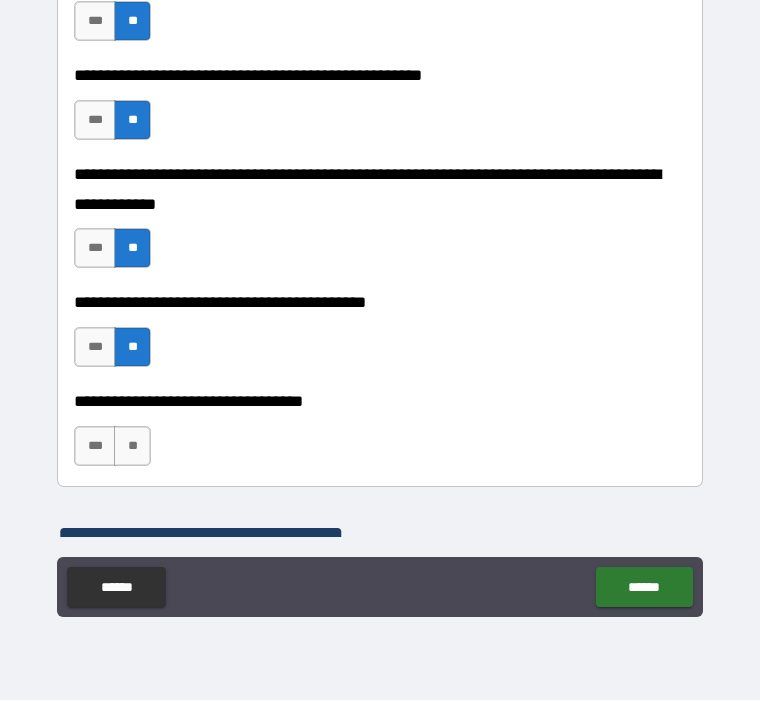 click on "**" at bounding box center (132, 447) 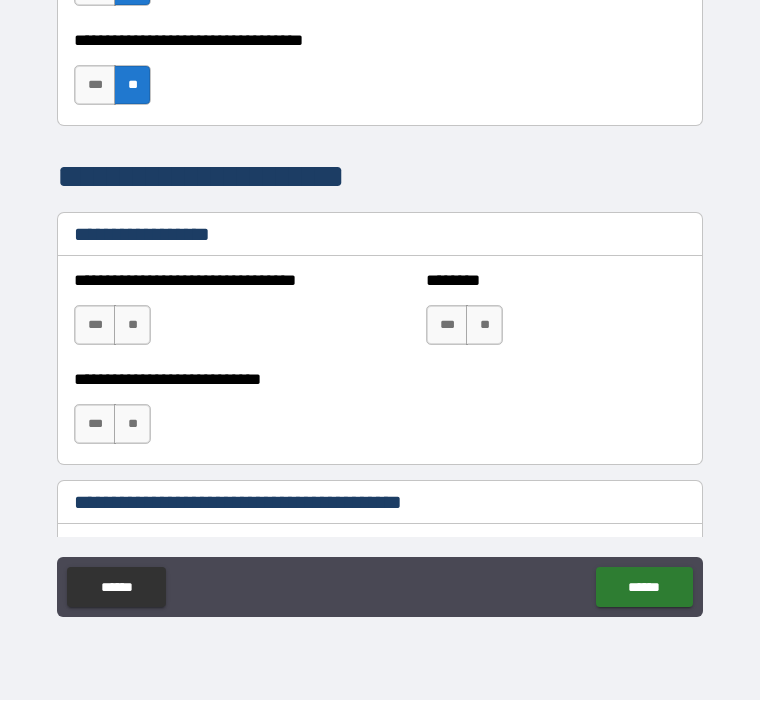 scroll, scrollTop: 1195, scrollLeft: 0, axis: vertical 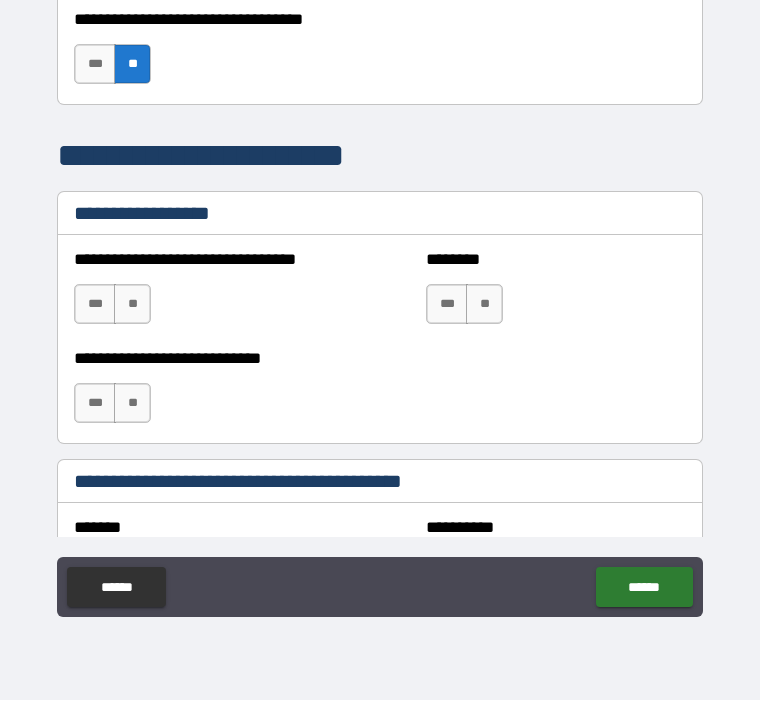 click on "**" at bounding box center [132, 305] 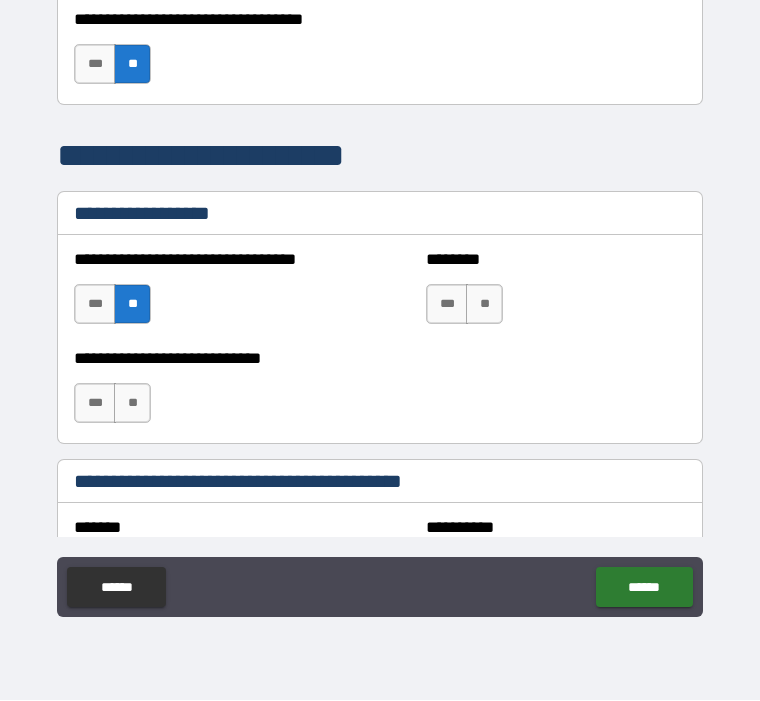 click on "**" at bounding box center (132, 305) 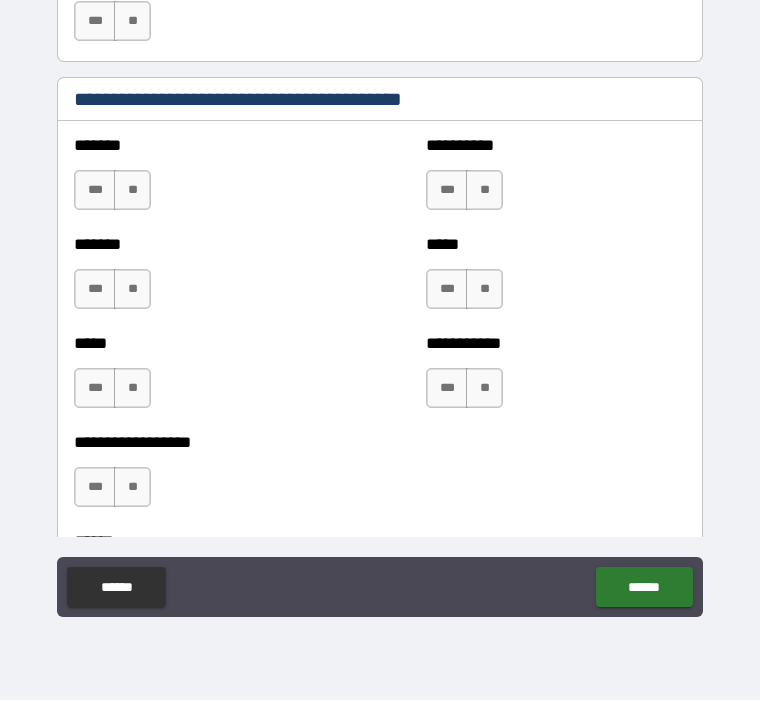 scroll, scrollTop: 1579, scrollLeft: 0, axis: vertical 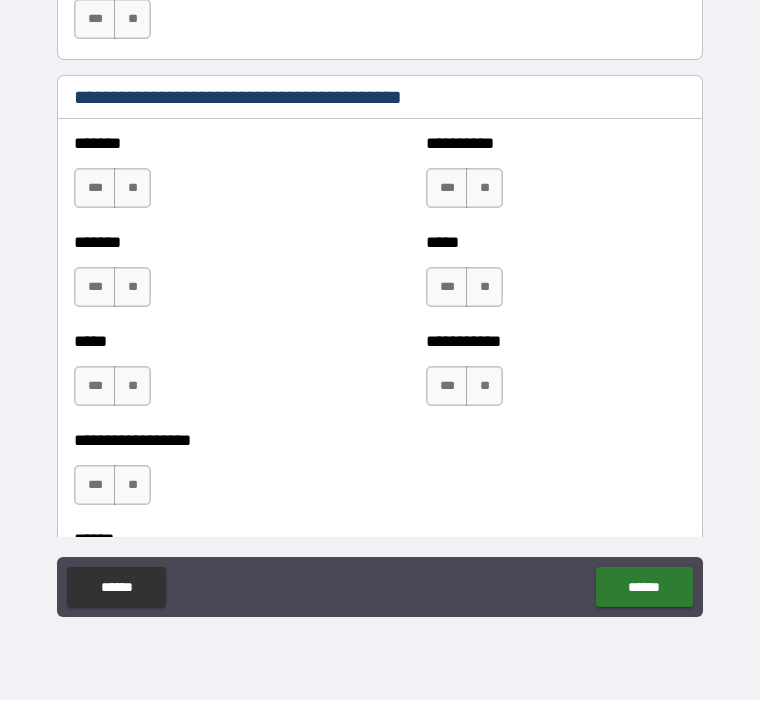 click on "**" at bounding box center [132, 189] 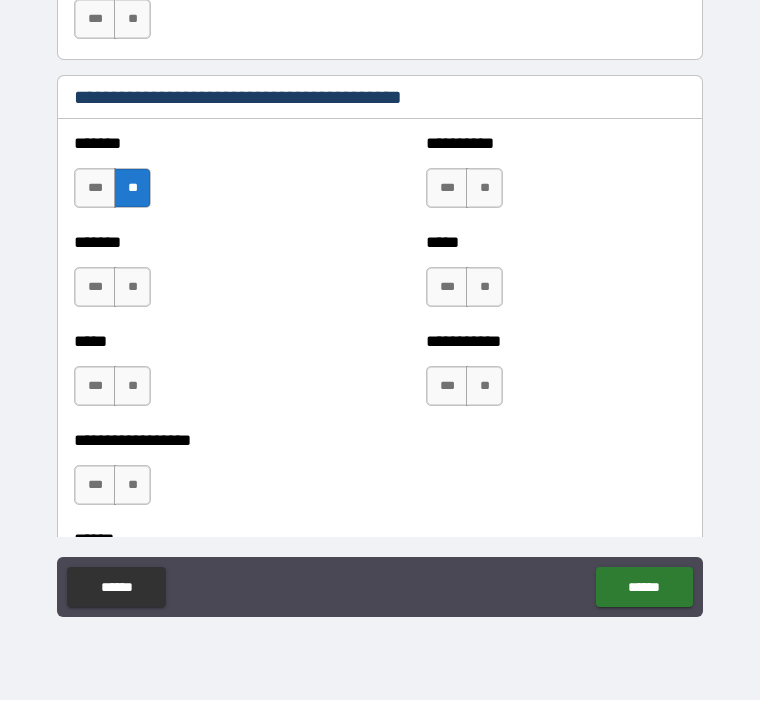 click on "**" at bounding box center (132, 288) 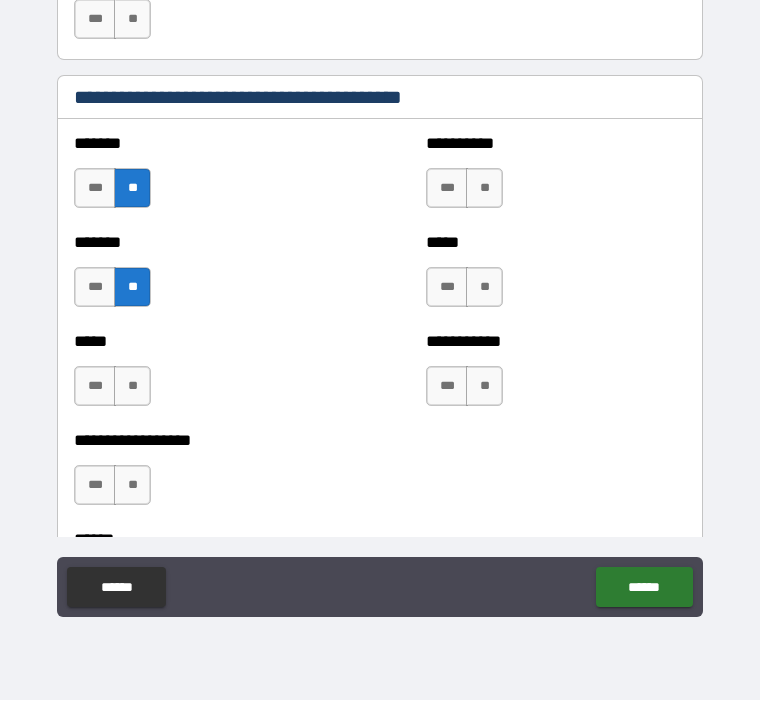 click on "**" at bounding box center (484, 189) 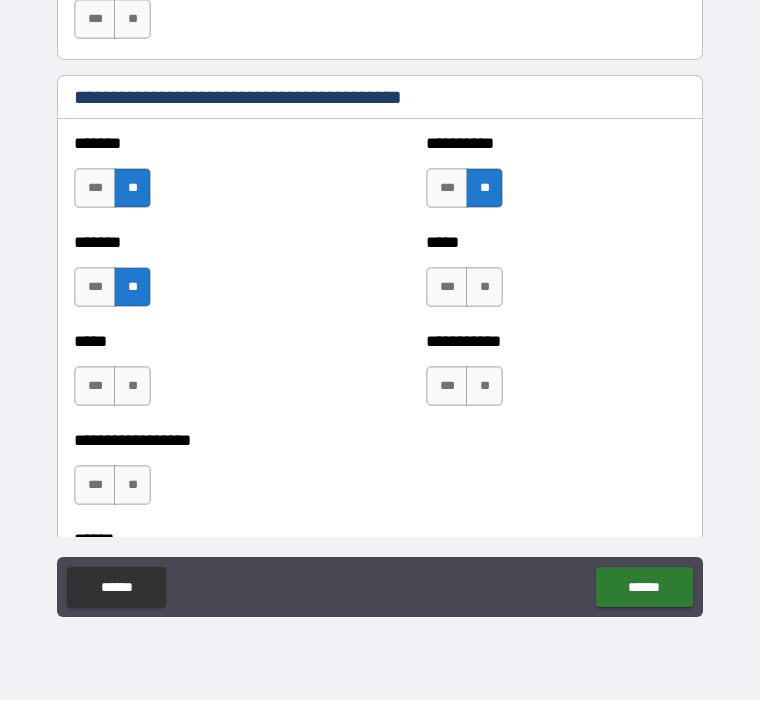 click on "**" at bounding box center (484, 288) 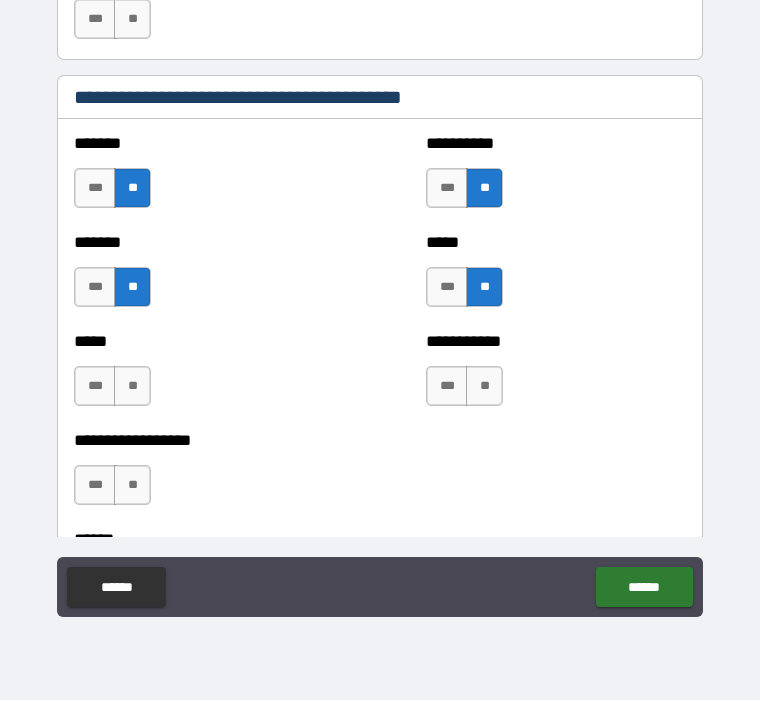 click on "**" at bounding box center (484, 387) 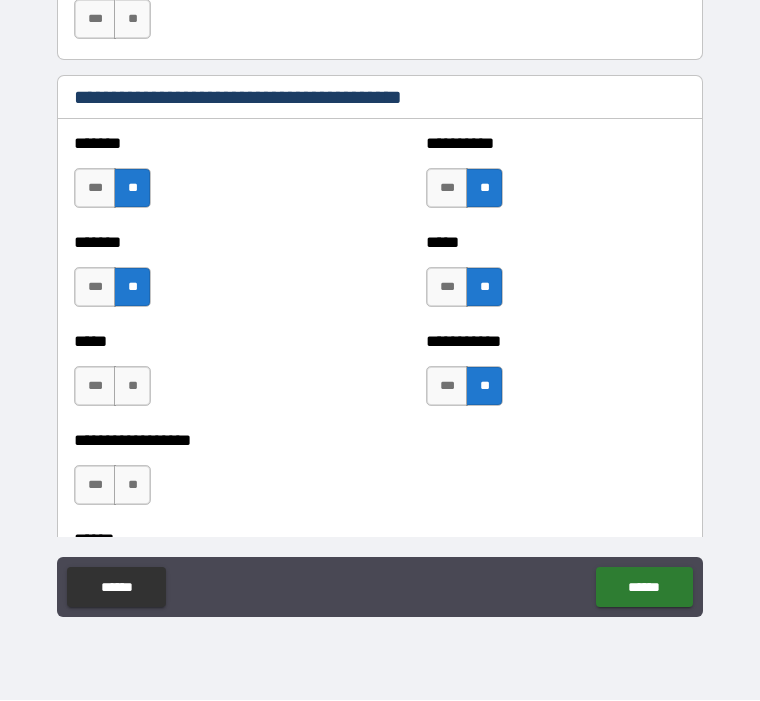 click on "**" at bounding box center (132, 387) 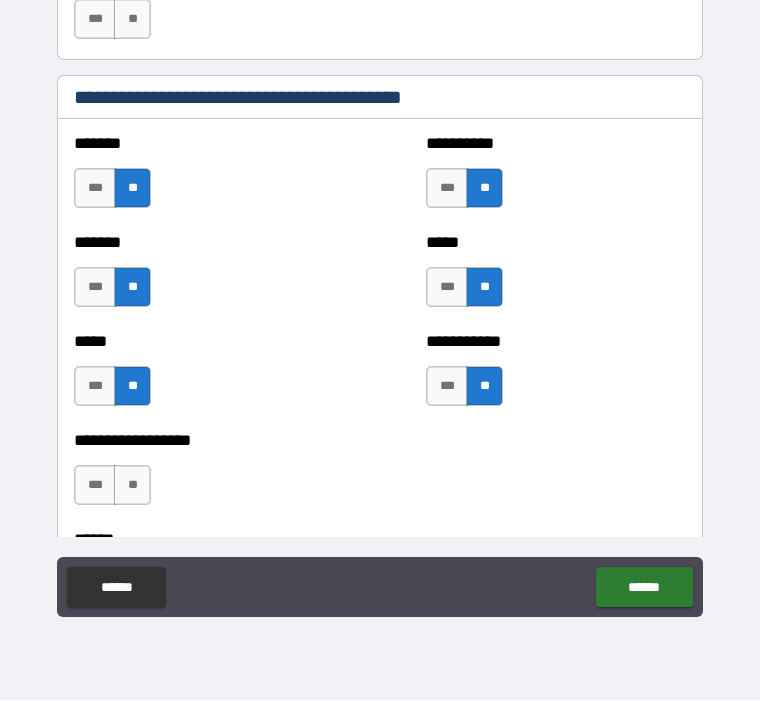 click on "**" at bounding box center (132, 486) 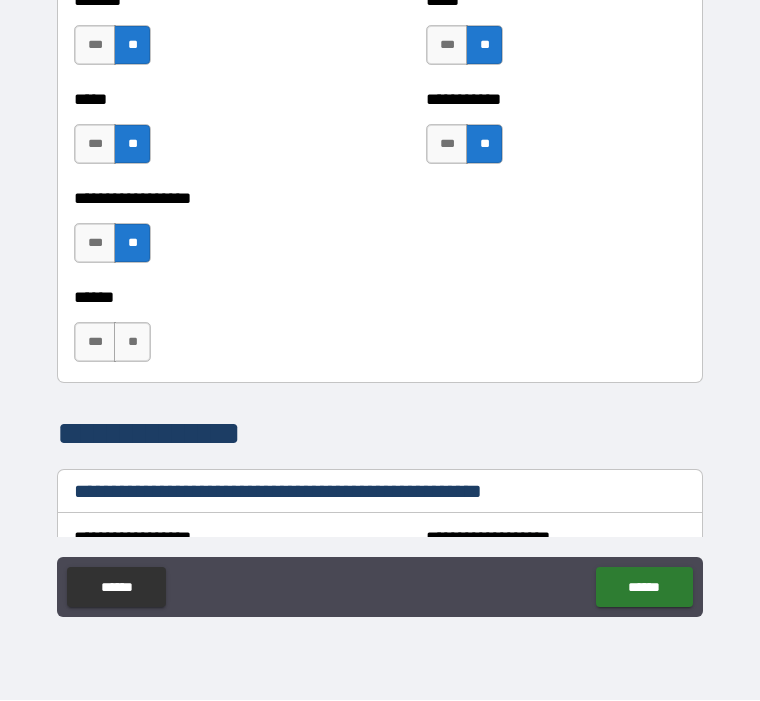 scroll, scrollTop: 1832, scrollLeft: 0, axis: vertical 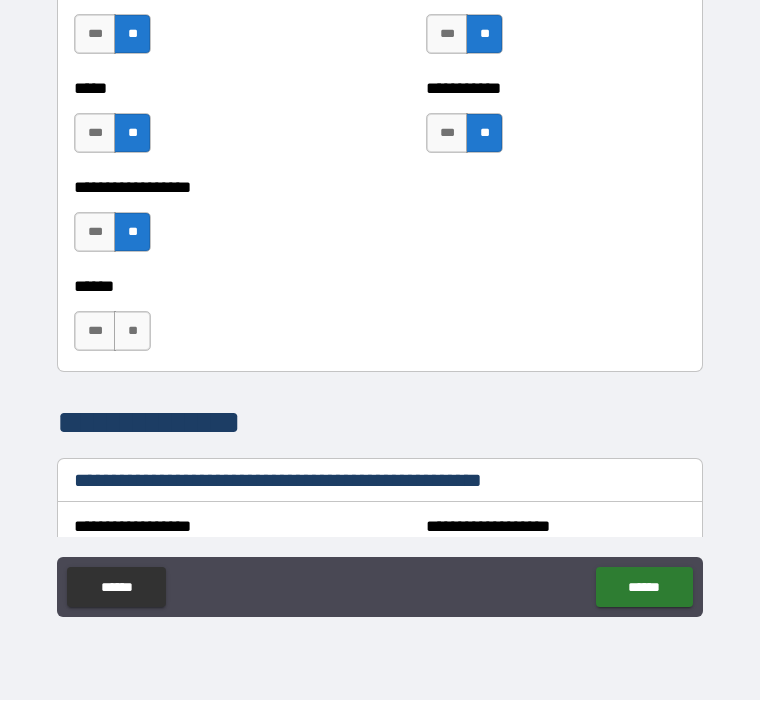 click on "**" at bounding box center (132, 332) 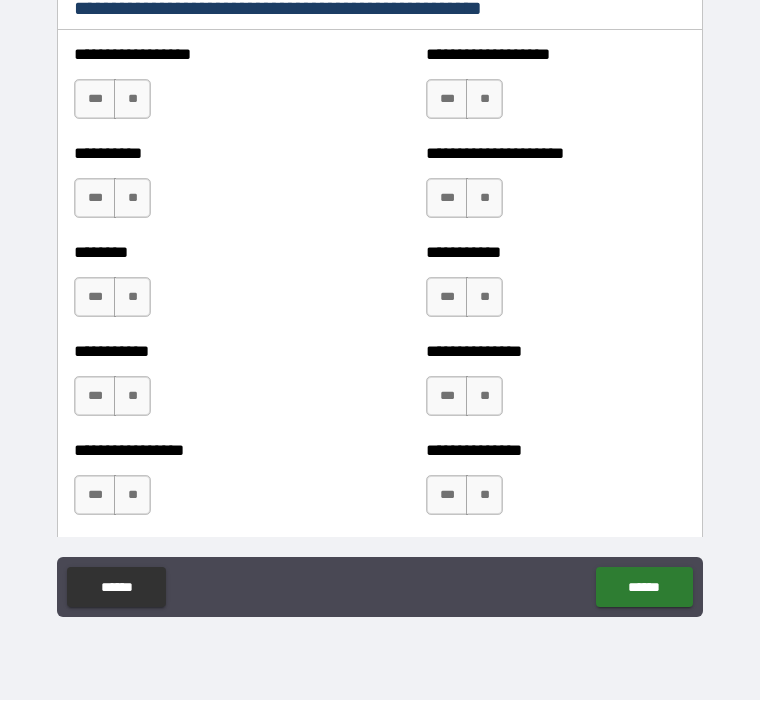 scroll, scrollTop: 2306, scrollLeft: 0, axis: vertical 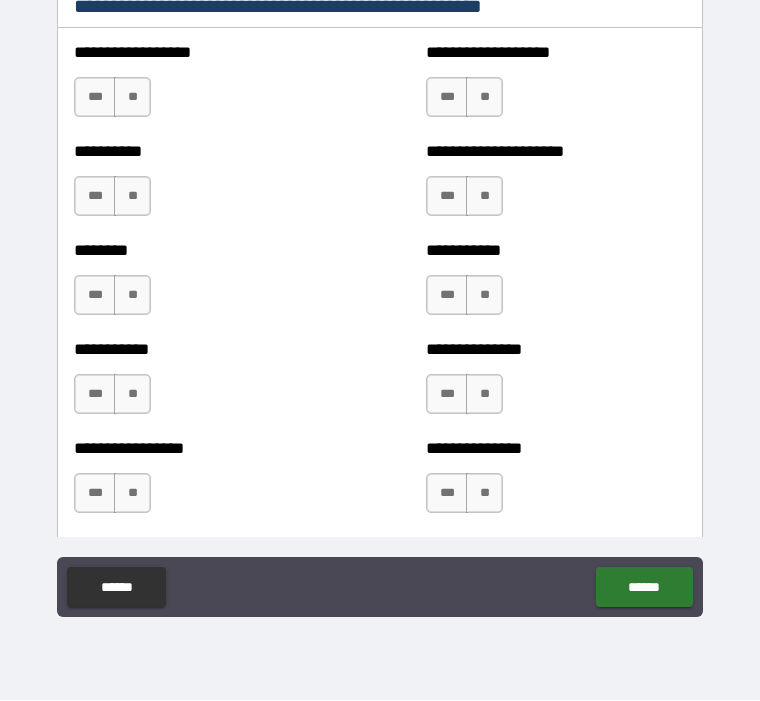 click on "**" at bounding box center (132, 98) 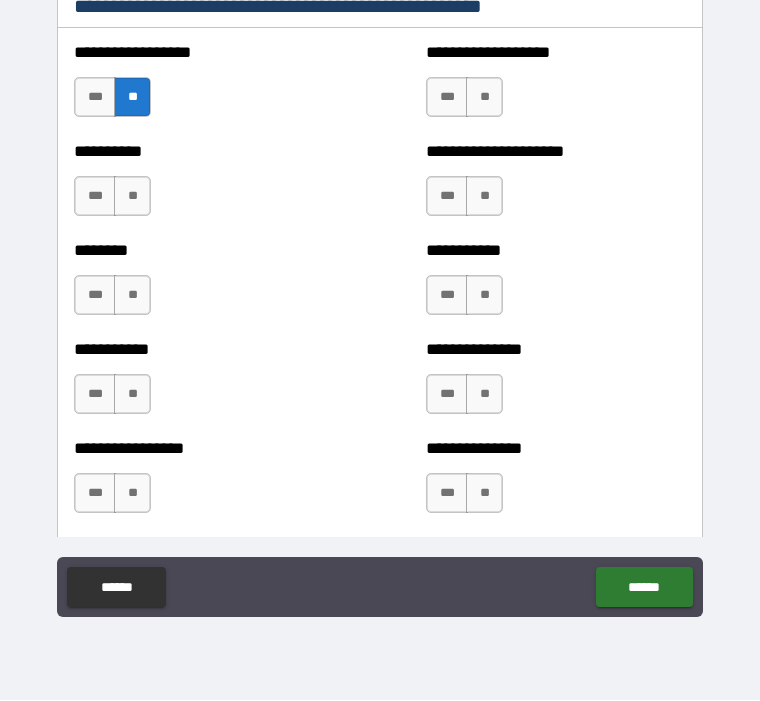 click on "**" at bounding box center [484, 98] 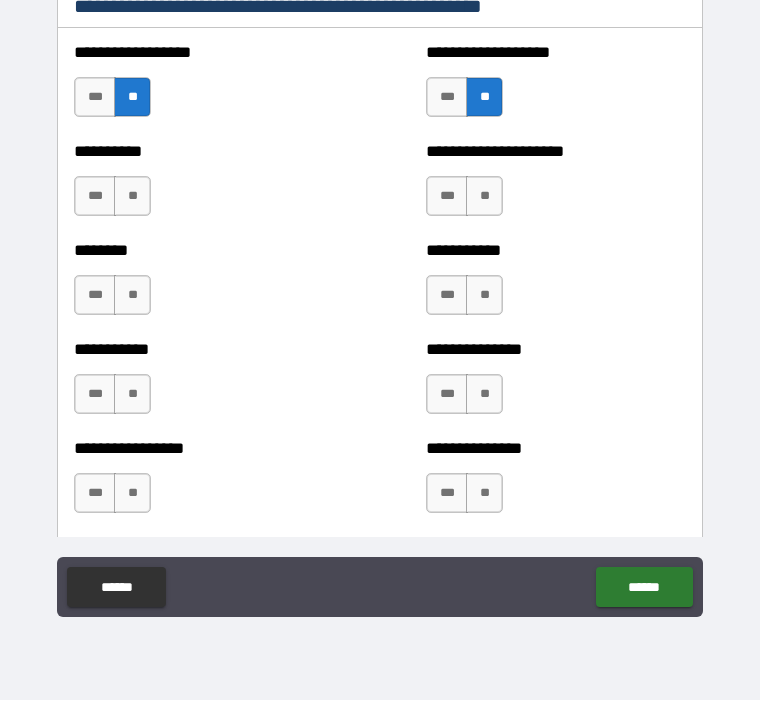 click on "**" at bounding box center (132, 197) 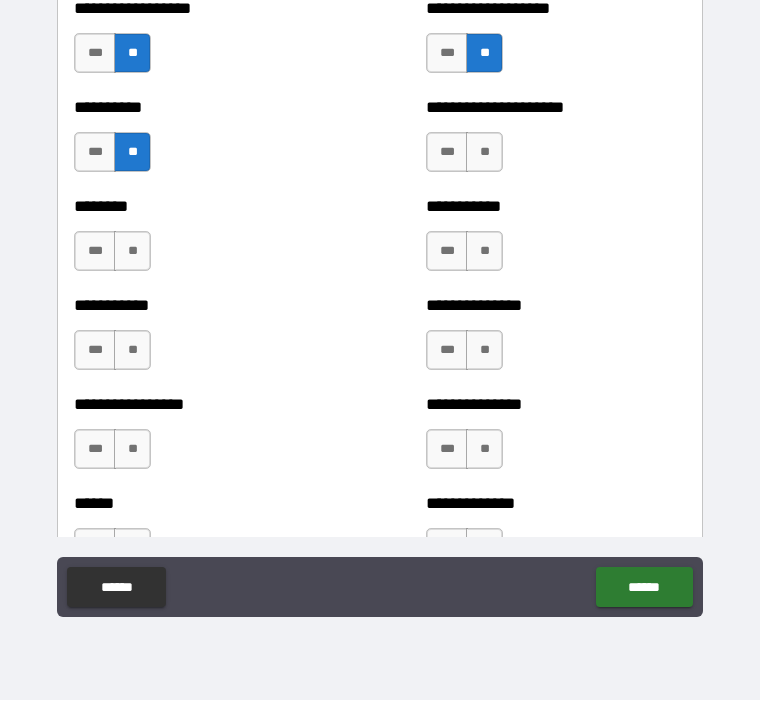 scroll, scrollTop: 2355, scrollLeft: 0, axis: vertical 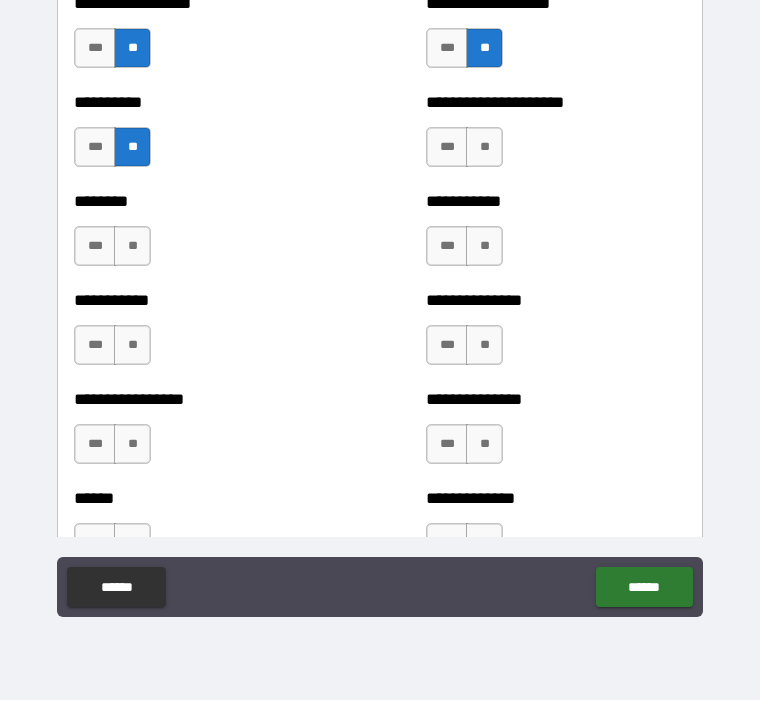 click on "**" at bounding box center (484, 148) 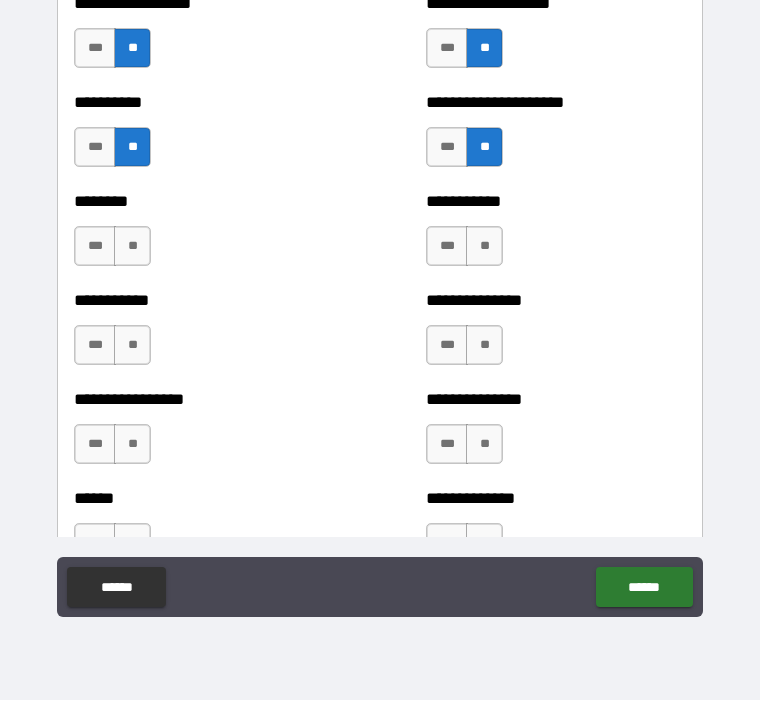 click on "**" at bounding box center [132, 247] 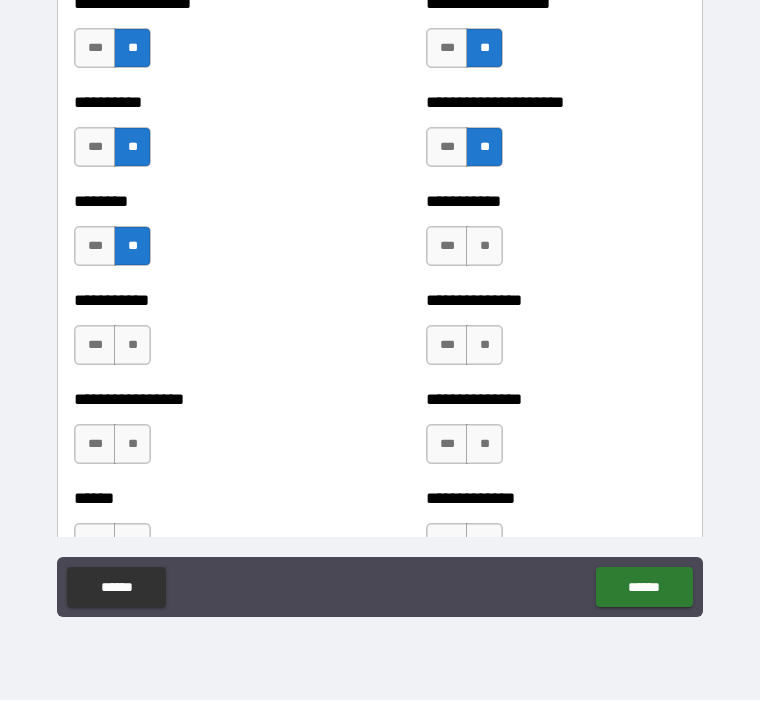 click on "**" at bounding box center [484, 247] 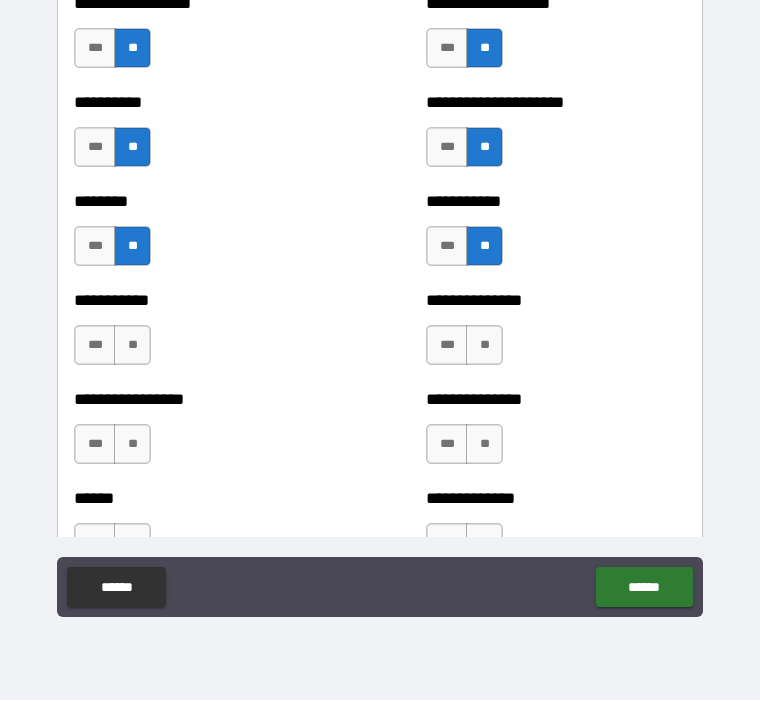 click on "**" at bounding box center (132, 346) 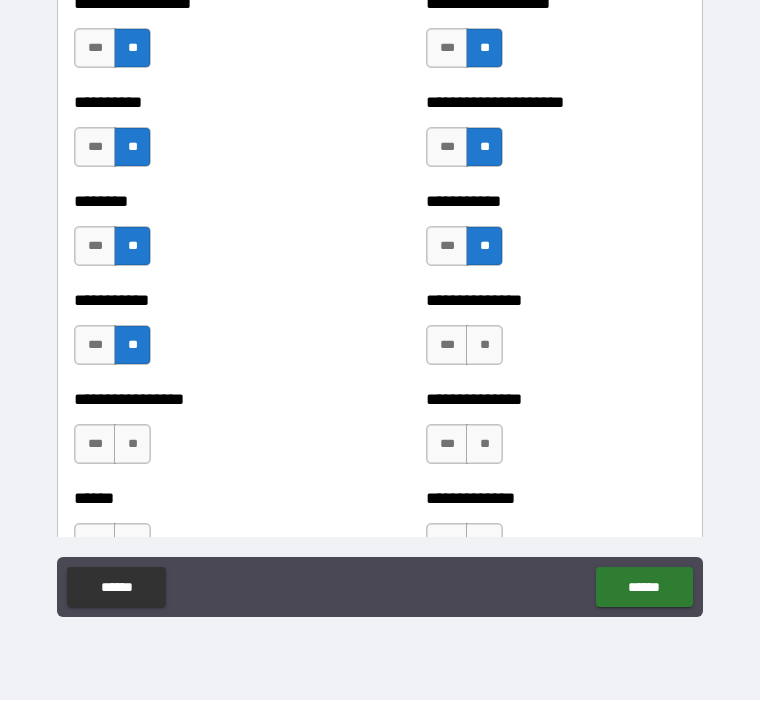 click on "**" at bounding box center (484, 346) 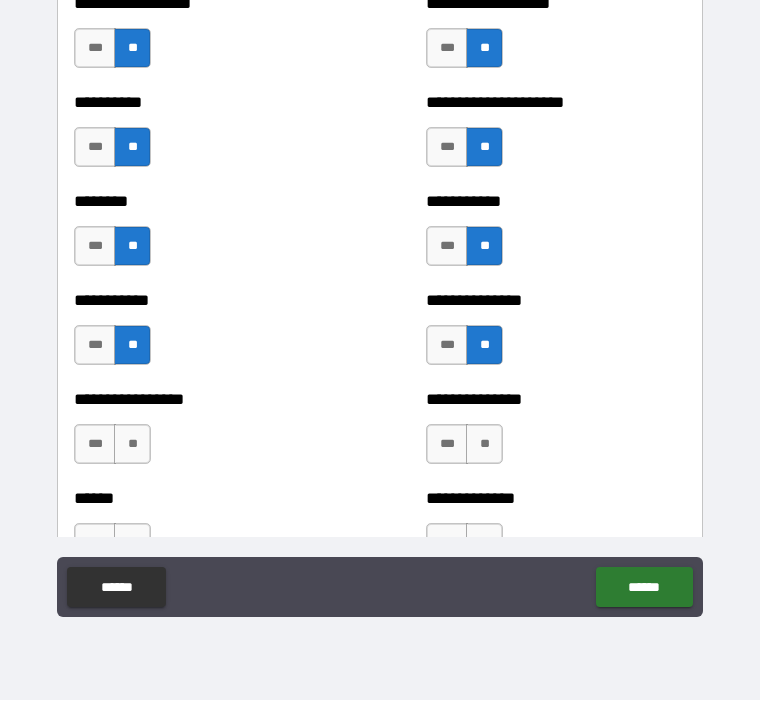 click on "**" at bounding box center (132, 445) 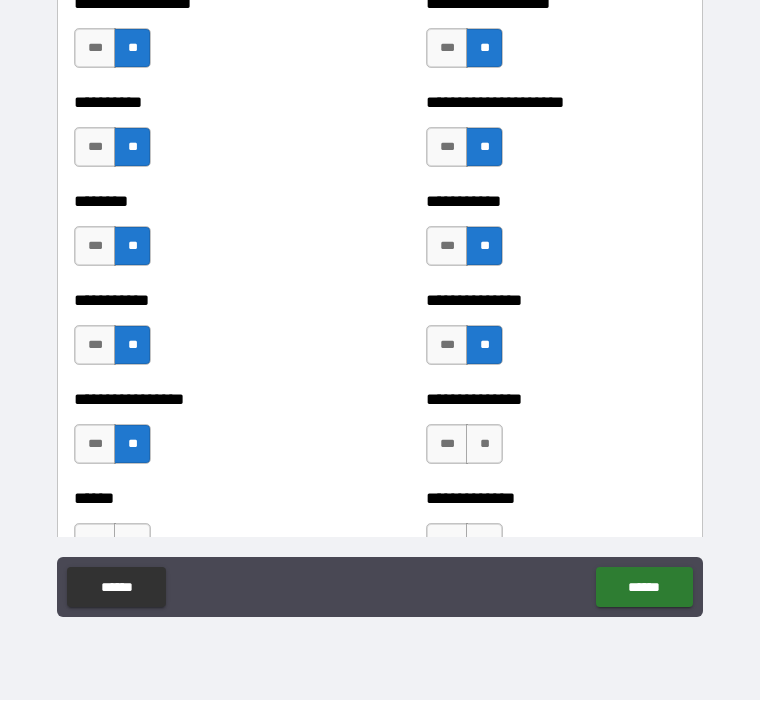 click on "**" at bounding box center [484, 445] 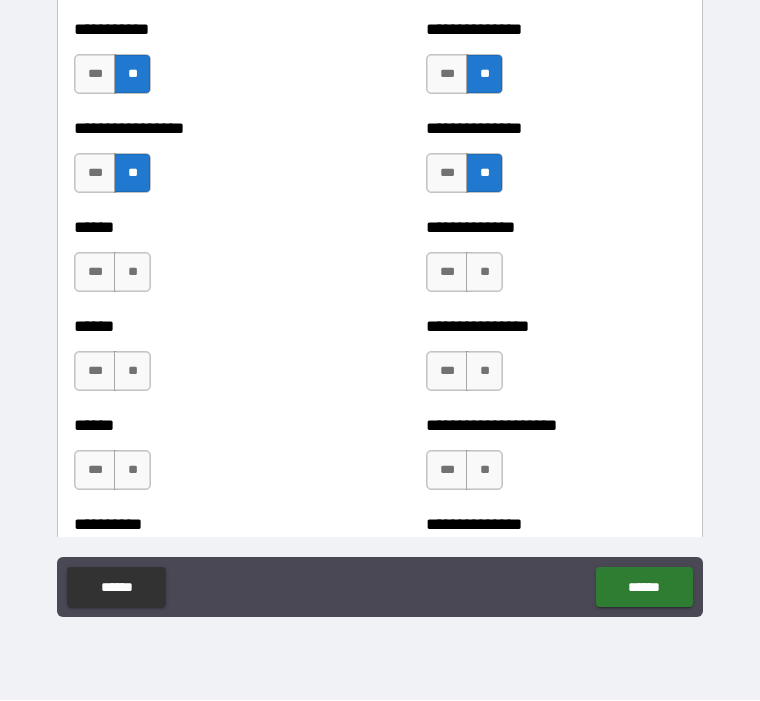 scroll, scrollTop: 2624, scrollLeft: 0, axis: vertical 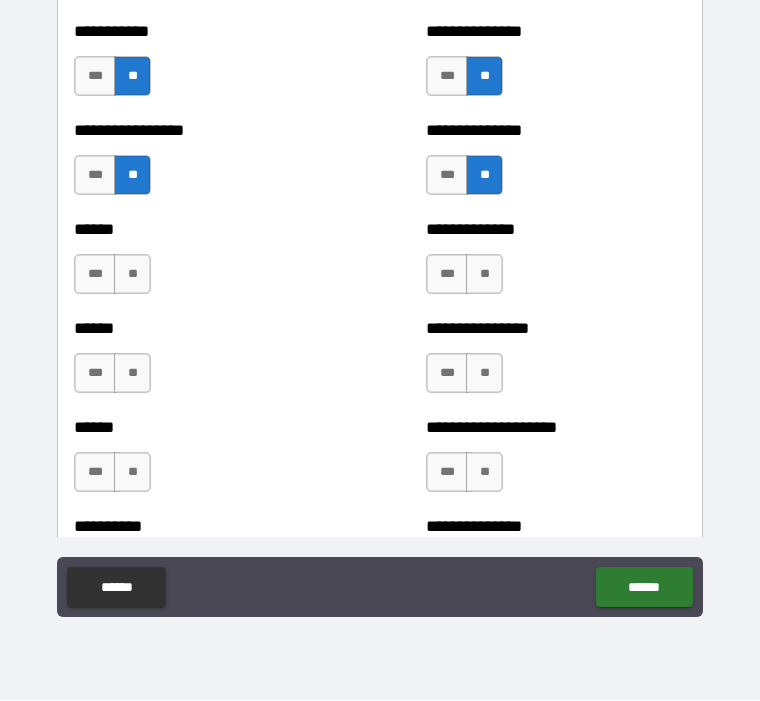 click on "**" at bounding box center (132, 275) 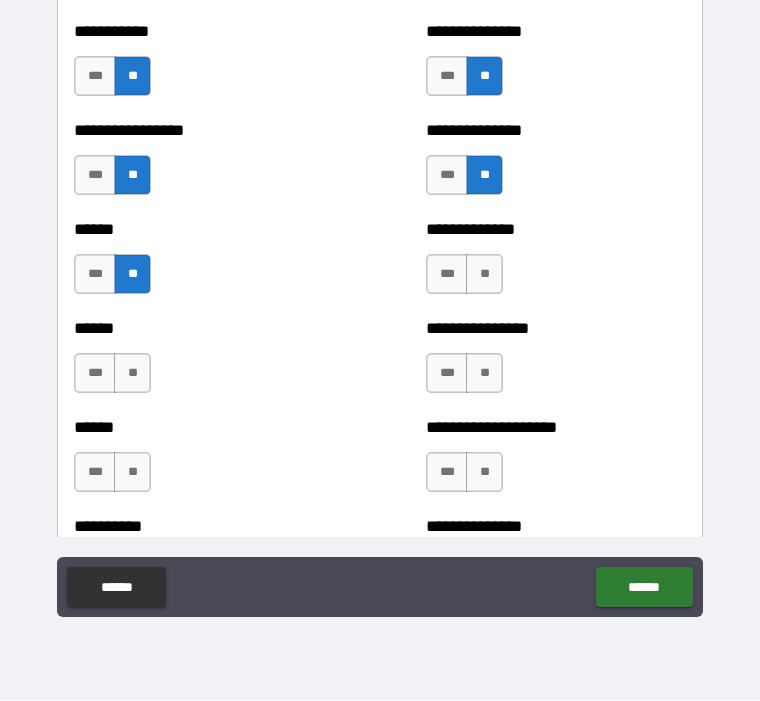 click on "**" at bounding box center [484, 275] 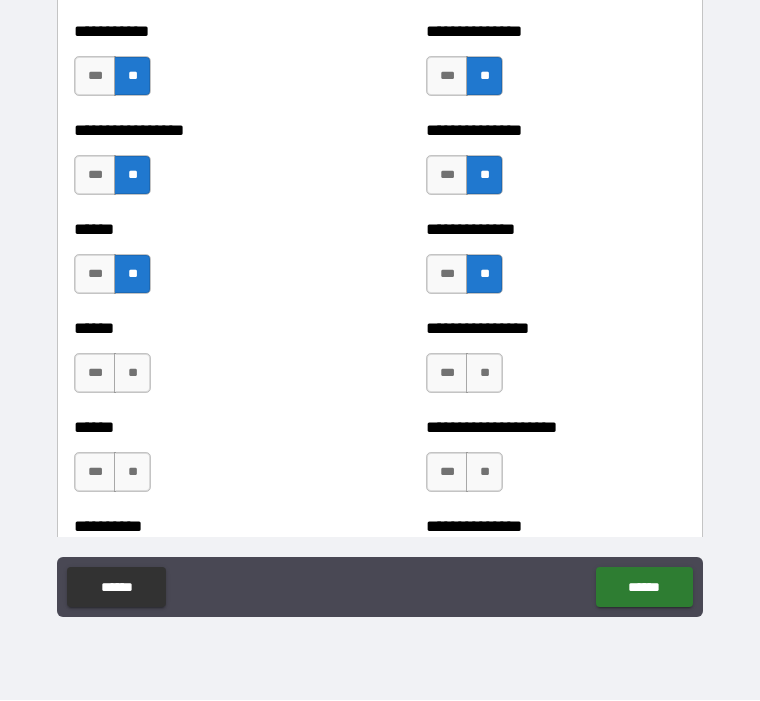 click on "**" at bounding box center [132, 374] 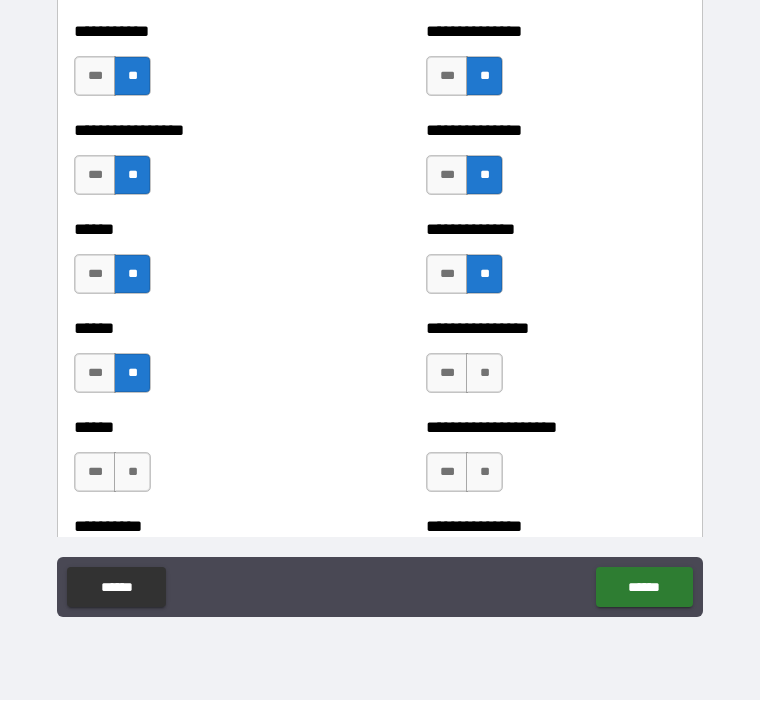 click on "**" at bounding box center (484, 374) 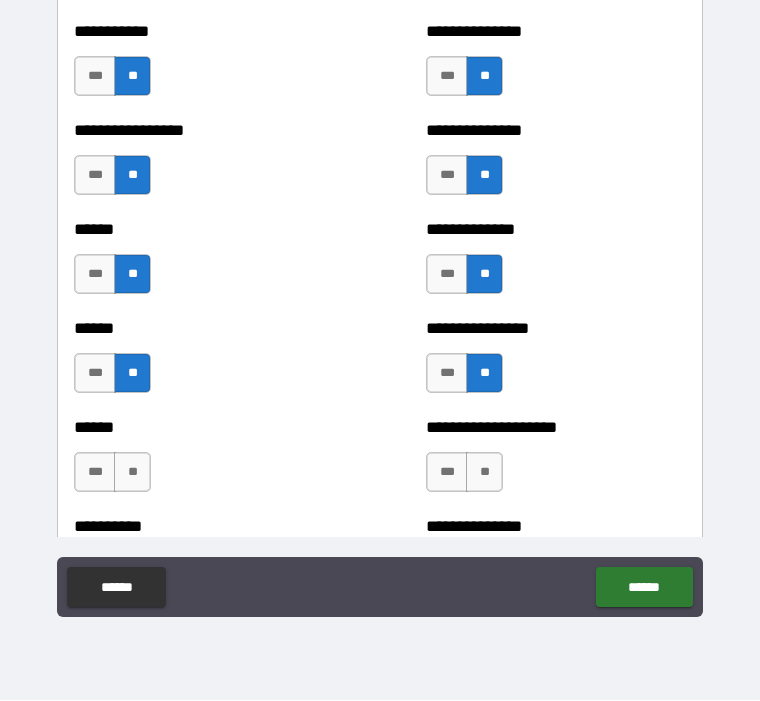 click on "**" at bounding box center (132, 473) 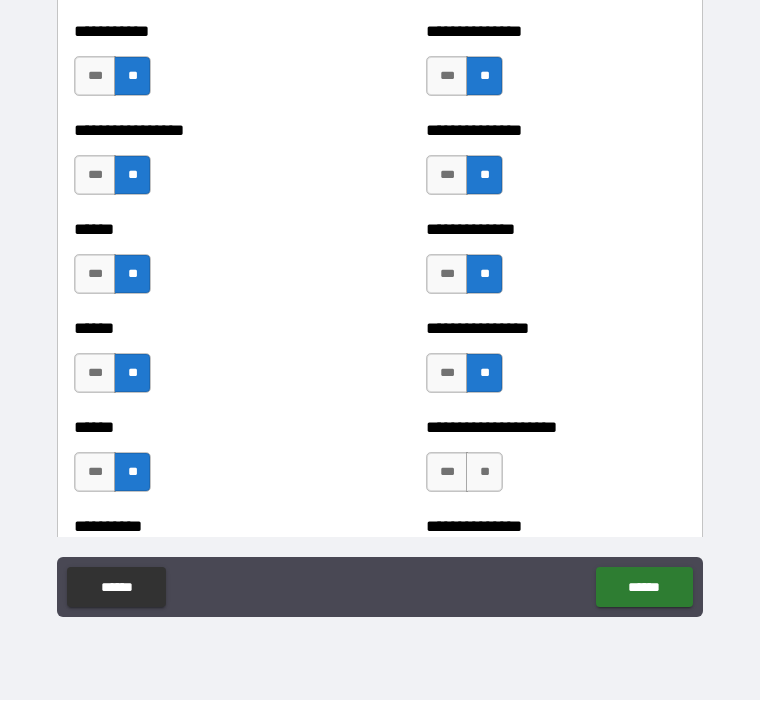click on "**" at bounding box center (484, 473) 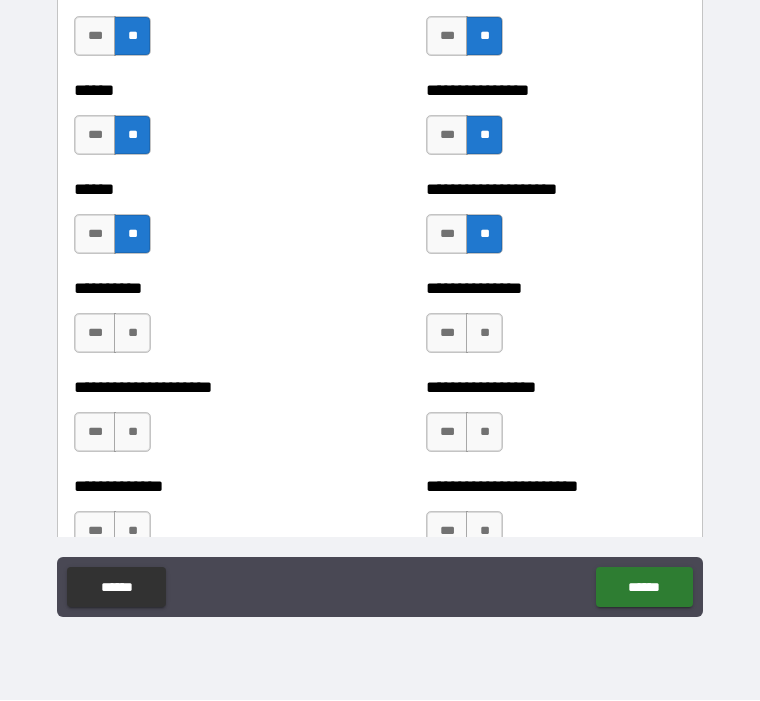 scroll, scrollTop: 2877, scrollLeft: 0, axis: vertical 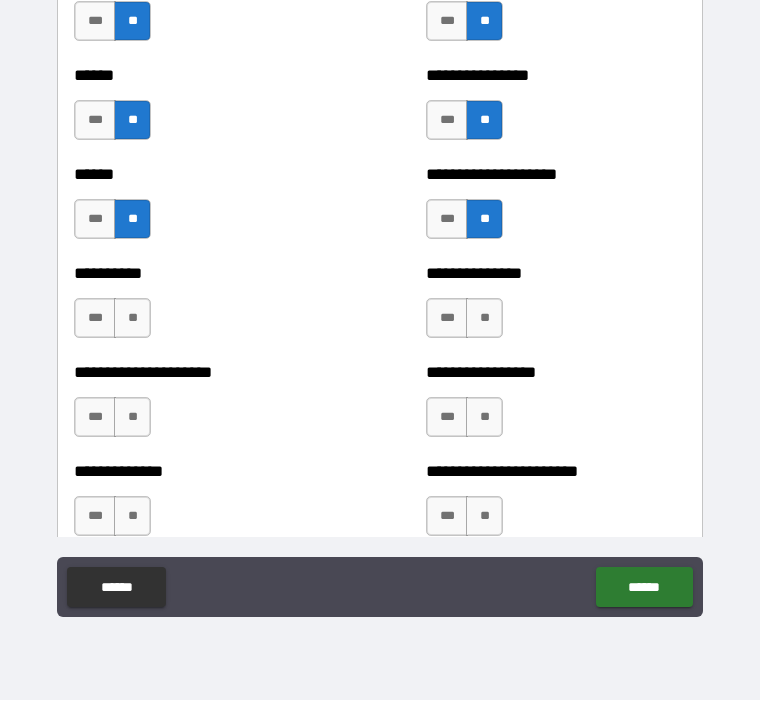 click on "**" at bounding box center (132, 319) 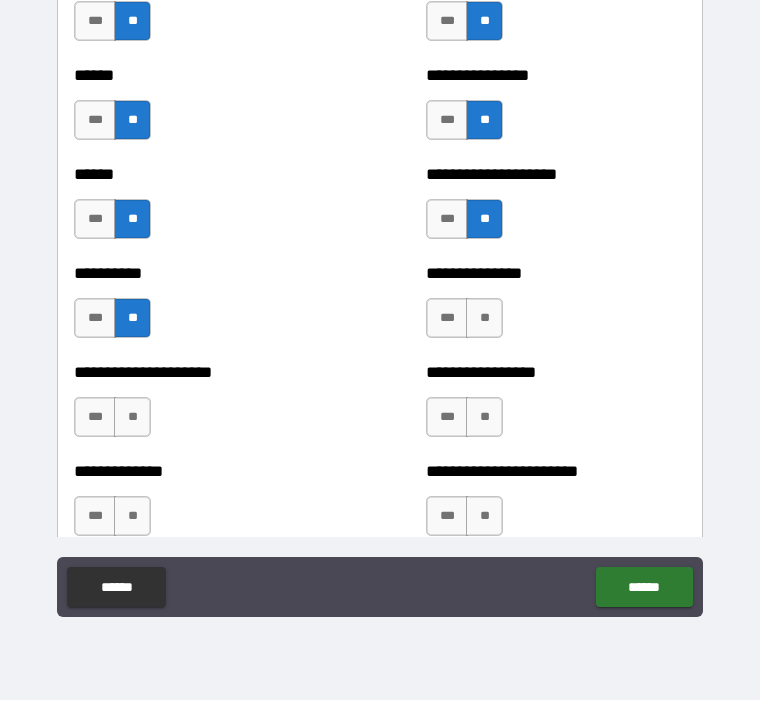 click on "**" at bounding box center [484, 319] 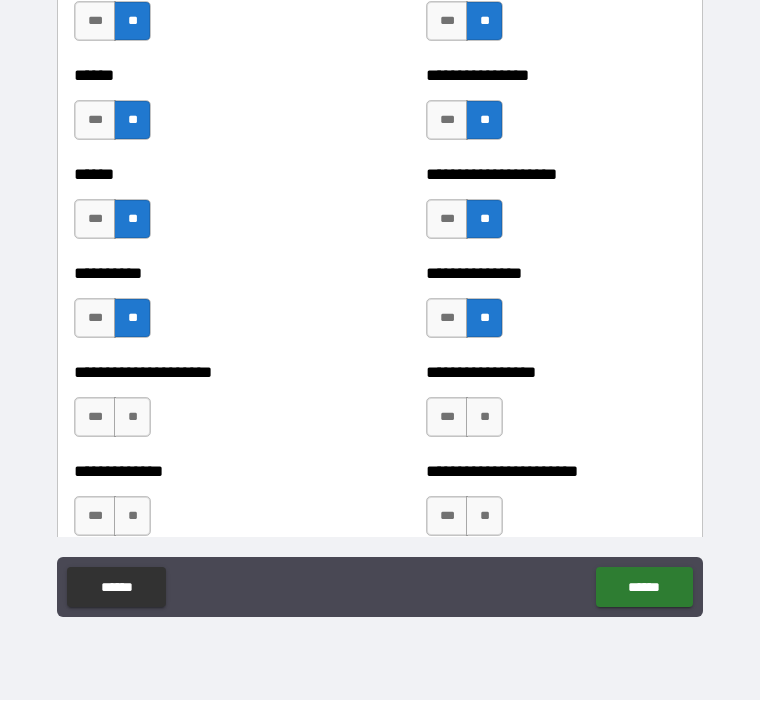 click on "**********" at bounding box center (204, 408) 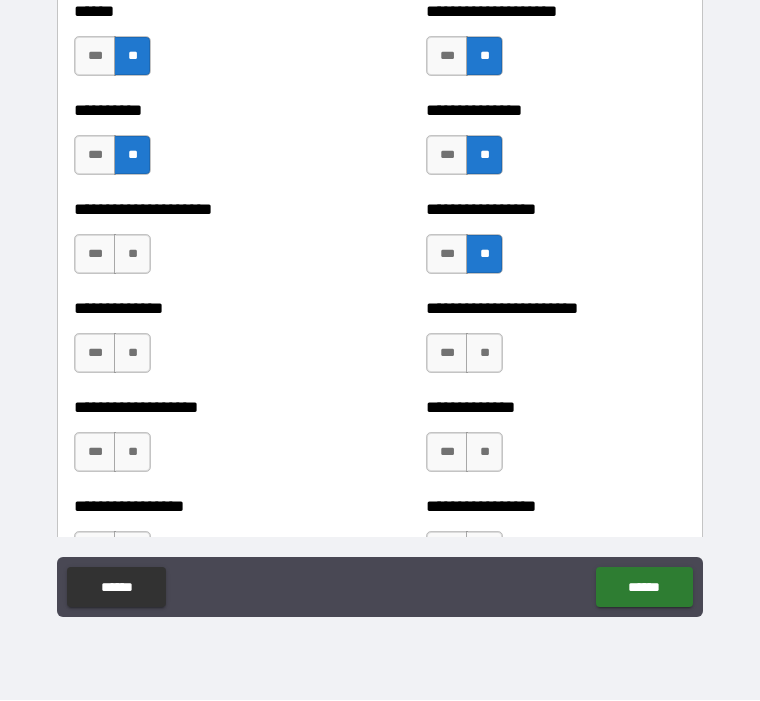 scroll, scrollTop: 3041, scrollLeft: 0, axis: vertical 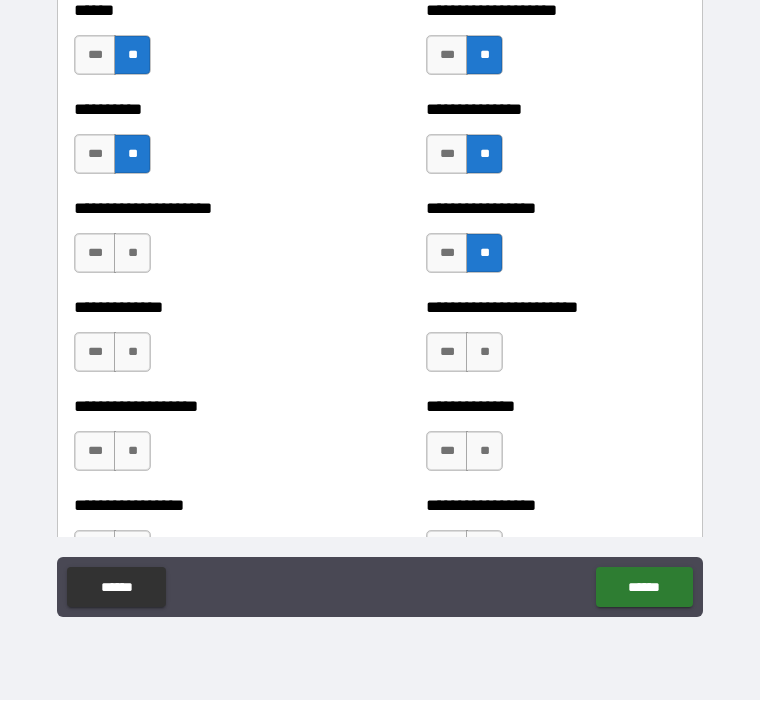 click on "**" at bounding box center [132, 353] 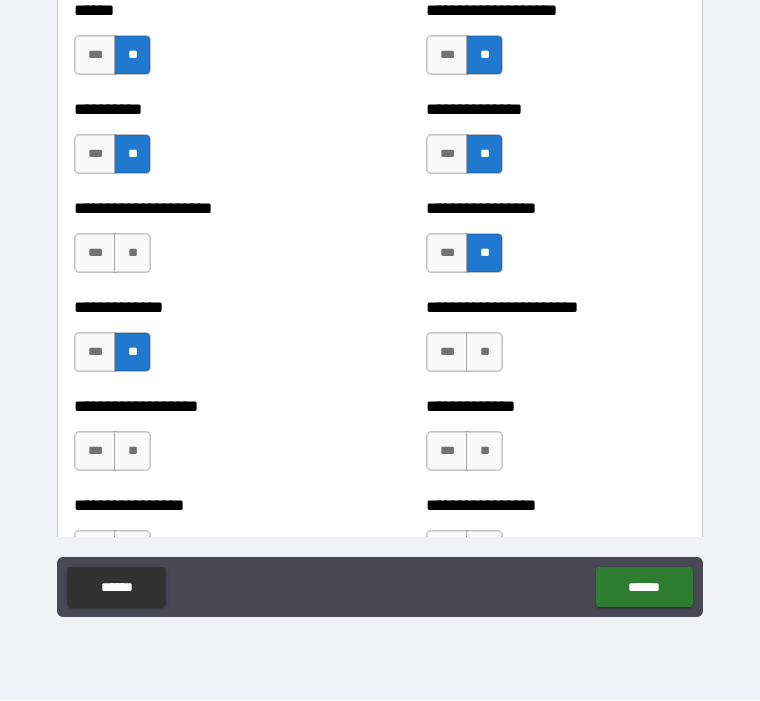 click on "**" at bounding box center (484, 353) 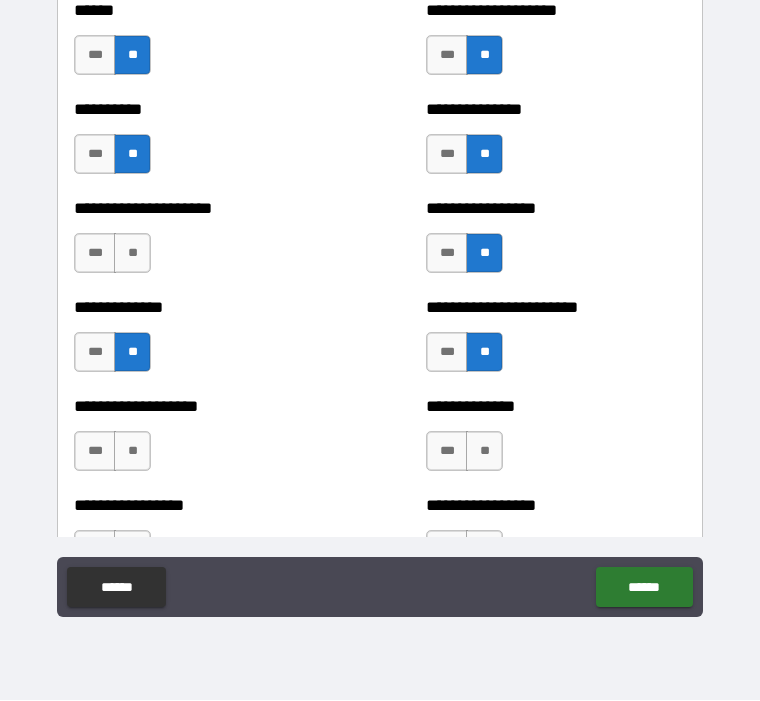 click on "**" at bounding box center (132, 452) 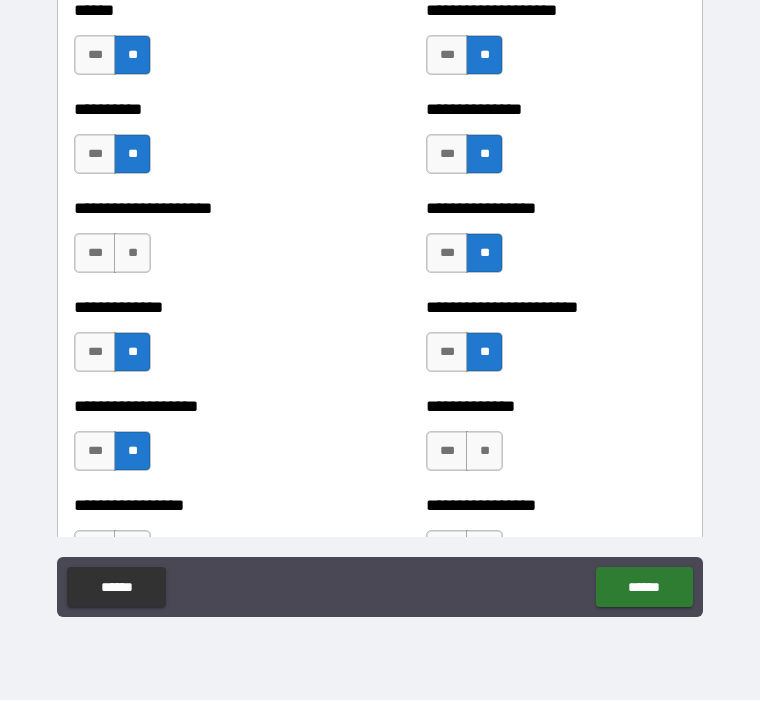click on "**" at bounding box center (484, 452) 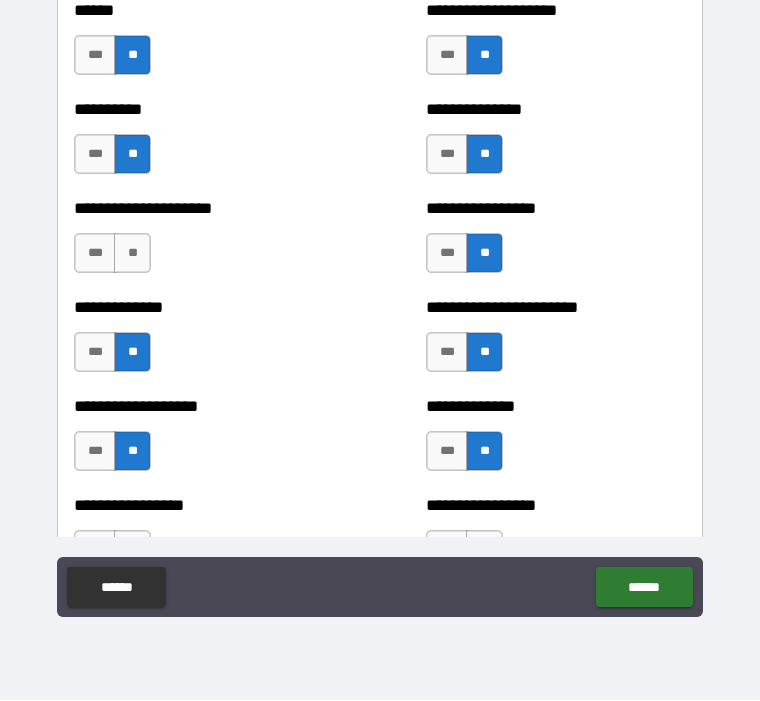 click on "***" at bounding box center [95, 254] 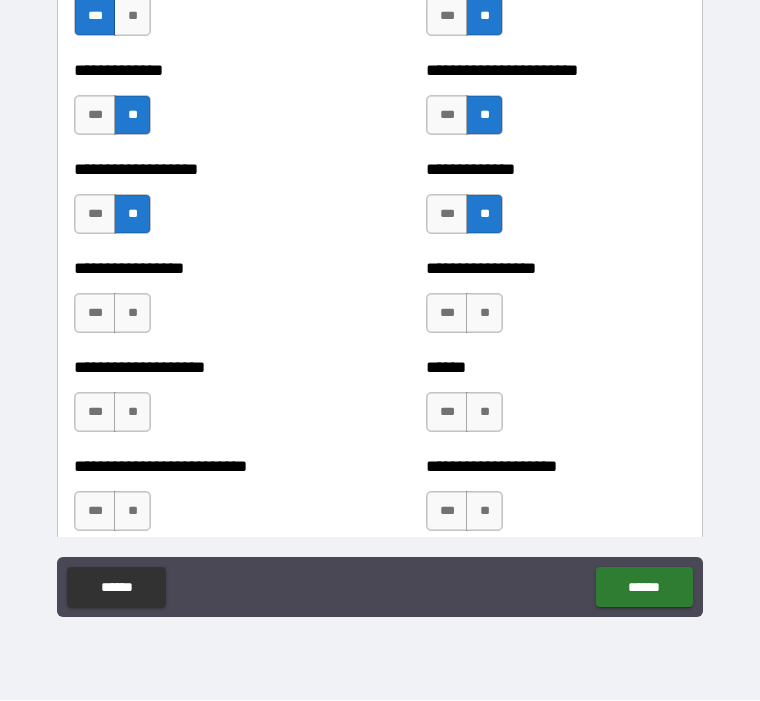 scroll, scrollTop: 3281, scrollLeft: 0, axis: vertical 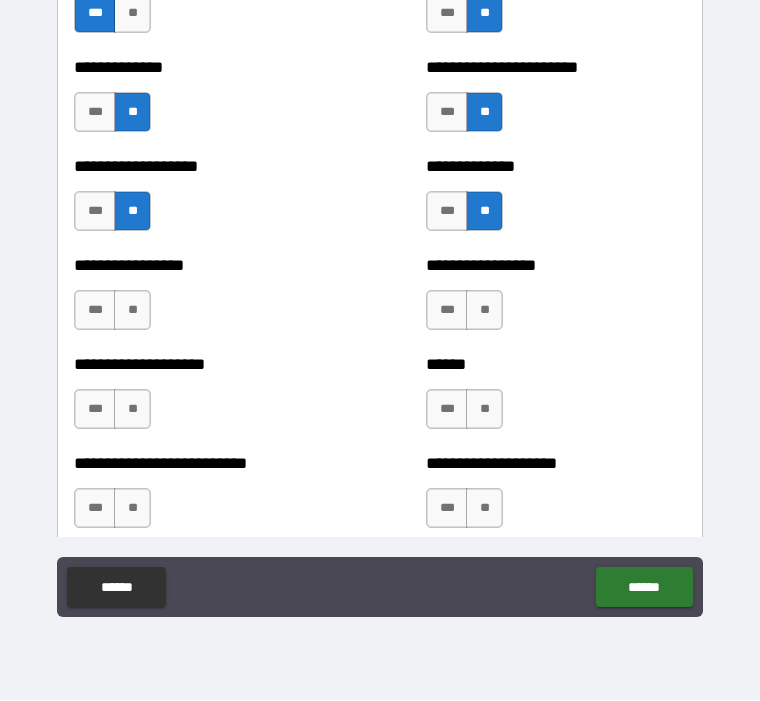 click on "**" at bounding box center [132, 311] 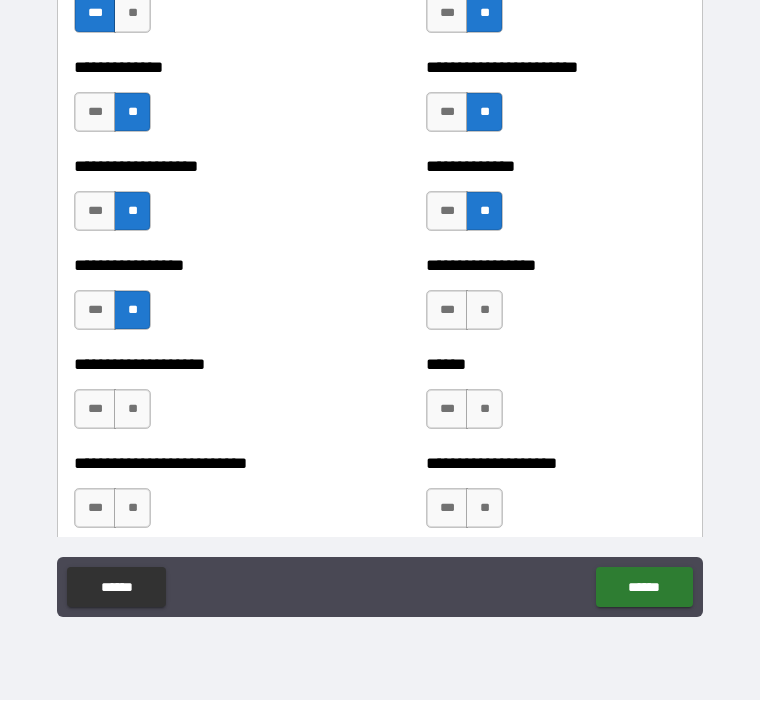 click on "**" at bounding box center [484, 311] 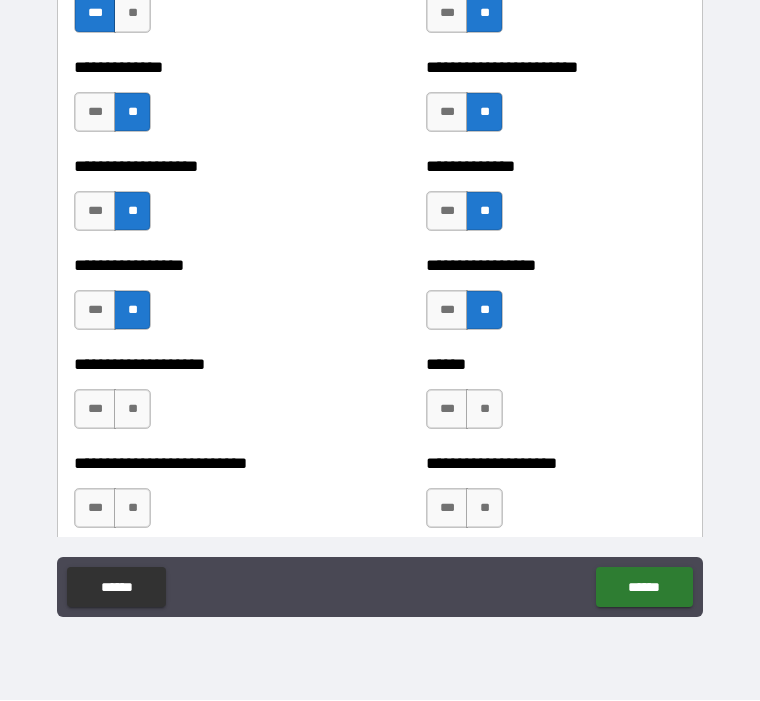 click on "**" at bounding box center (132, 410) 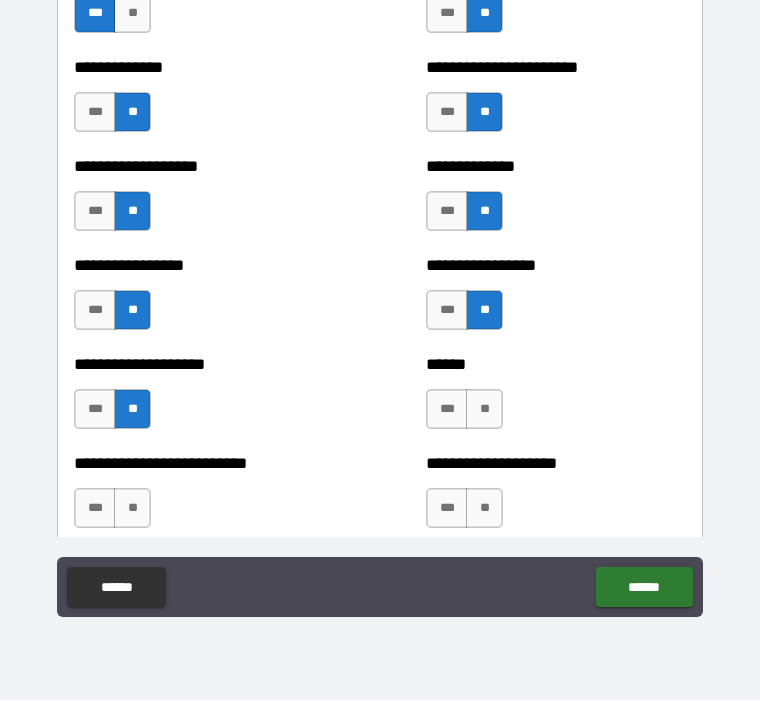 click on "**" at bounding box center [484, 410] 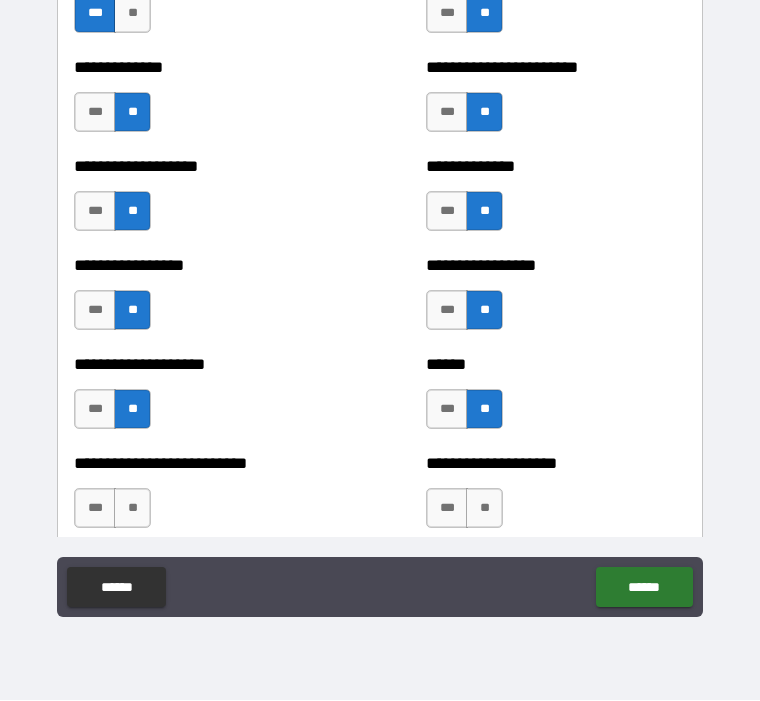 click on "**" at bounding box center (132, 509) 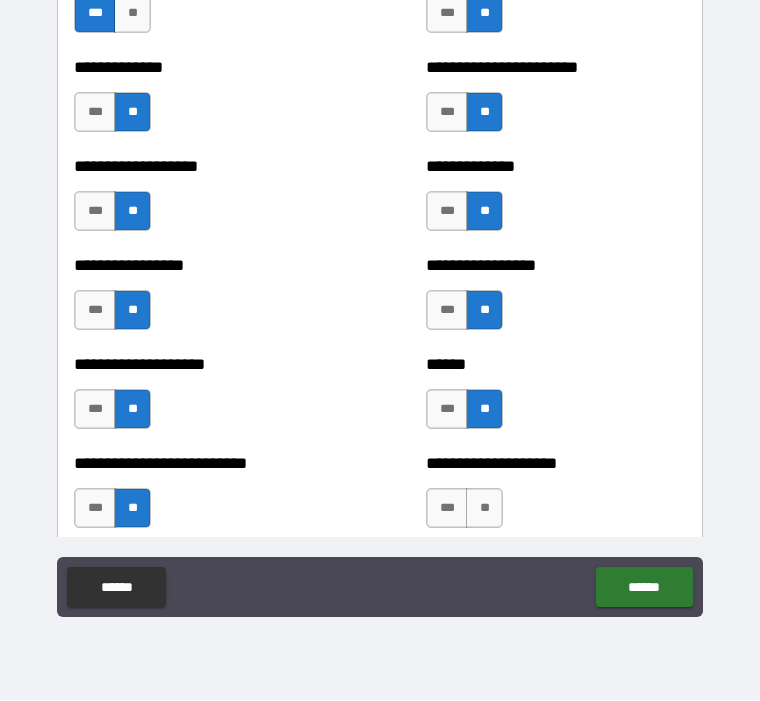 click on "**" at bounding box center [484, 509] 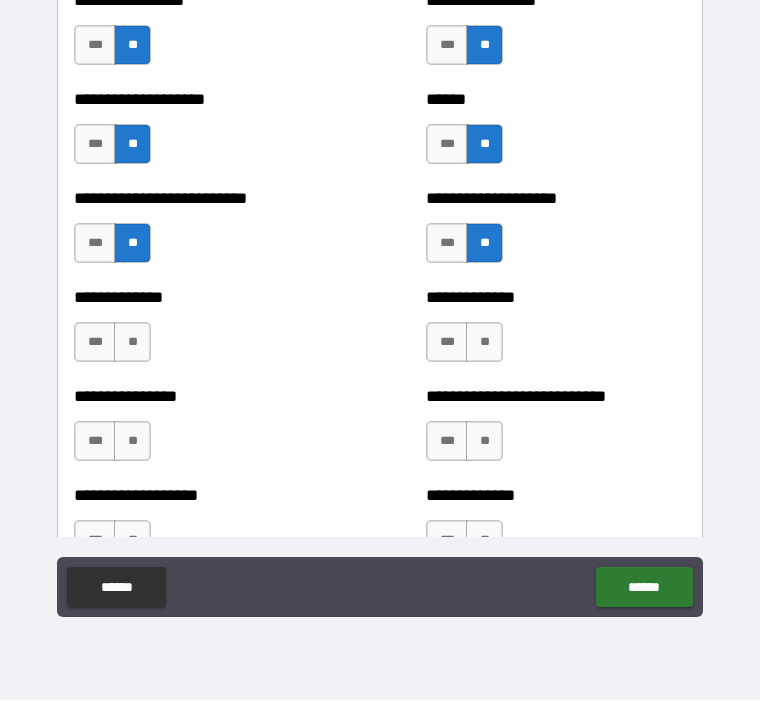 scroll, scrollTop: 3563, scrollLeft: 0, axis: vertical 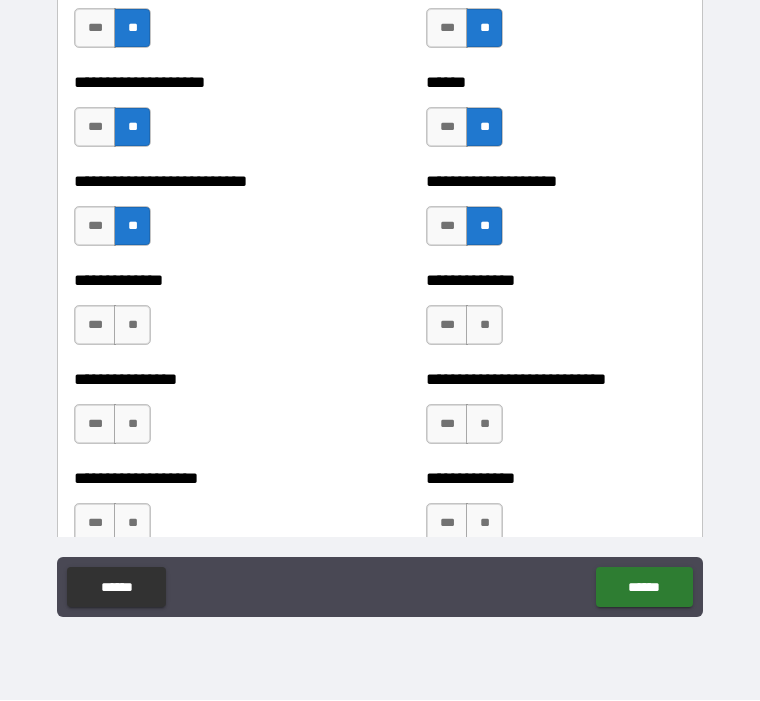 click on "**" at bounding box center [132, 326] 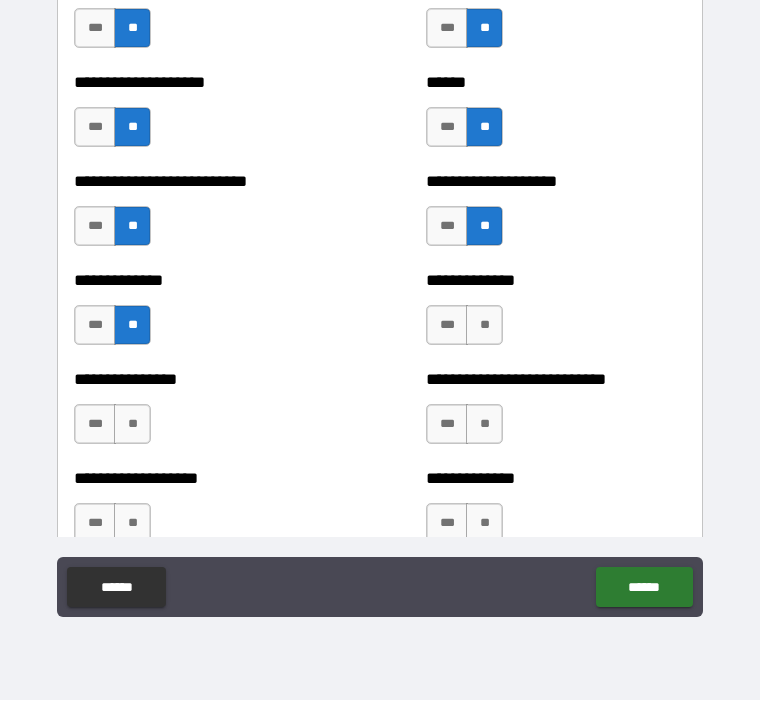 click on "**" at bounding box center [484, 326] 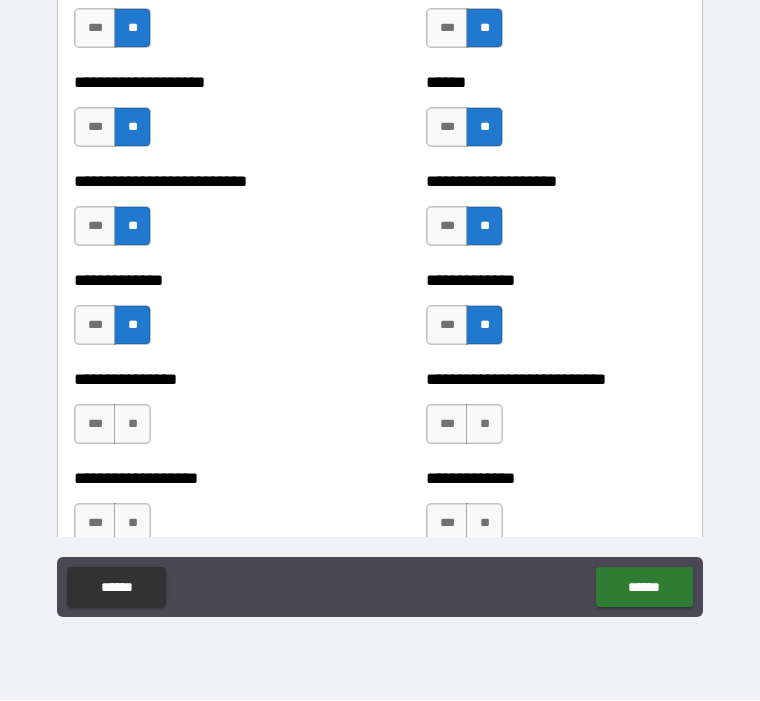 click on "**" at bounding box center [132, 425] 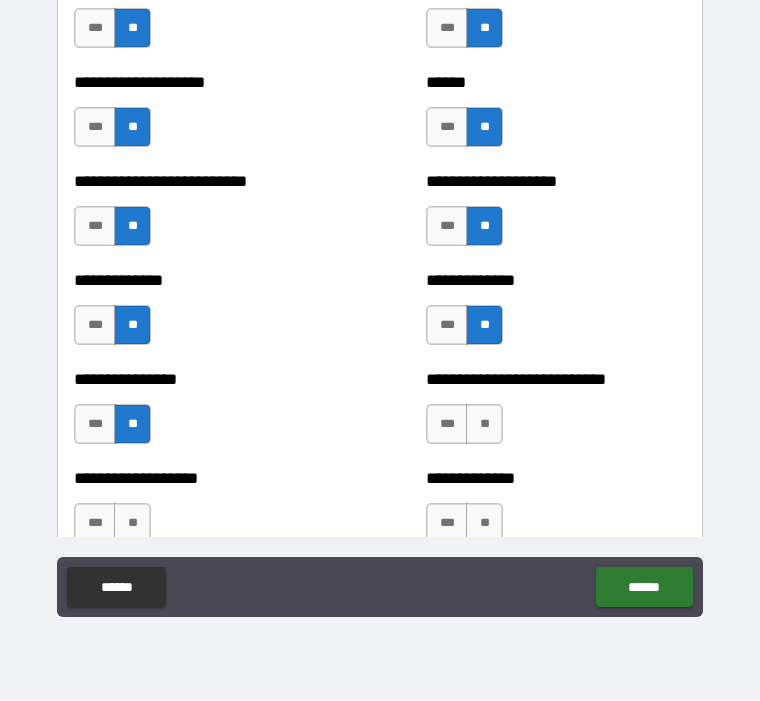 click on "**" at bounding box center (132, 524) 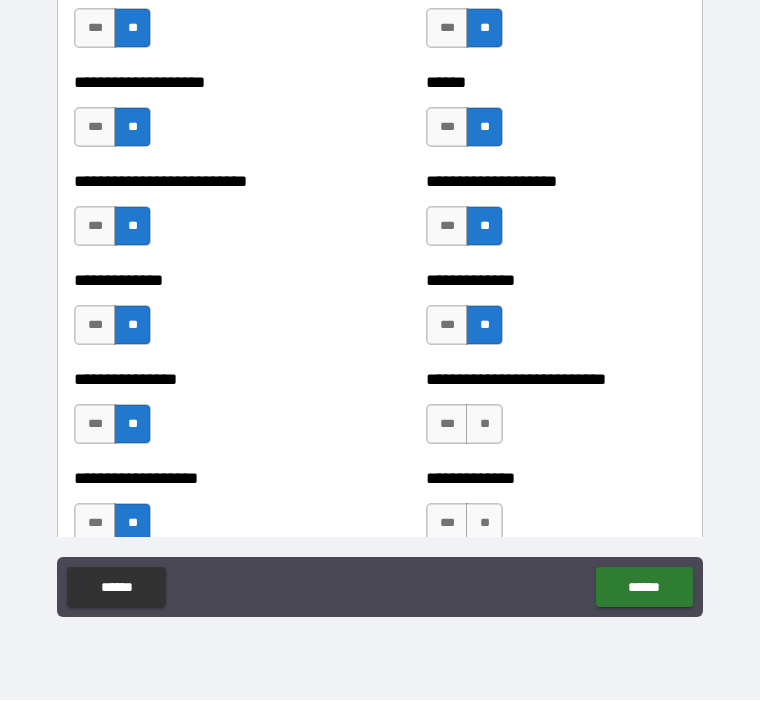 click on "**" at bounding box center [484, 524] 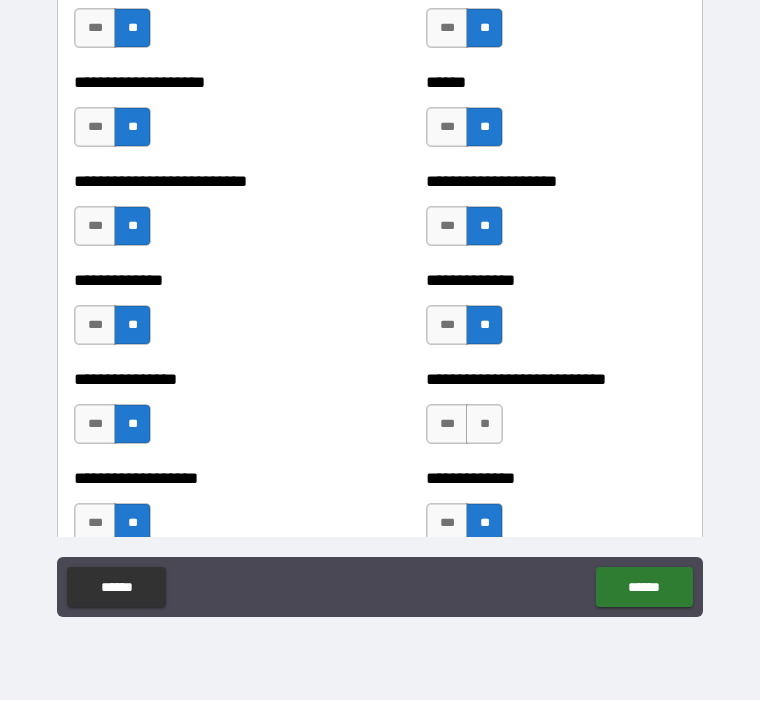 click on "**" at bounding box center [484, 425] 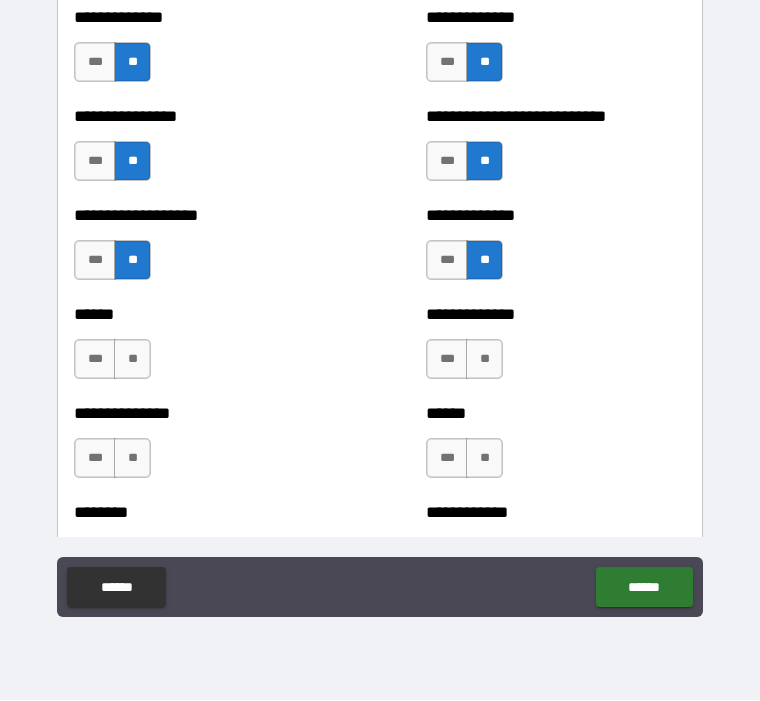 scroll, scrollTop: 3827, scrollLeft: 0, axis: vertical 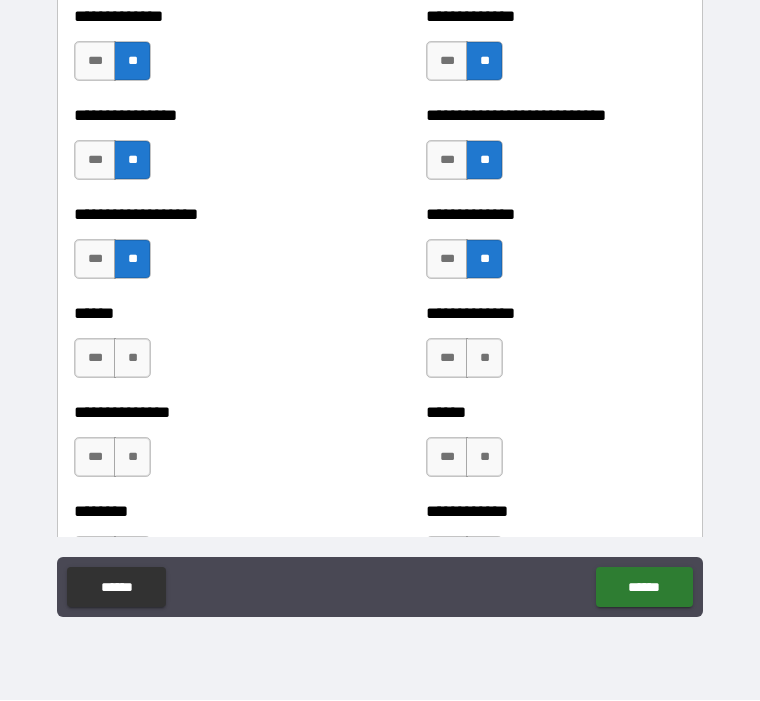 click on "**" at bounding box center [132, 359] 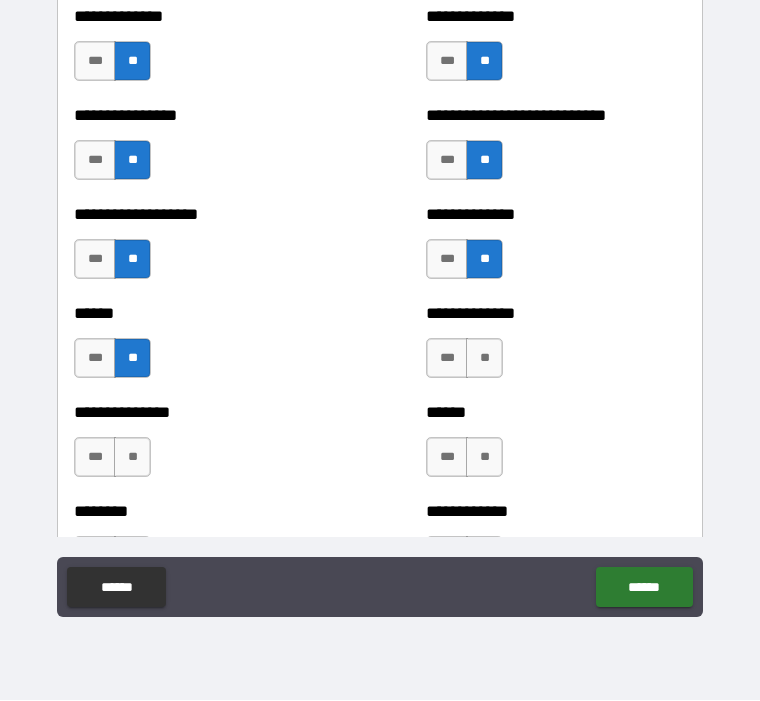 click on "**" at bounding box center [484, 359] 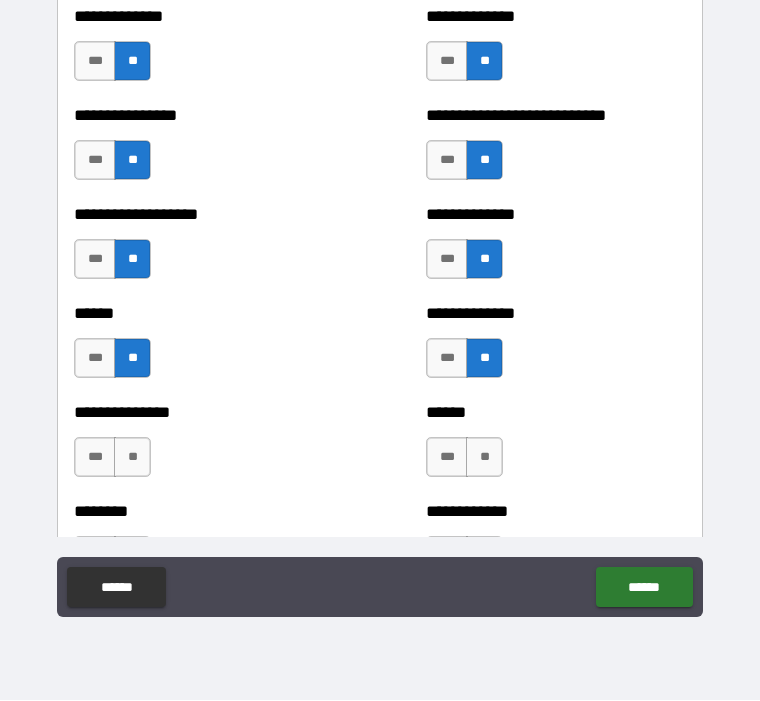 click on "**" at bounding box center [132, 458] 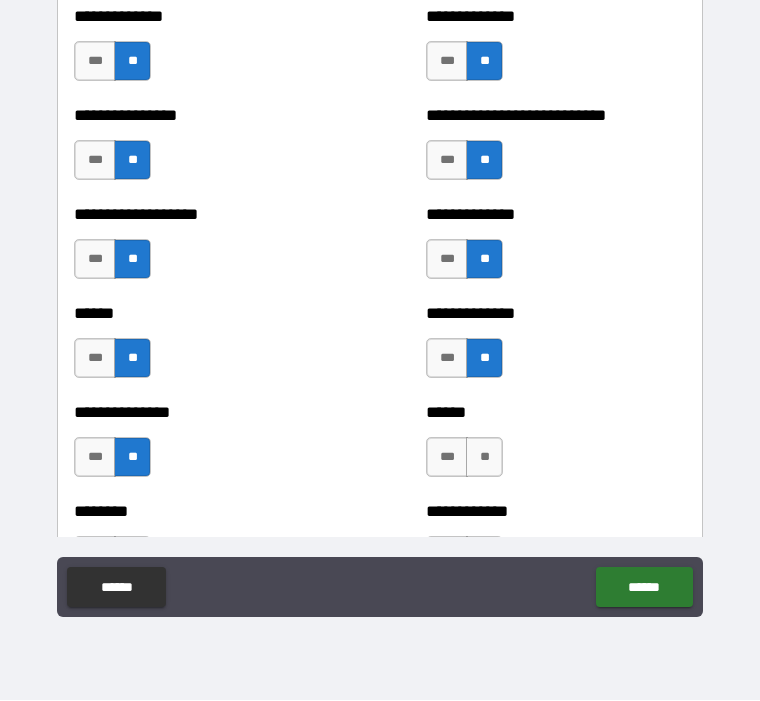 click on "**" at bounding box center [484, 458] 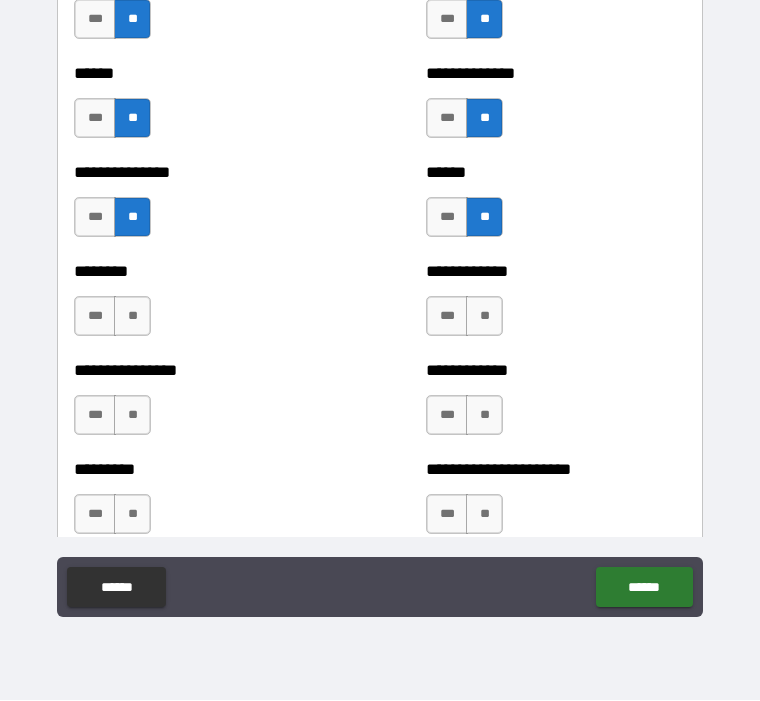 scroll, scrollTop: 4080, scrollLeft: 0, axis: vertical 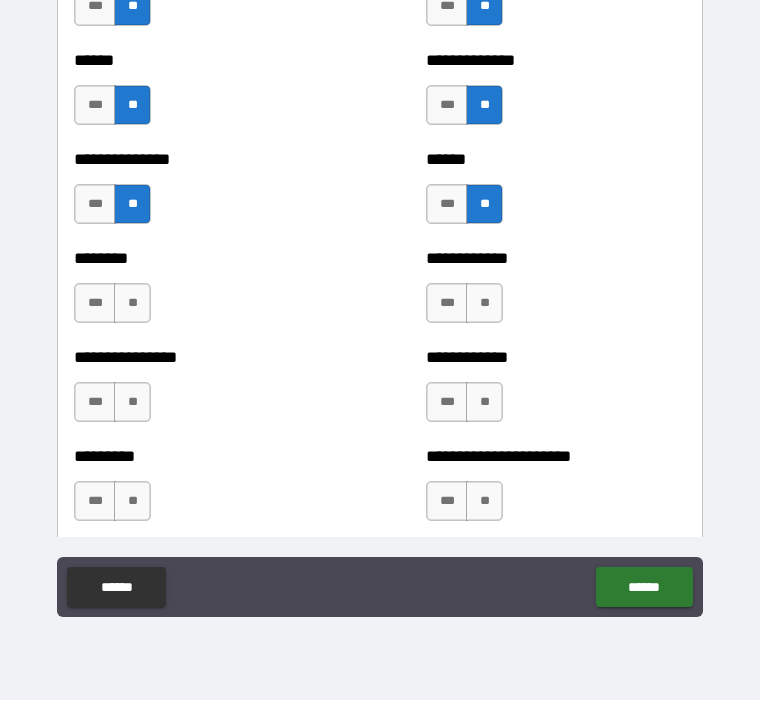 click on "**" at bounding box center [132, 304] 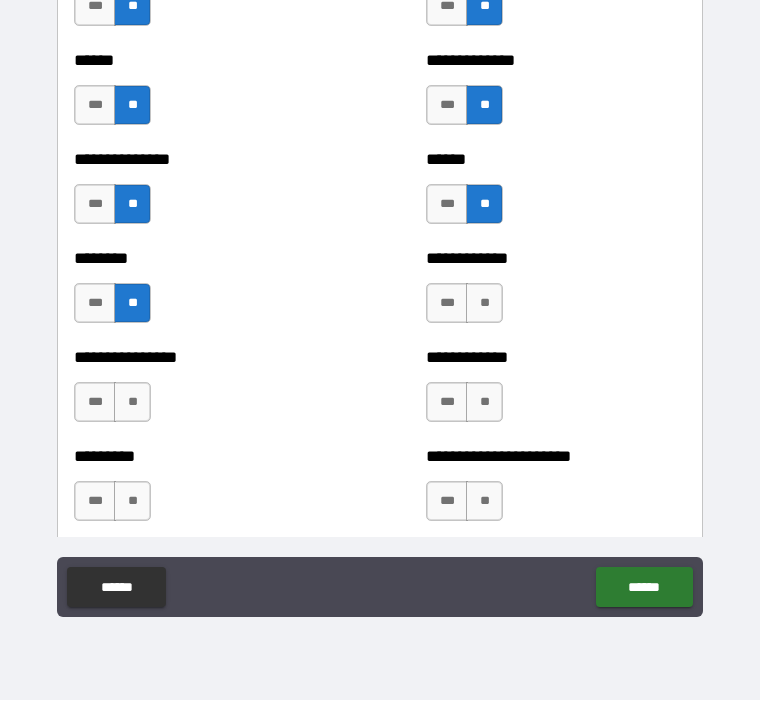 click on "**" at bounding box center (484, 304) 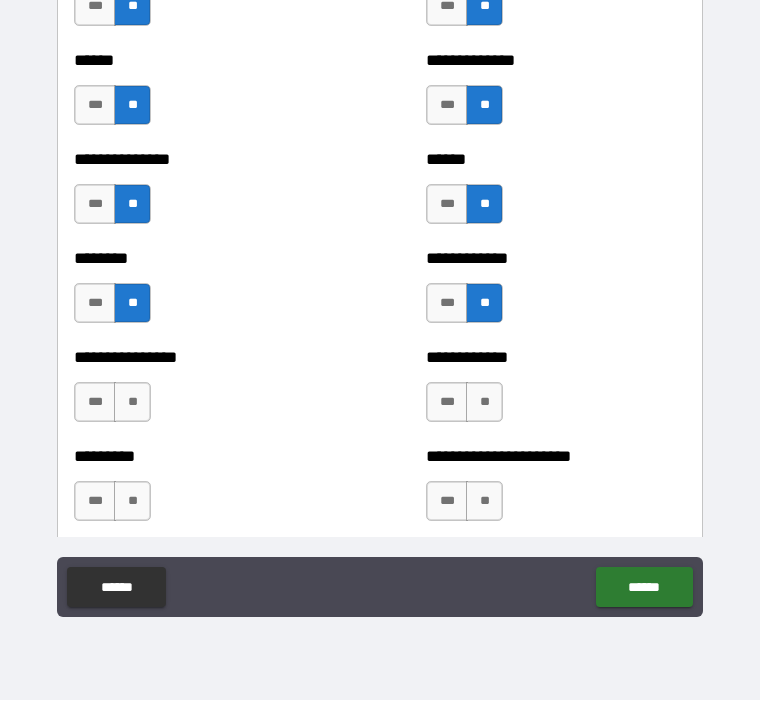 click on "**" at bounding box center [132, 403] 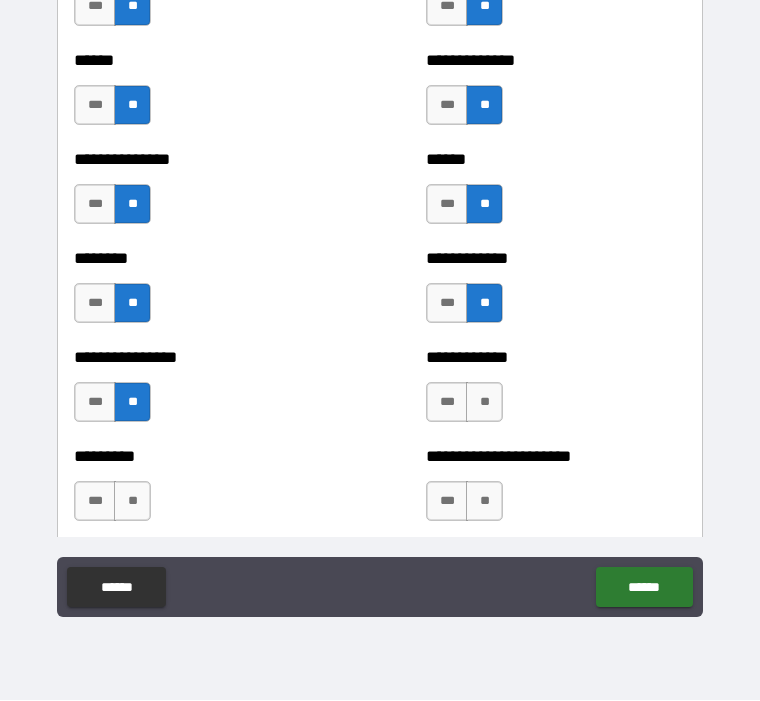 click on "**" at bounding box center (484, 403) 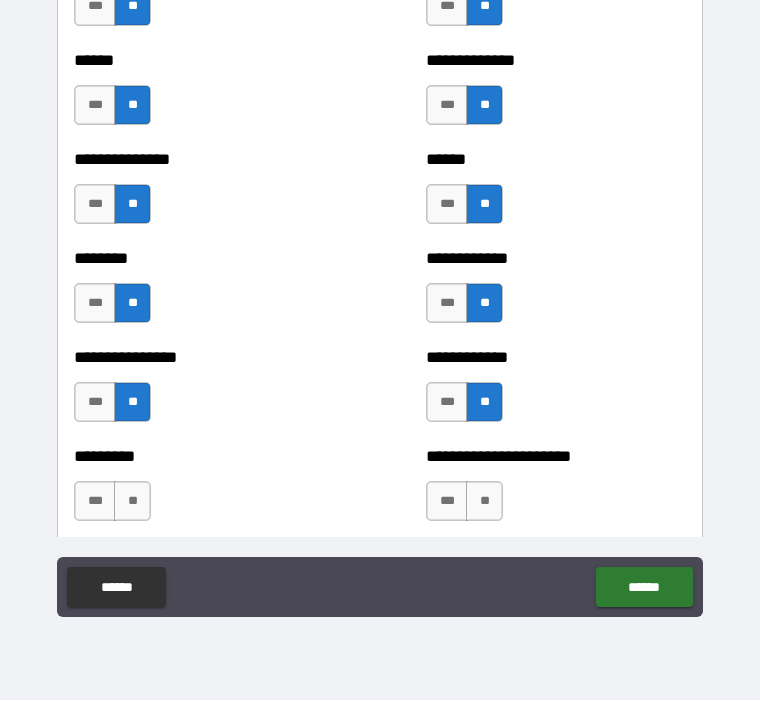 click on "**" at bounding box center (132, 502) 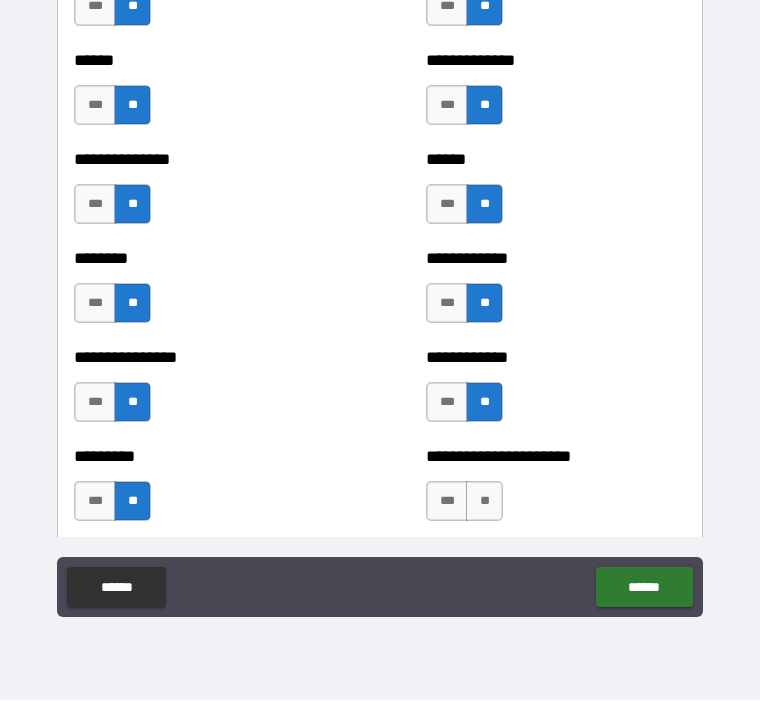 click on "**" at bounding box center [484, 502] 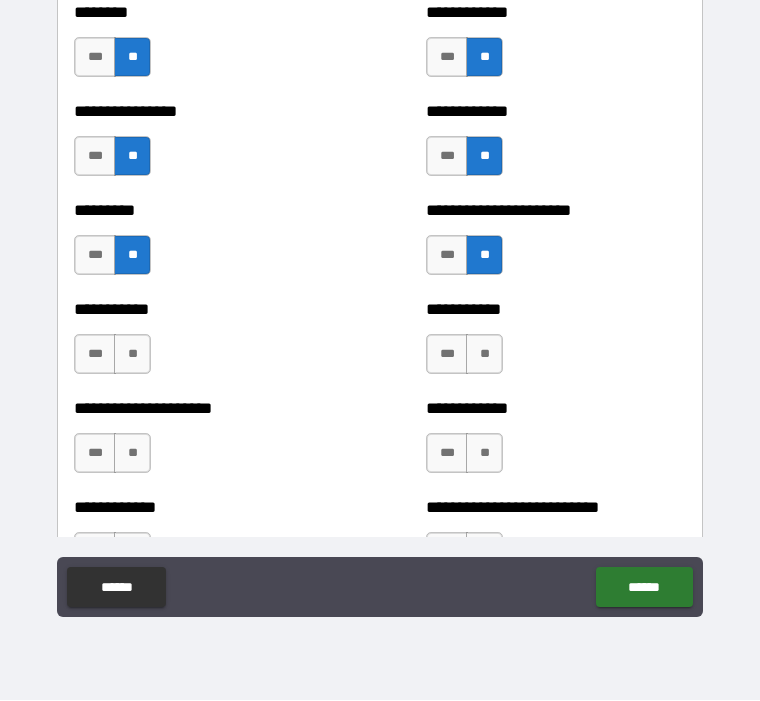 scroll, scrollTop: 4359, scrollLeft: 0, axis: vertical 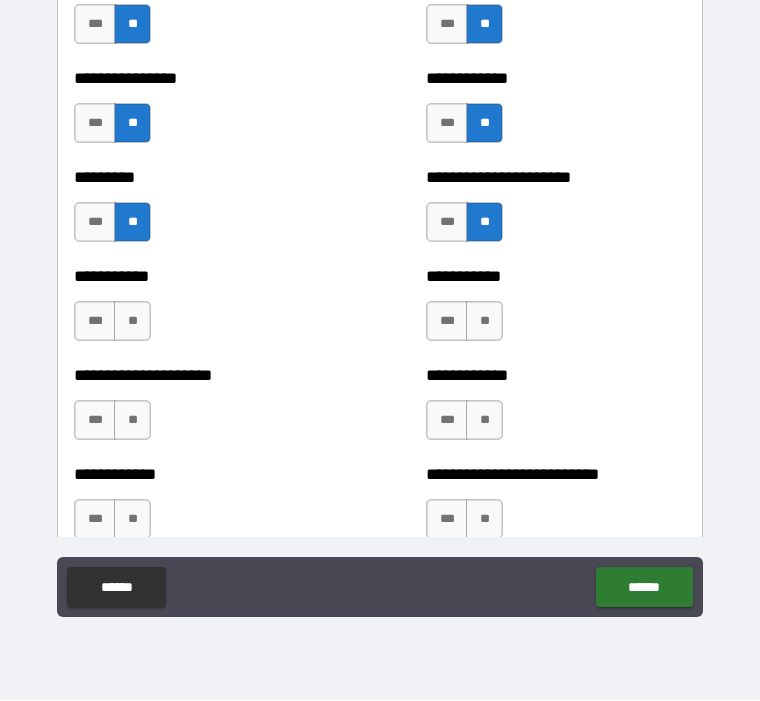 click on "**" at bounding box center (132, 322) 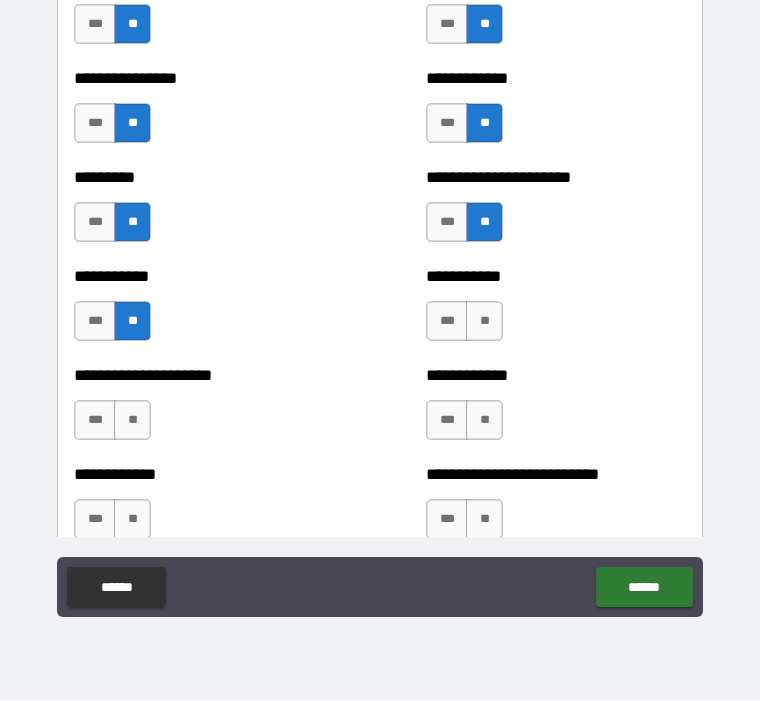 click on "**" at bounding box center [484, 322] 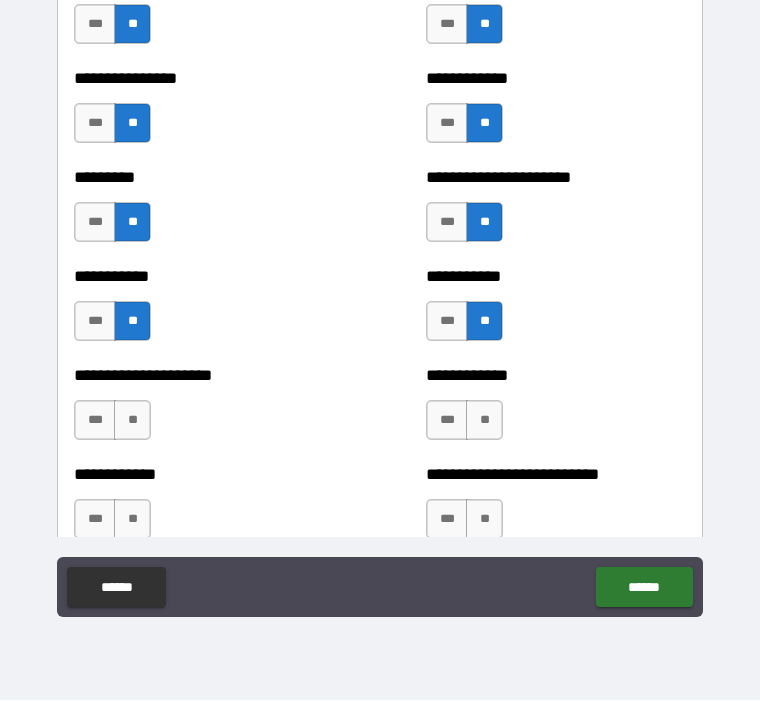 click on "**" at bounding box center [132, 421] 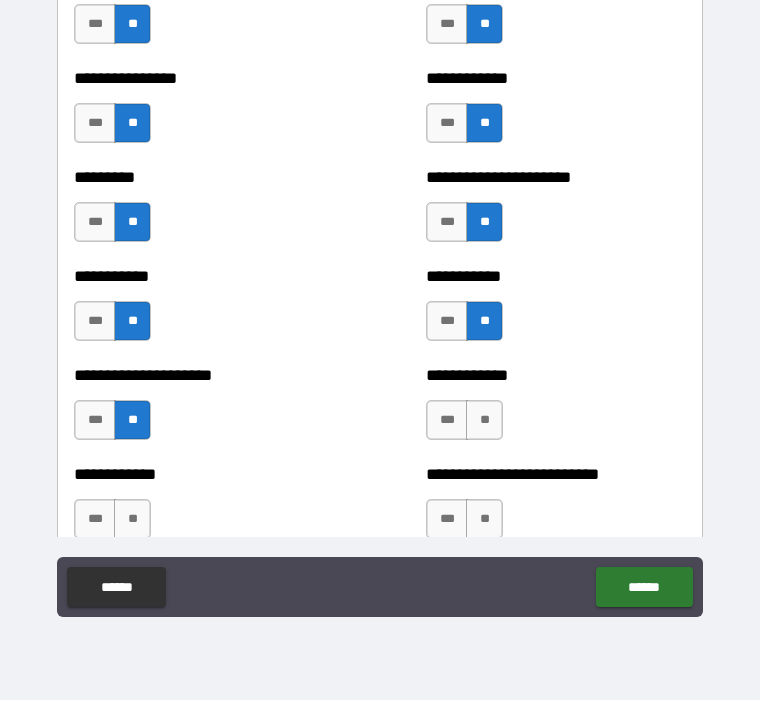 click on "**" at bounding box center [484, 421] 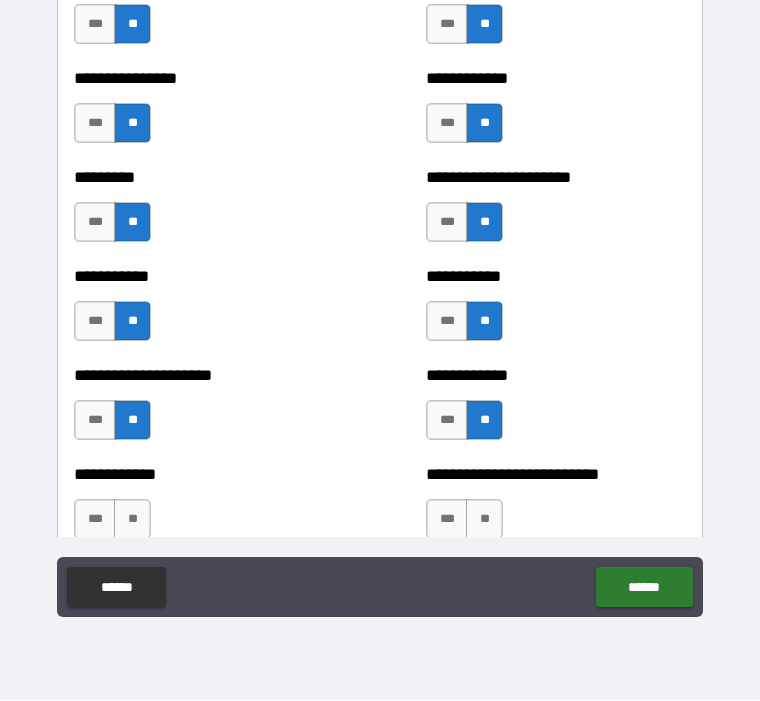 click on "**" at bounding box center (132, 520) 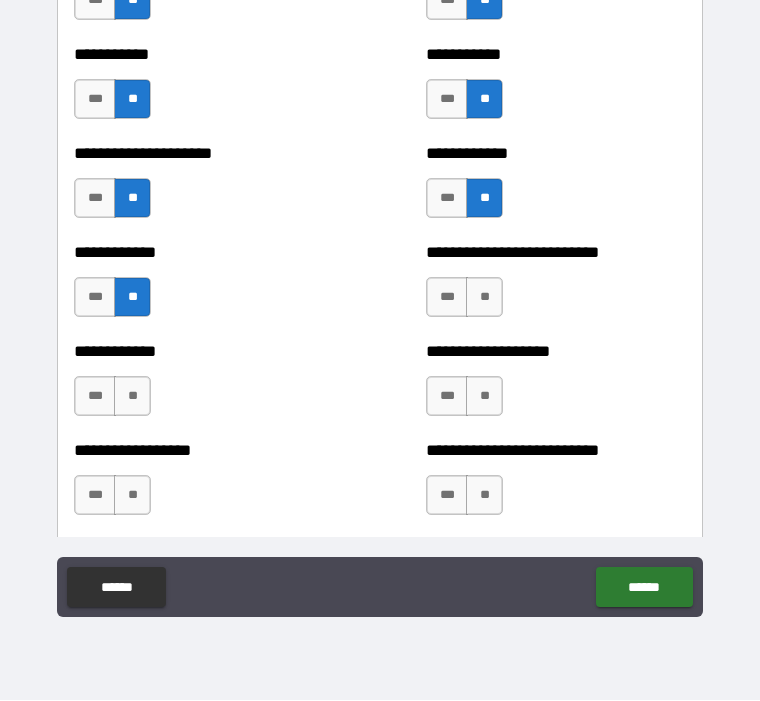 scroll, scrollTop: 4585, scrollLeft: 0, axis: vertical 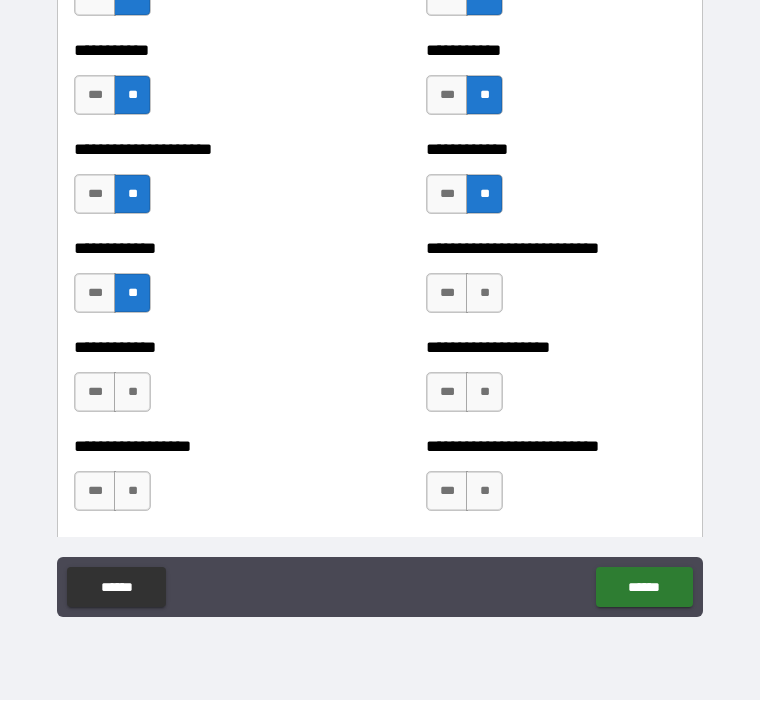 click on "**" at bounding box center (484, 294) 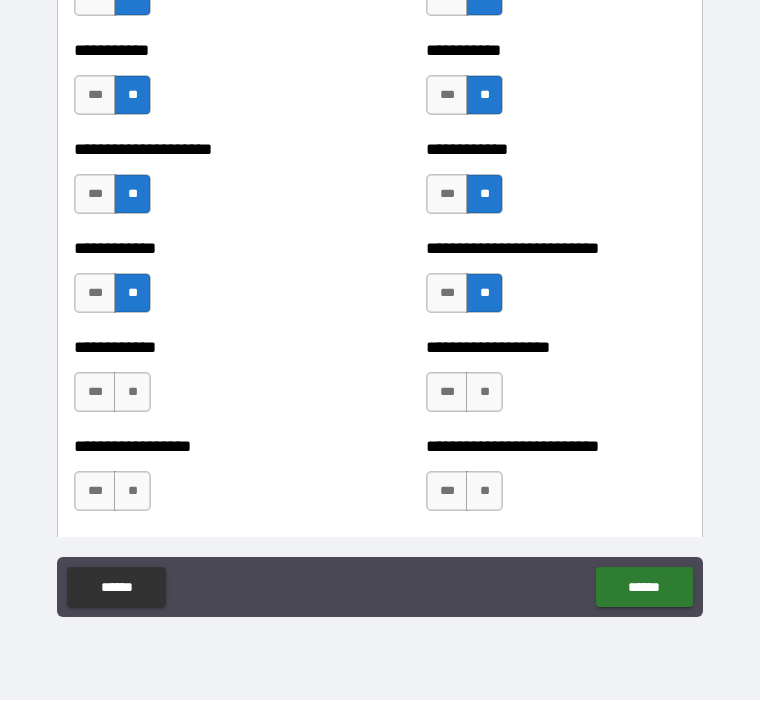 click on "**" at bounding box center [132, 393] 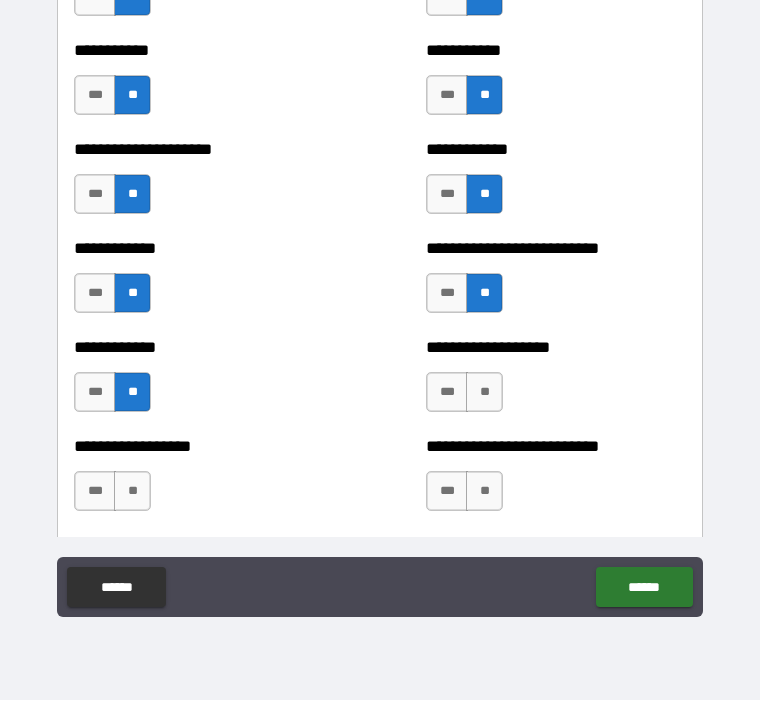 click on "**" at bounding box center (484, 393) 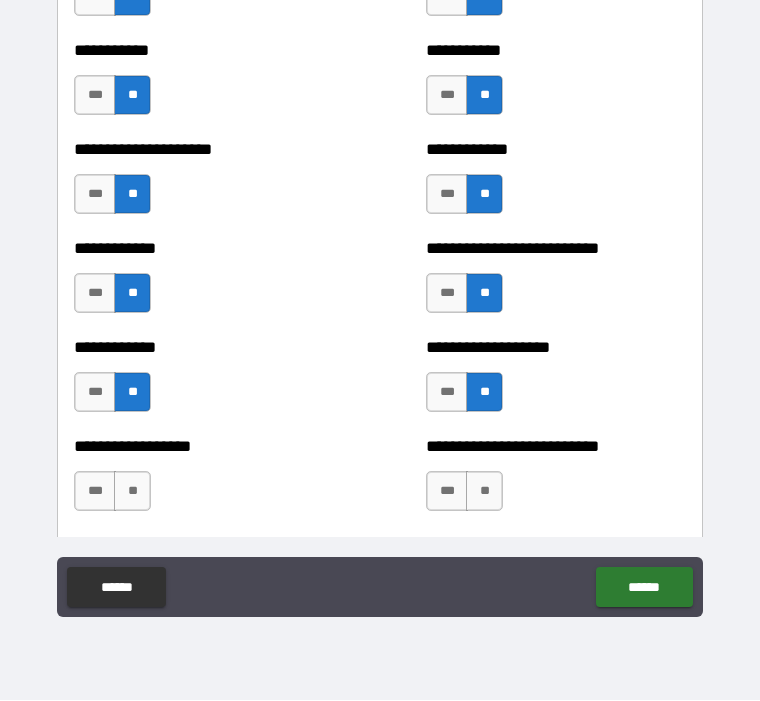 click on "**********" at bounding box center (204, 482) 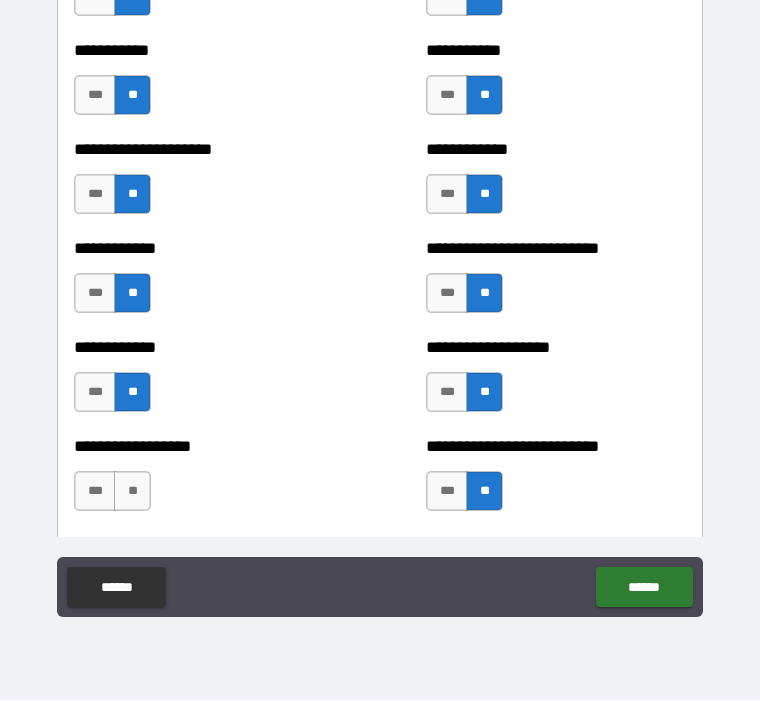 click on "**" at bounding box center (132, 492) 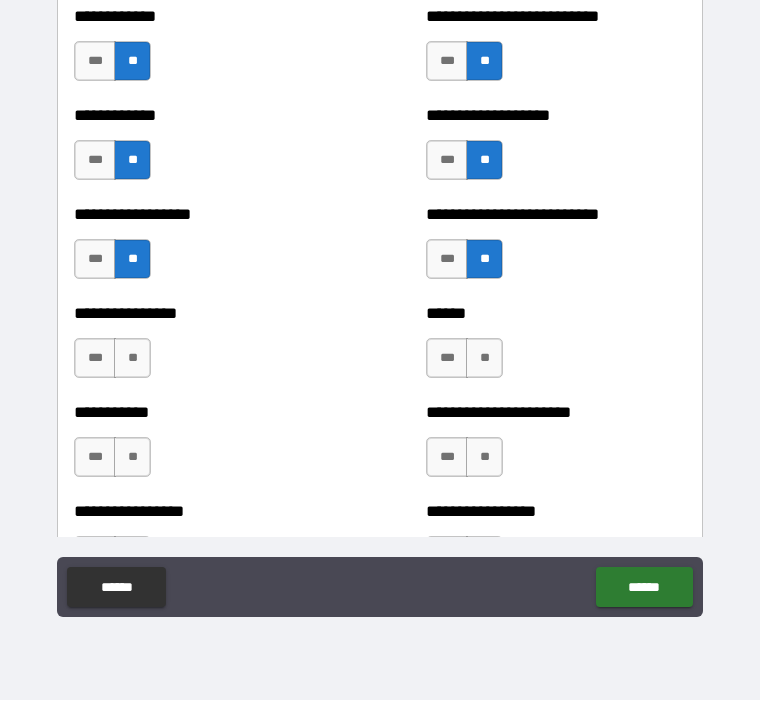 scroll, scrollTop: 4882, scrollLeft: 0, axis: vertical 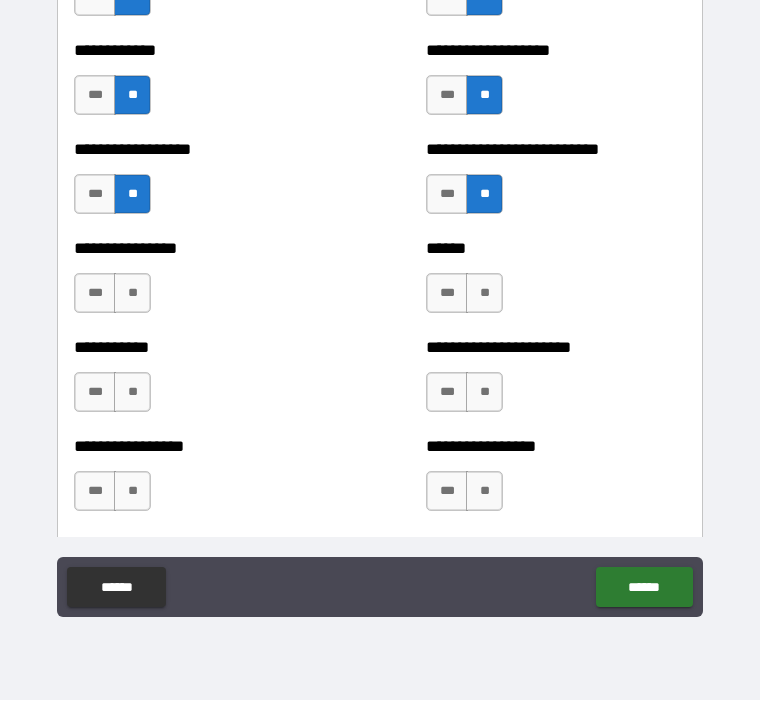 click on "**" at bounding box center [132, 294] 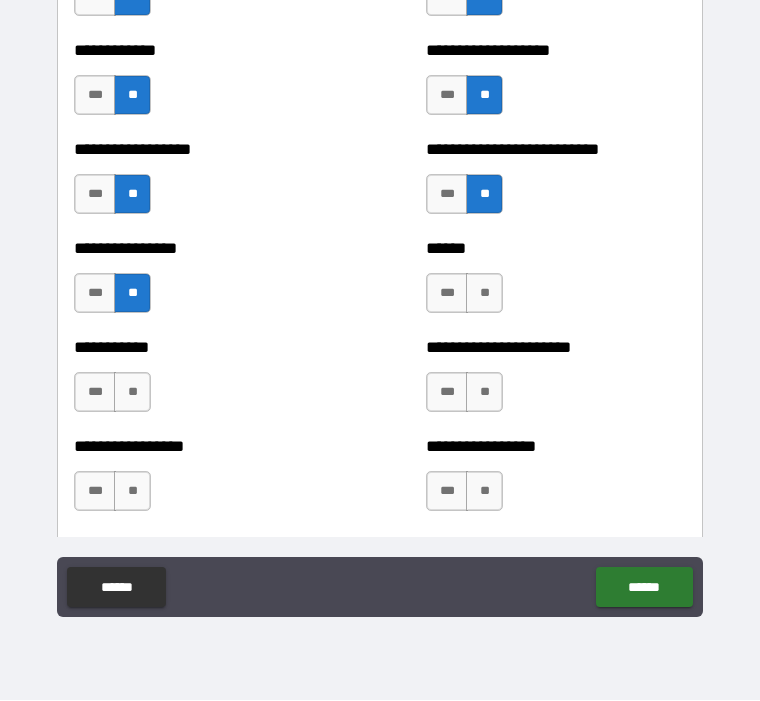 click on "**" at bounding box center [484, 294] 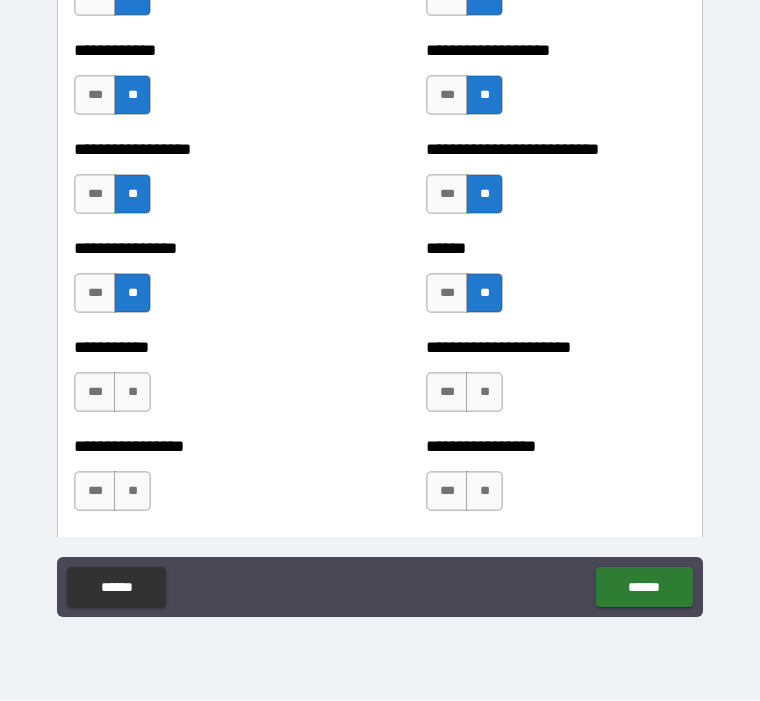 click on "**" at bounding box center [132, 393] 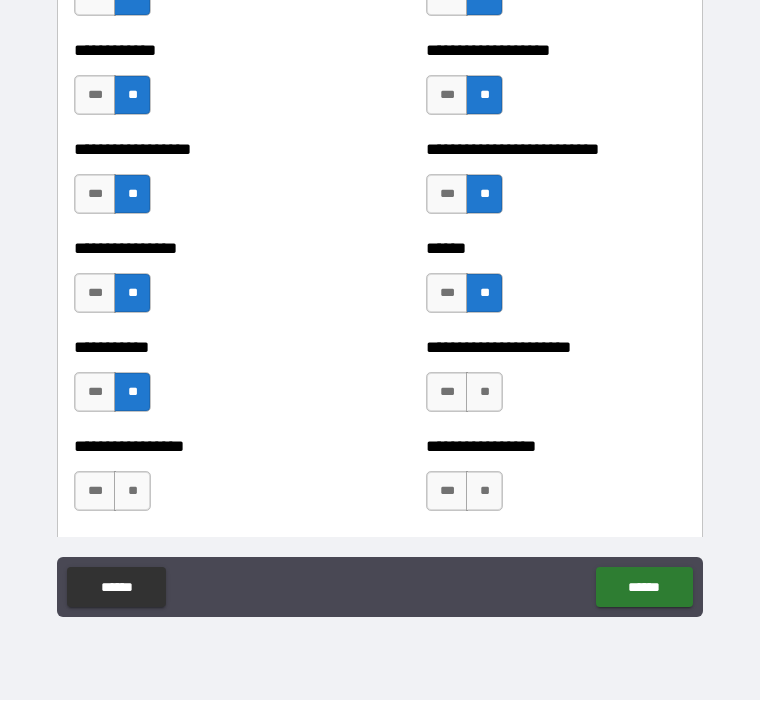 click on "**" at bounding box center (484, 393) 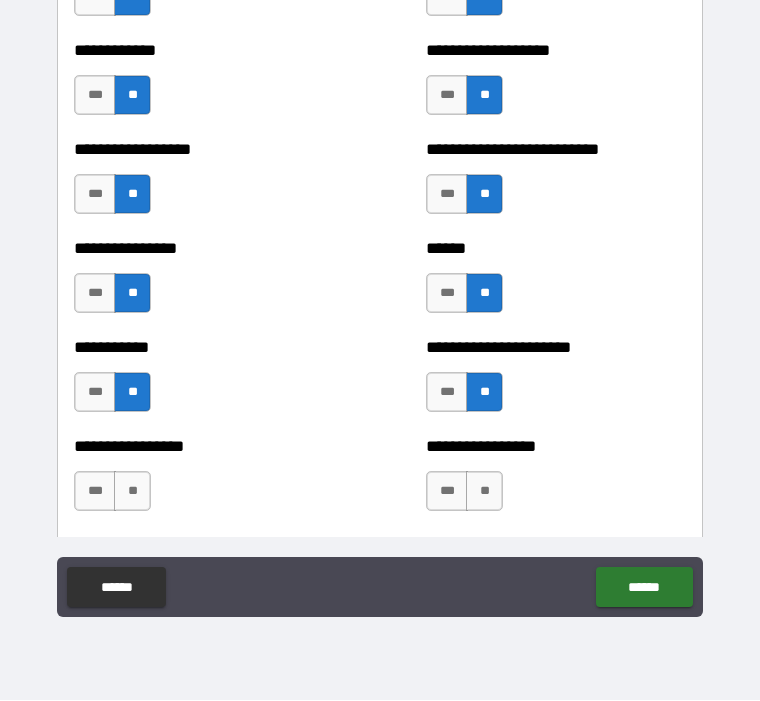 click on "**" at bounding box center (132, 492) 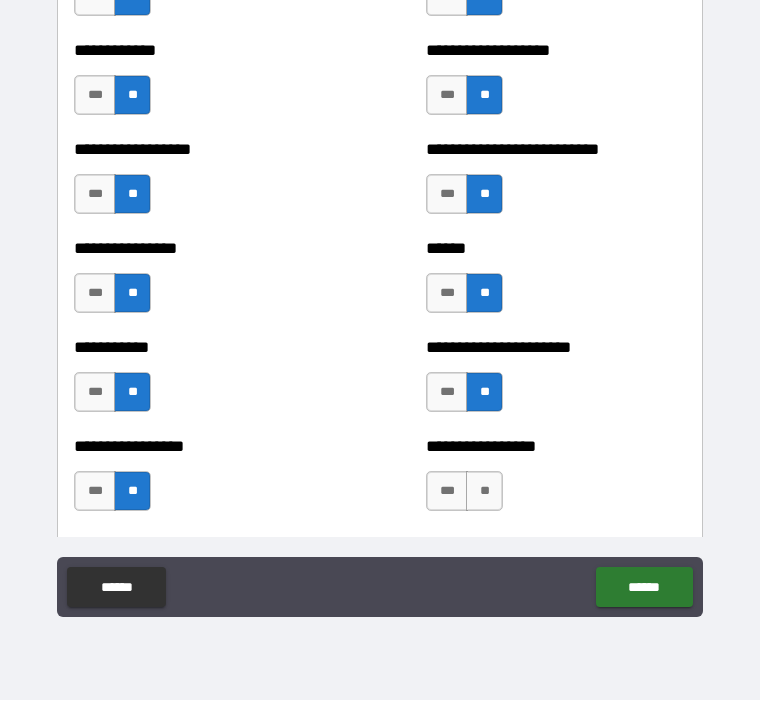 click on "**" at bounding box center (484, 492) 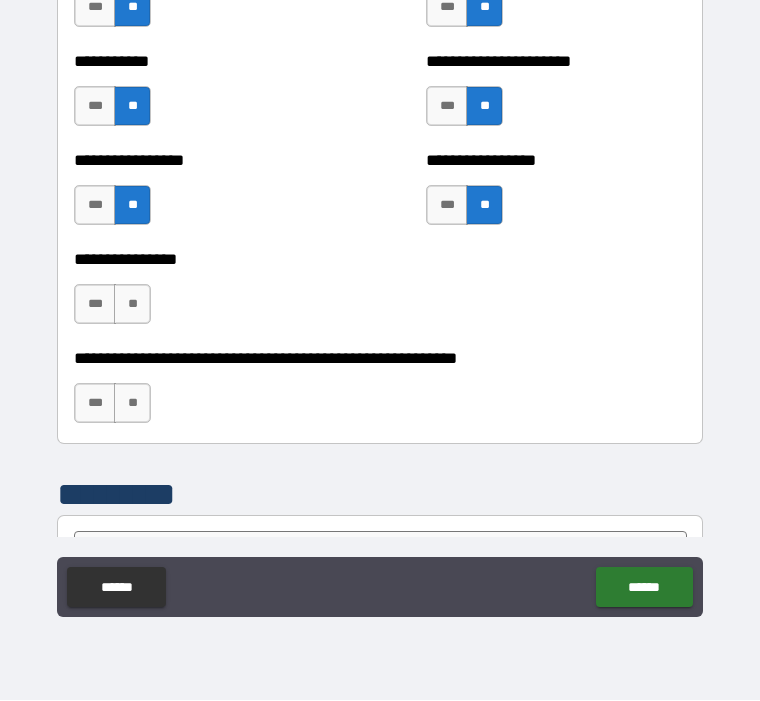 scroll, scrollTop: 5166, scrollLeft: 0, axis: vertical 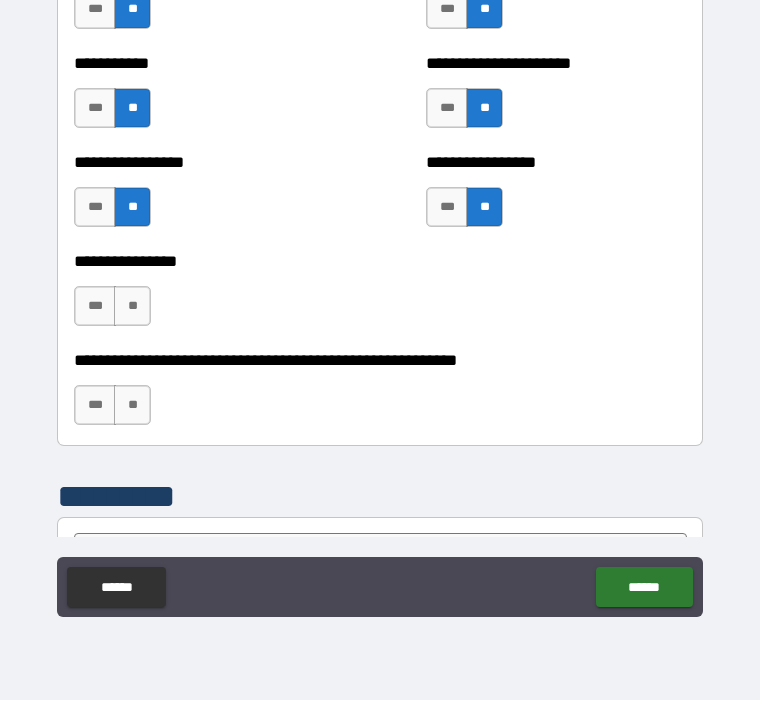 click on "**" at bounding box center [132, 307] 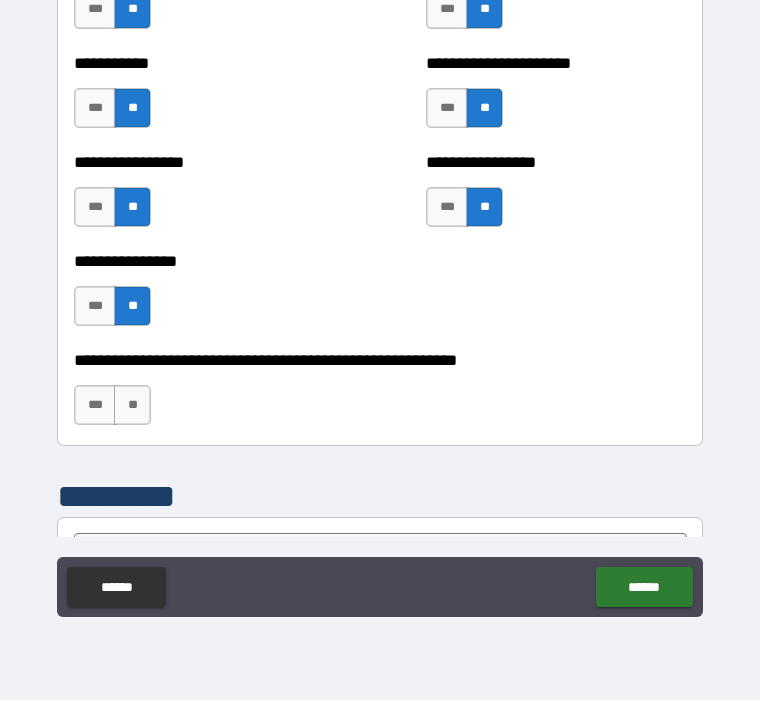 click on "**" at bounding box center (132, 406) 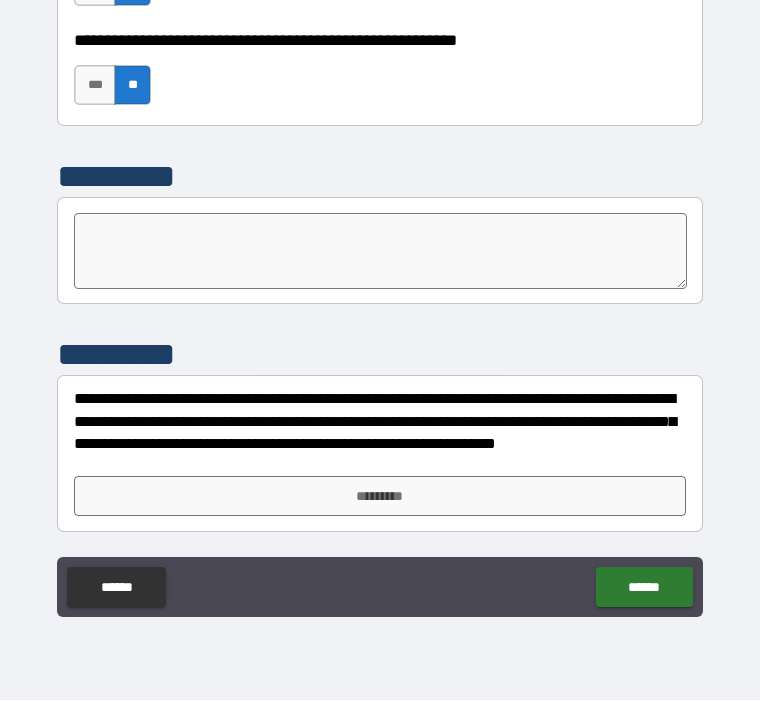 scroll, scrollTop: 5486, scrollLeft: 0, axis: vertical 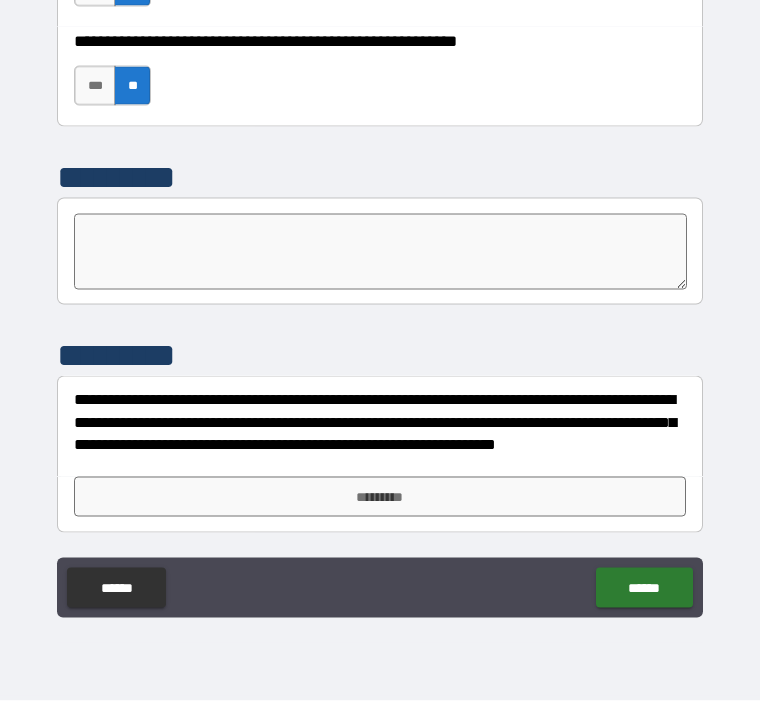 type on "*" 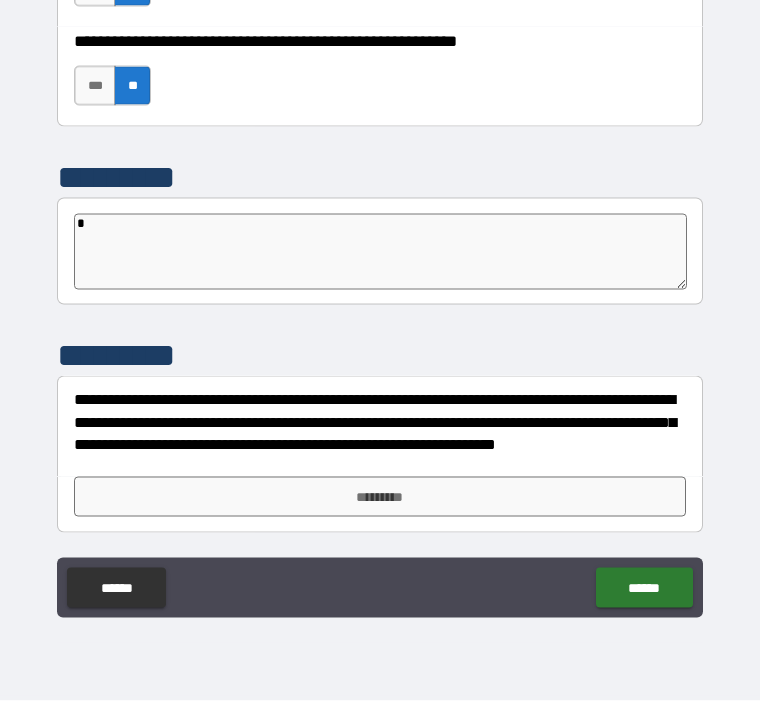 type on "**" 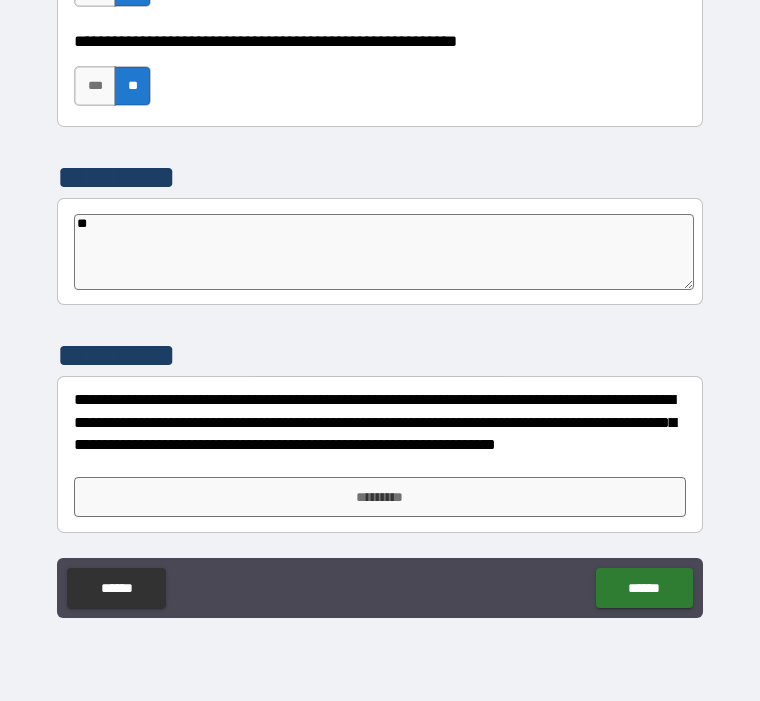 type on "*" 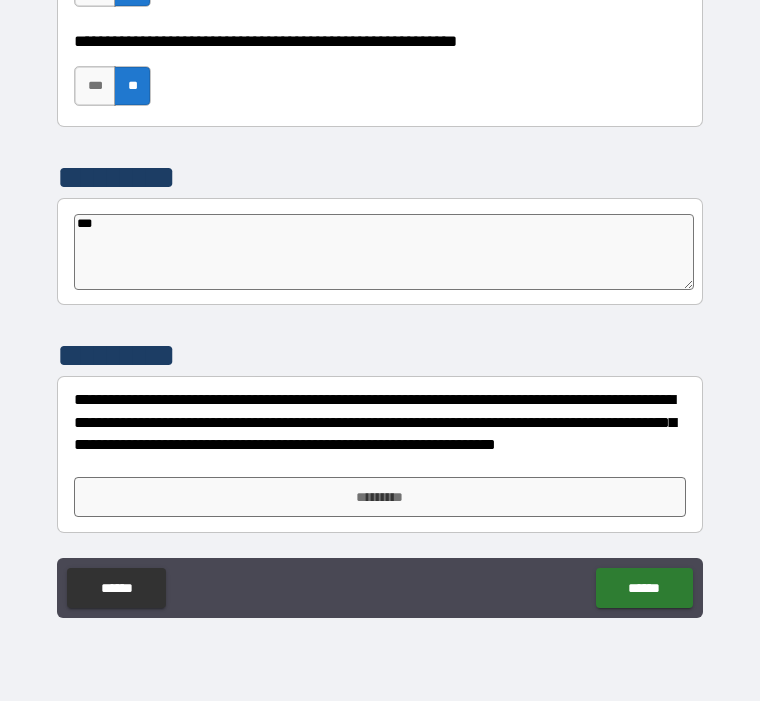type on "*" 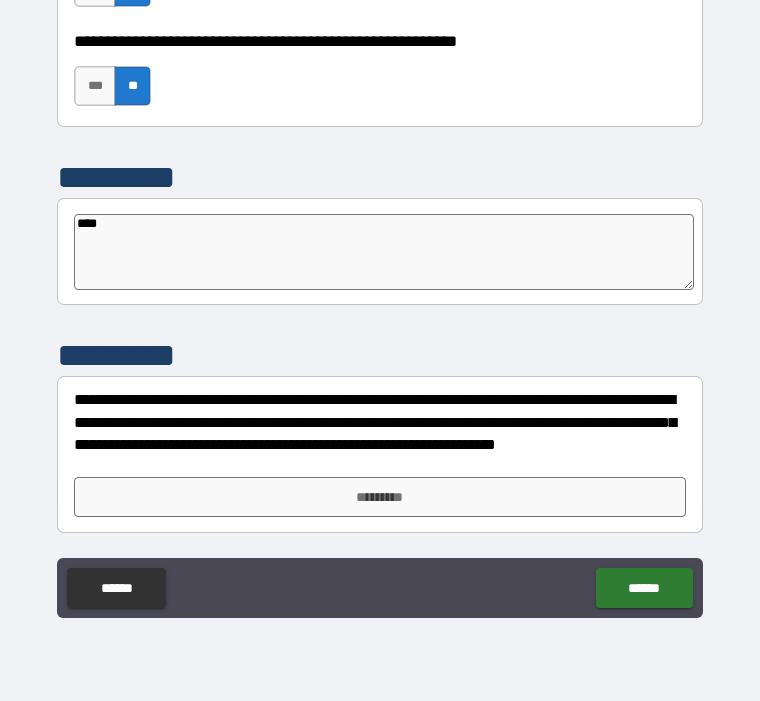 type on "*" 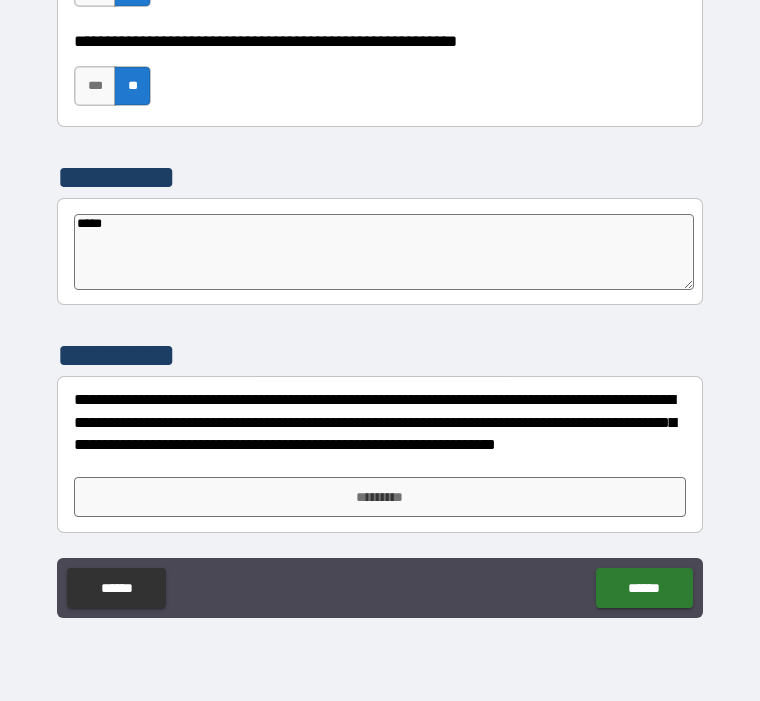 type on "*" 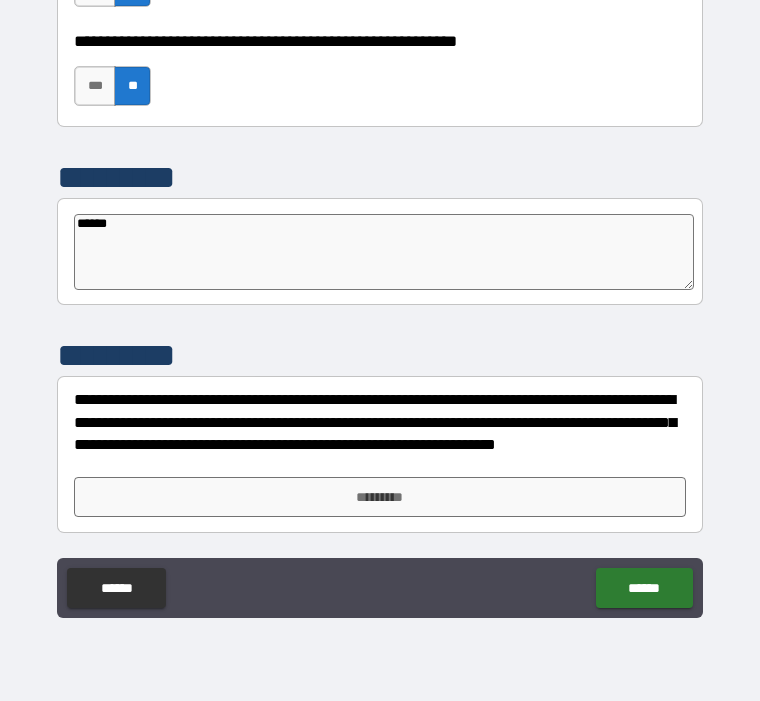 type on "*" 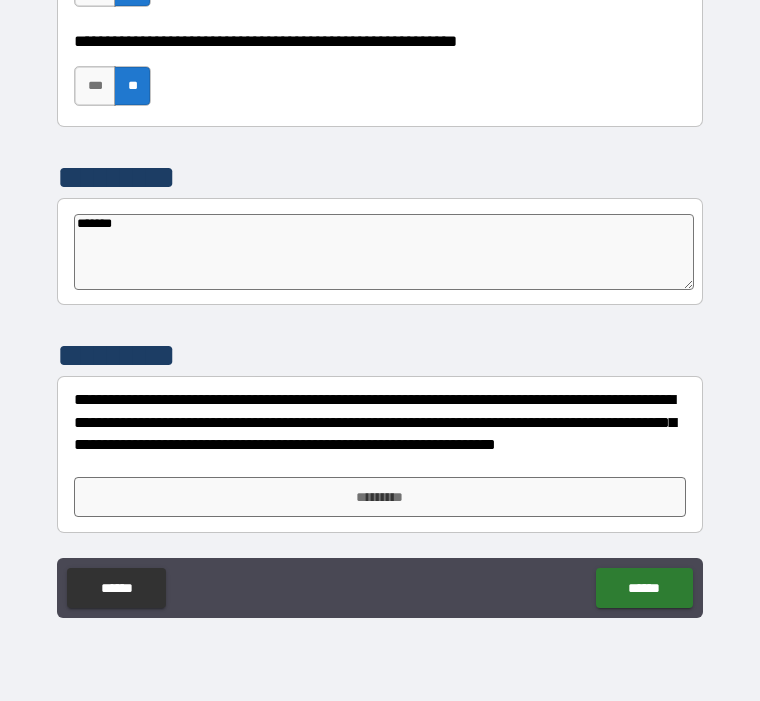 type on "*" 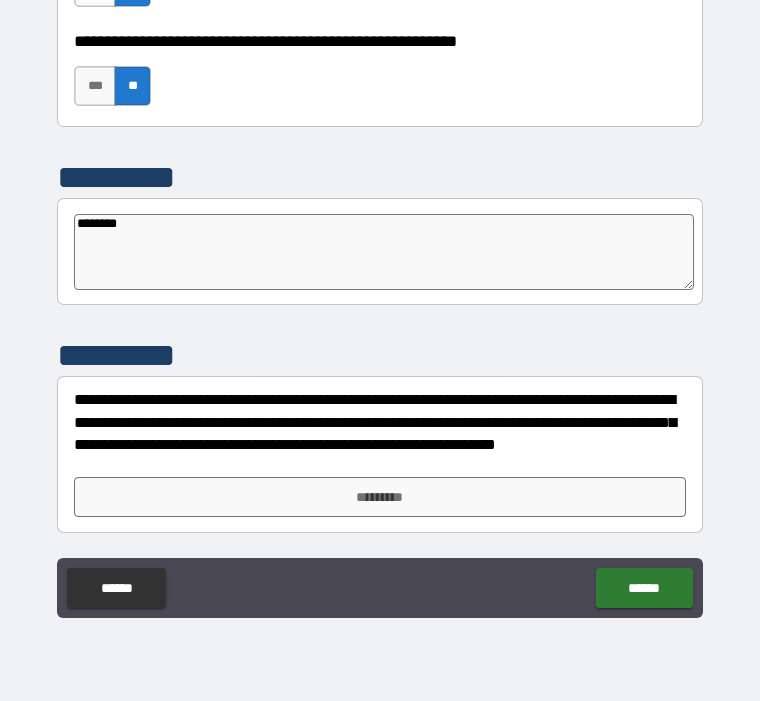 type on "*" 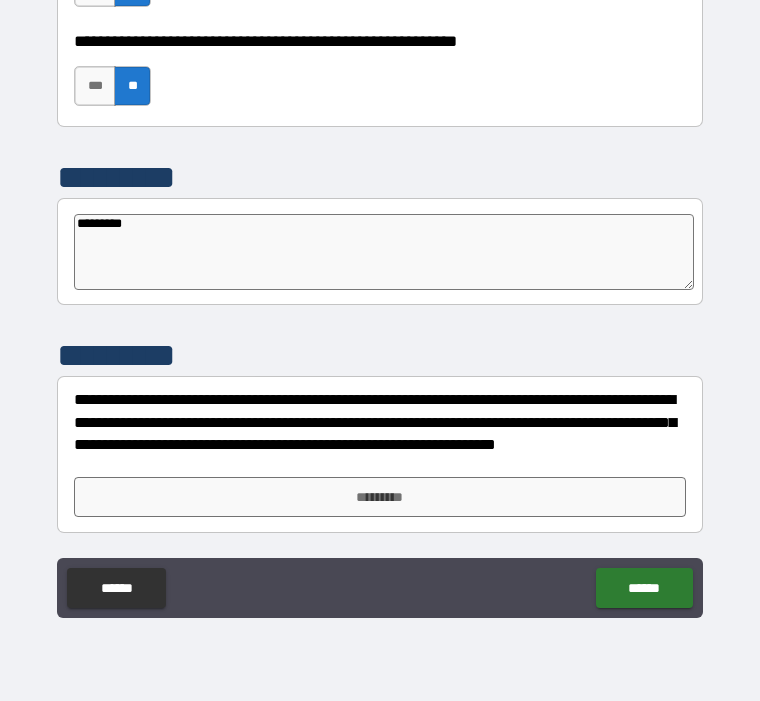 type on "*********" 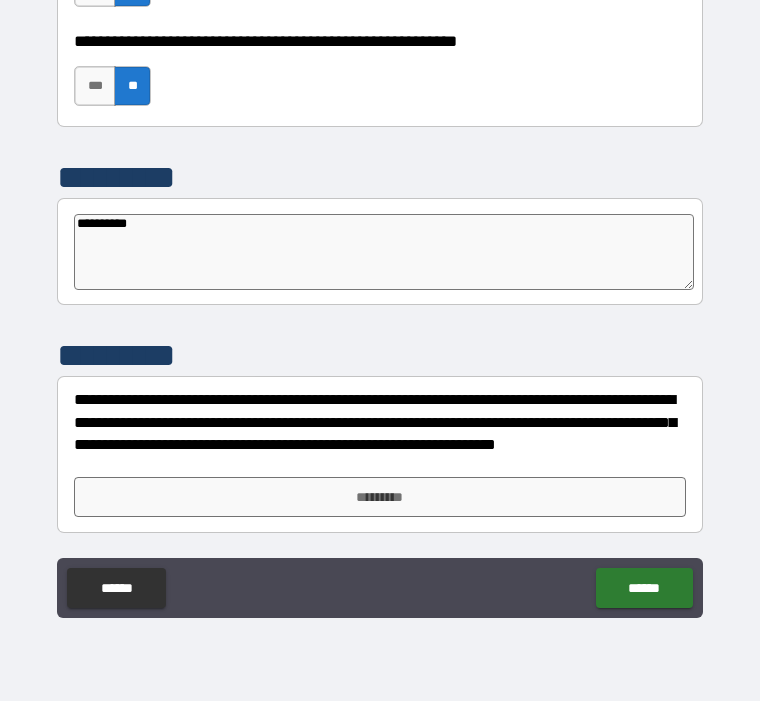 type on "*" 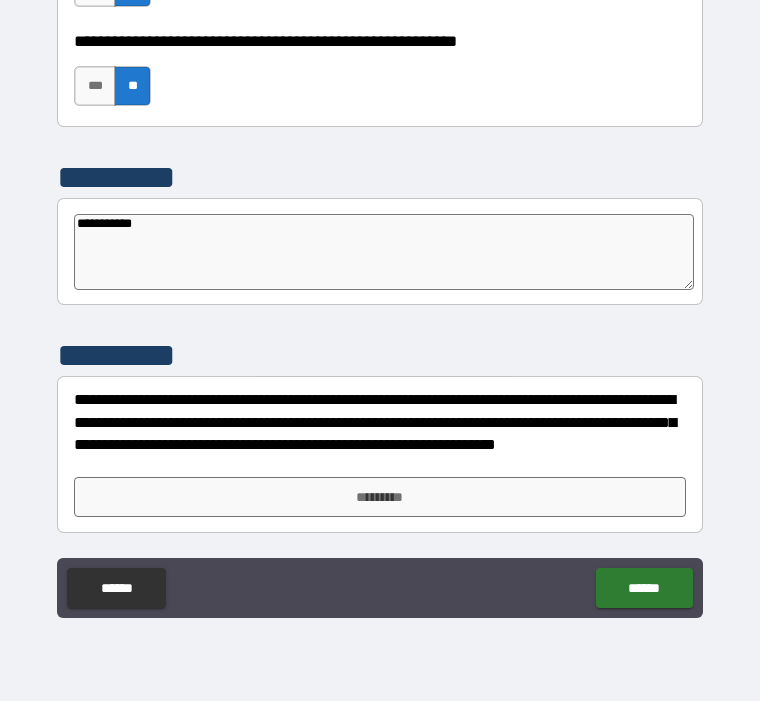 type on "*" 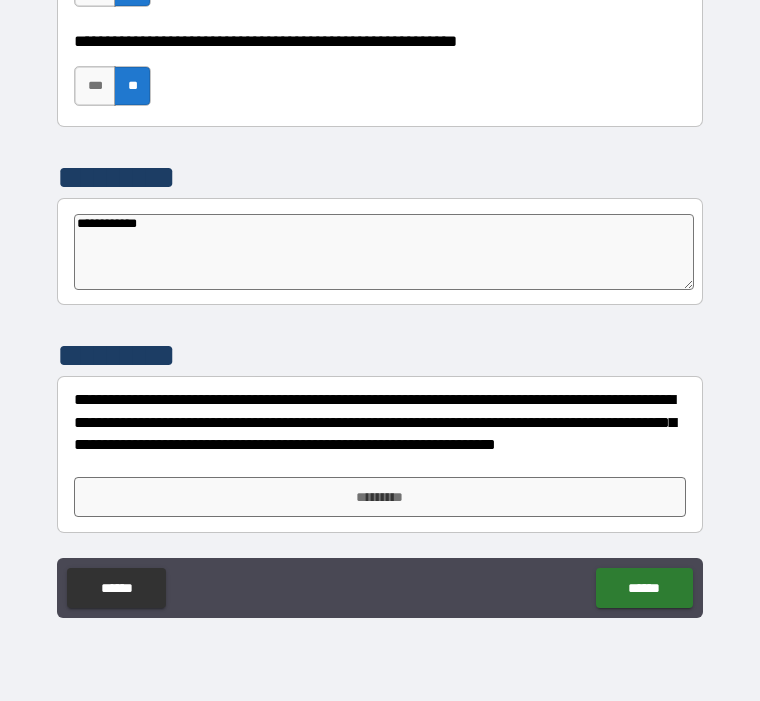 type on "*" 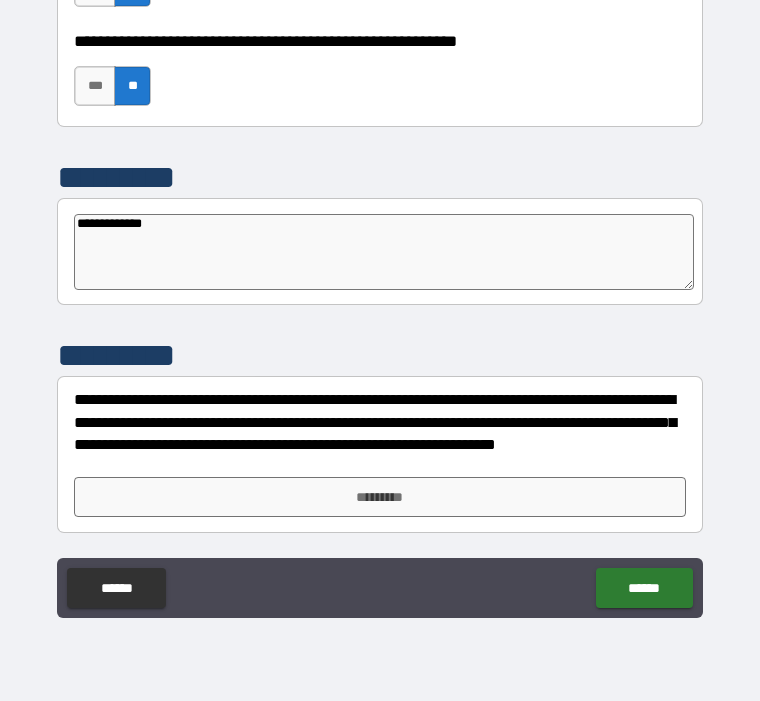 type on "*" 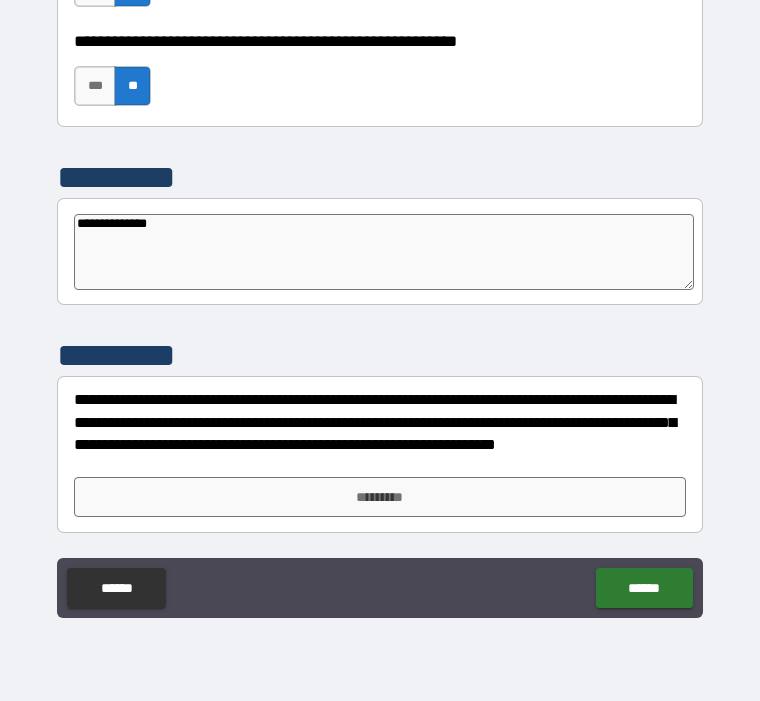type on "*" 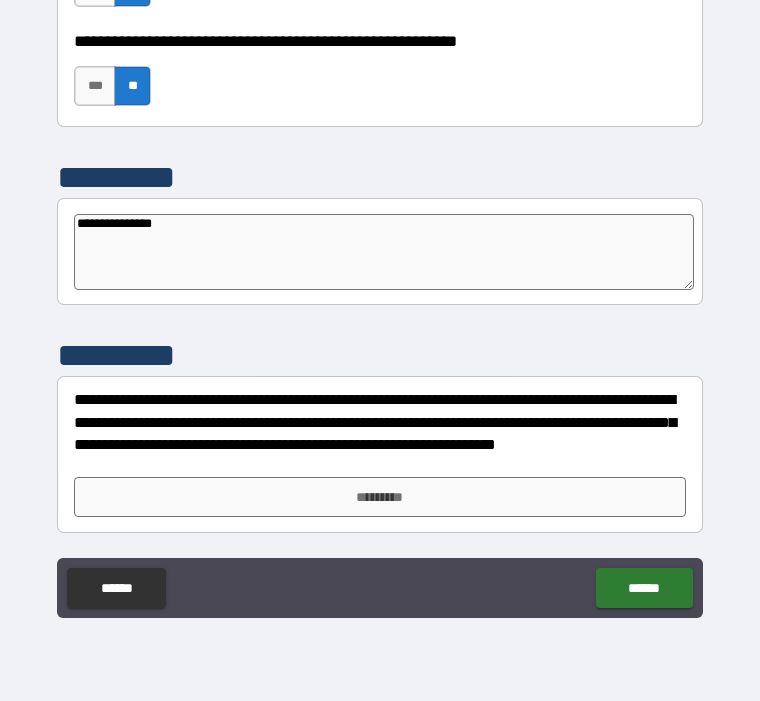 type on "*" 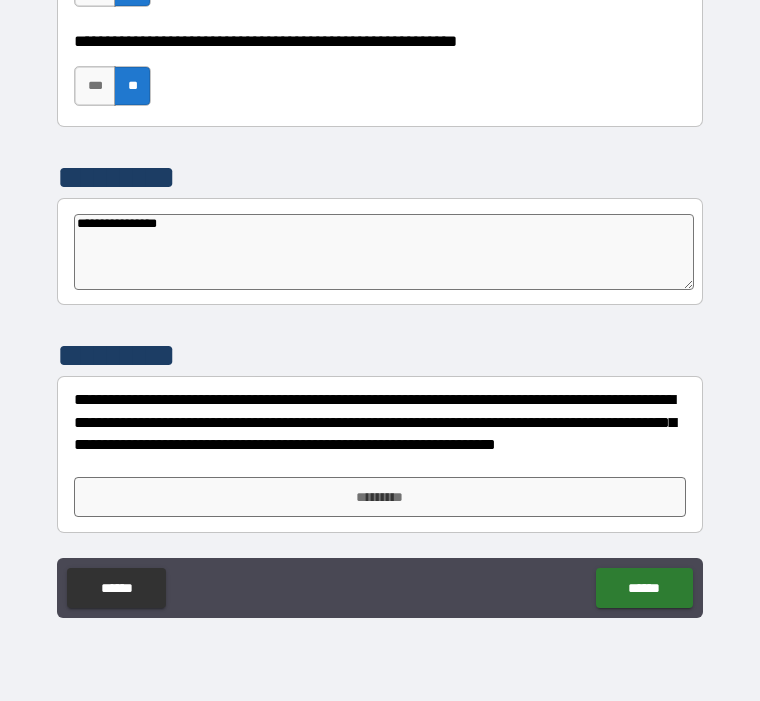type on "*" 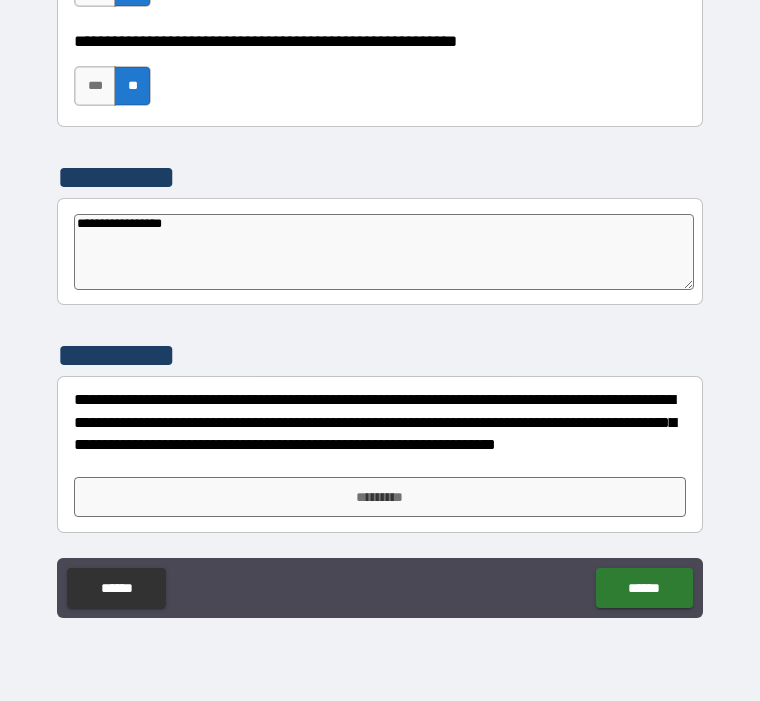 type on "**********" 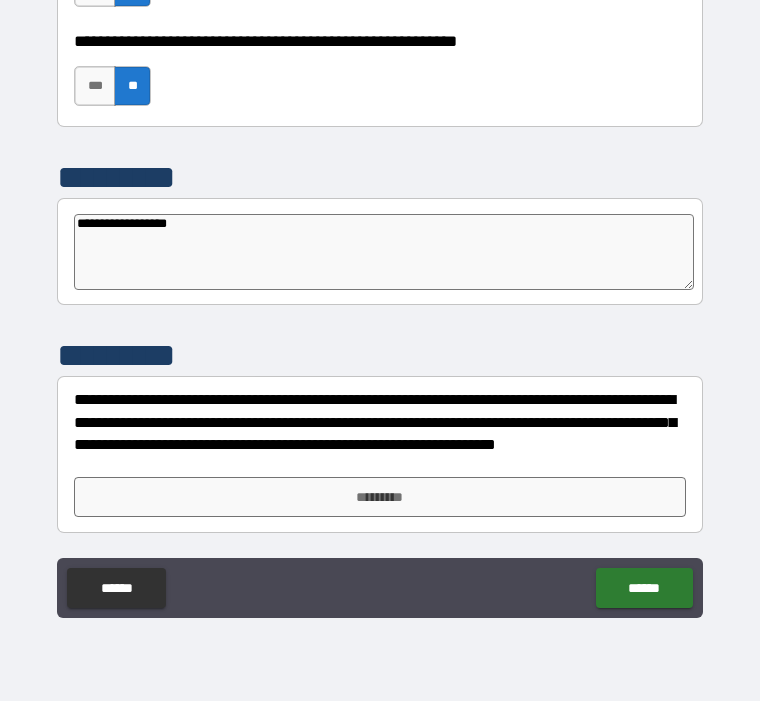 type on "*" 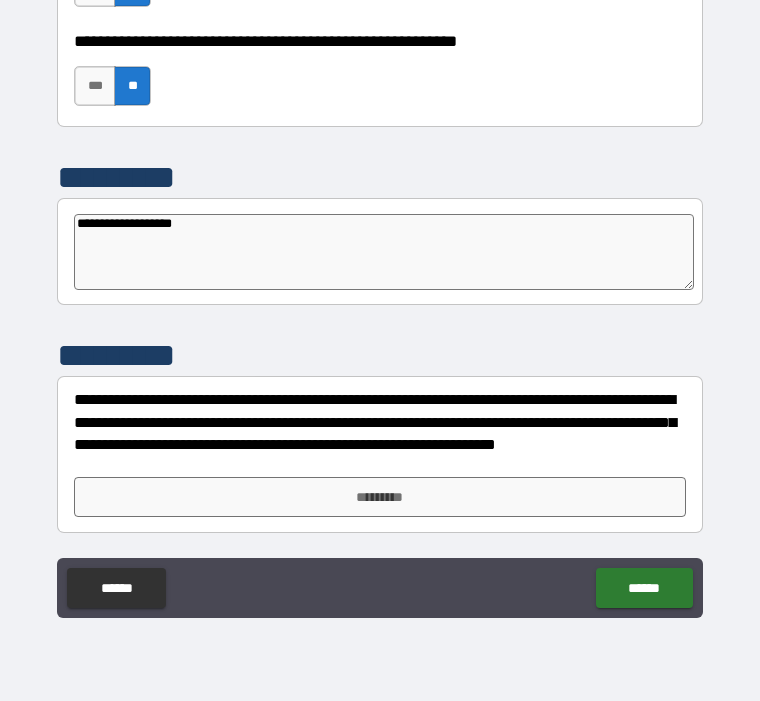 type on "*" 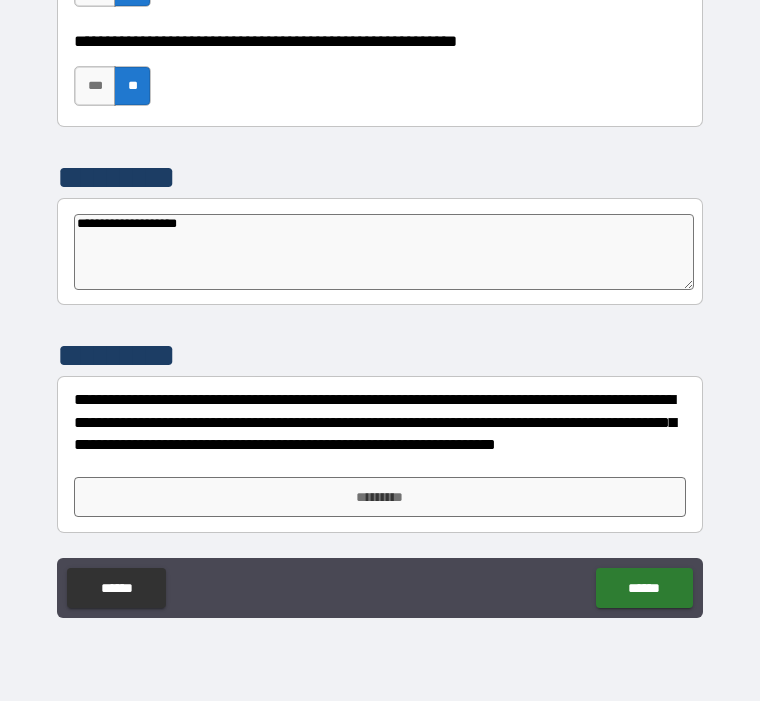 type on "*" 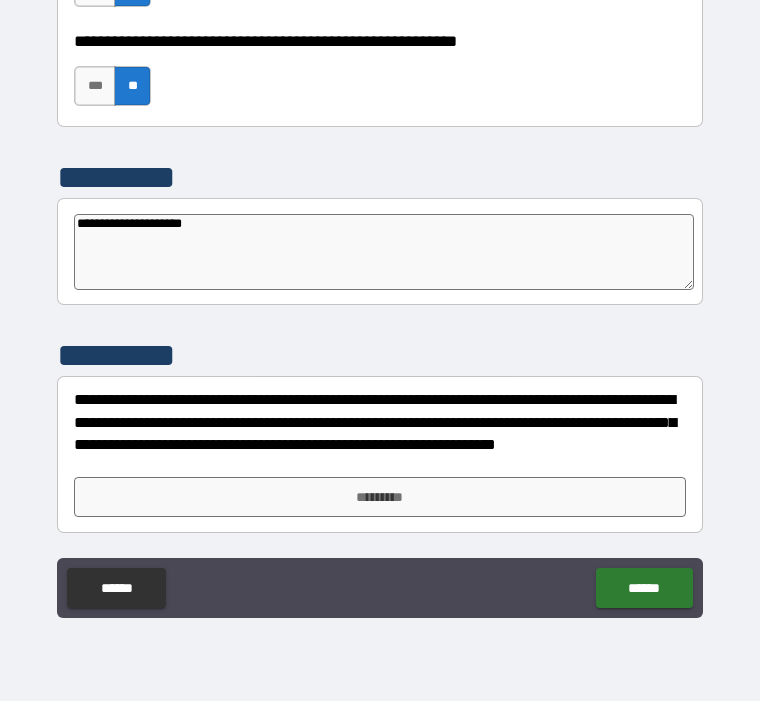 type on "*" 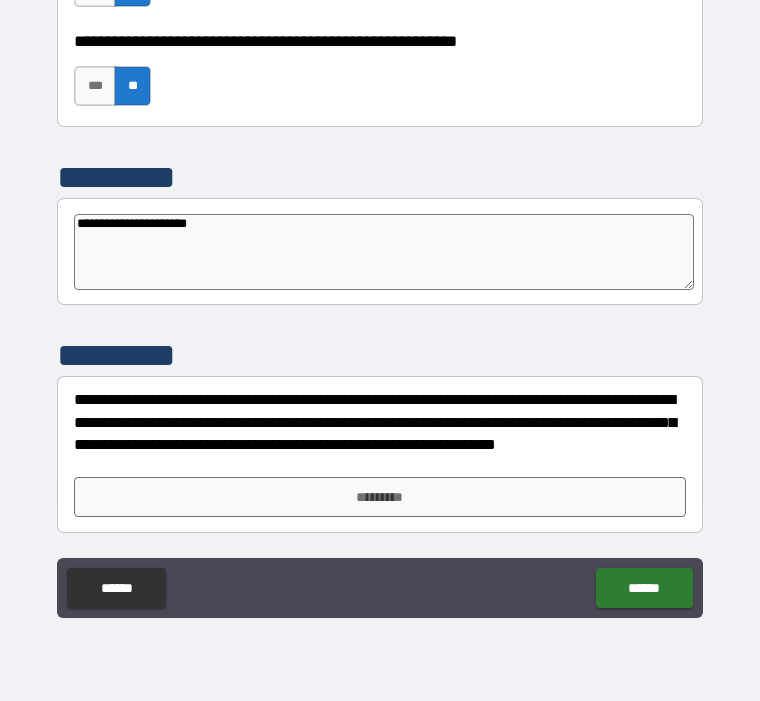 type on "*" 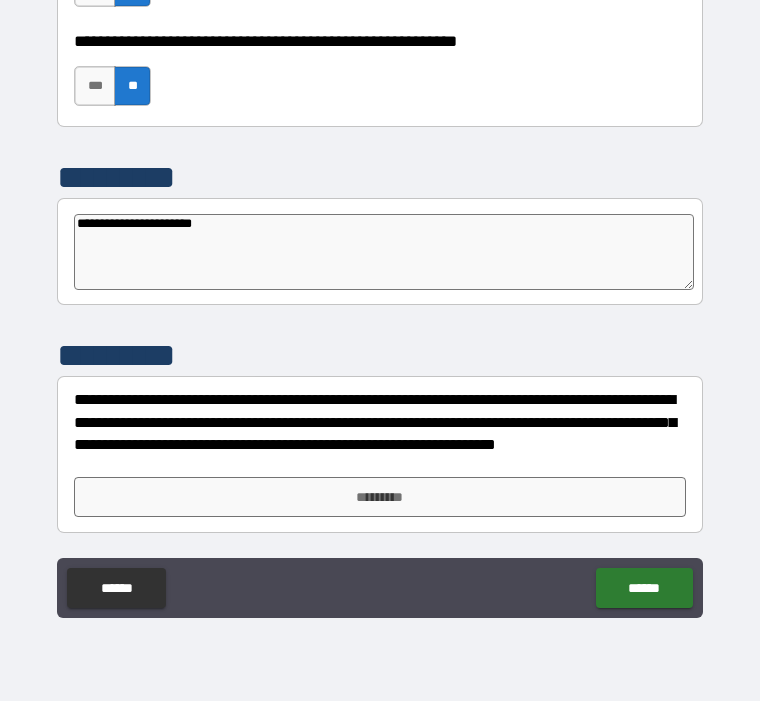 type on "*" 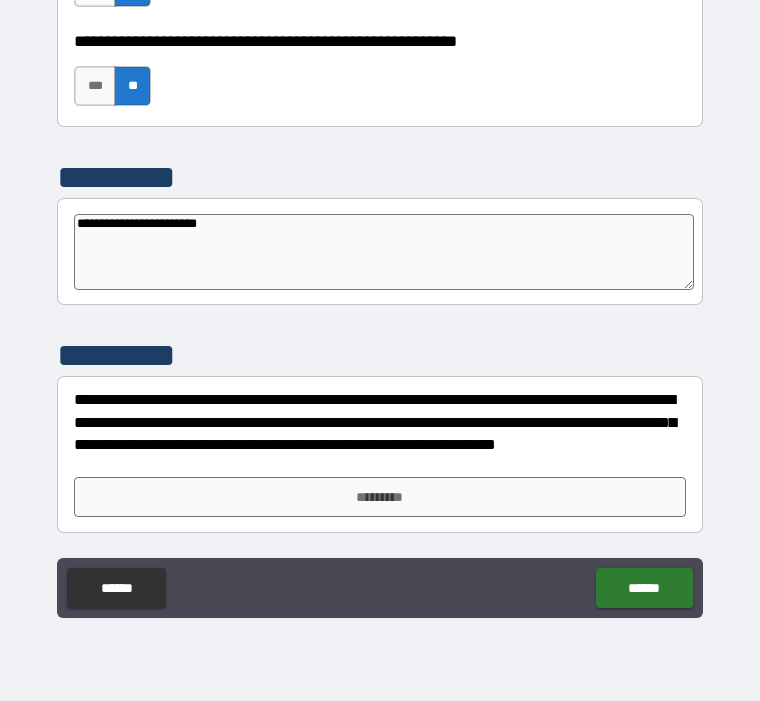 type on "*" 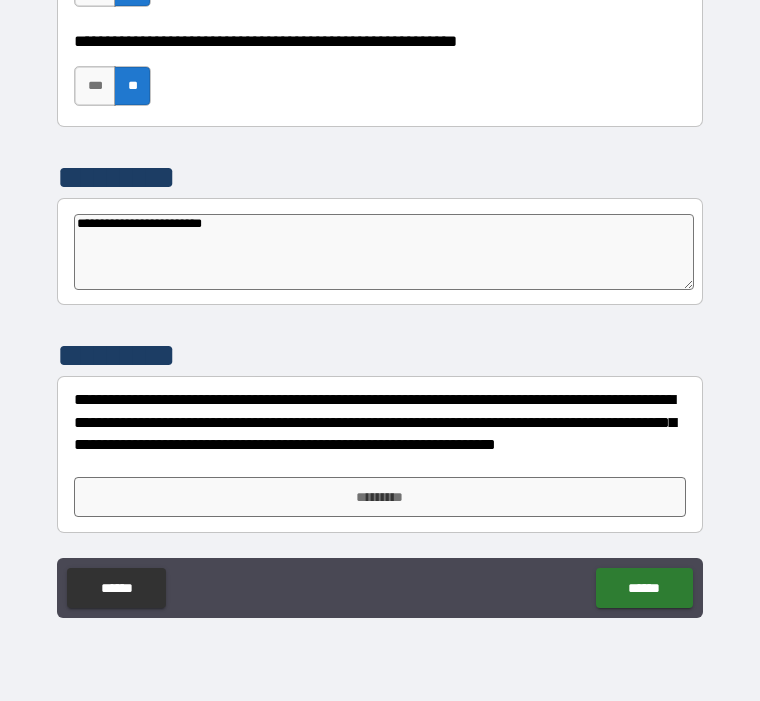 type on "*" 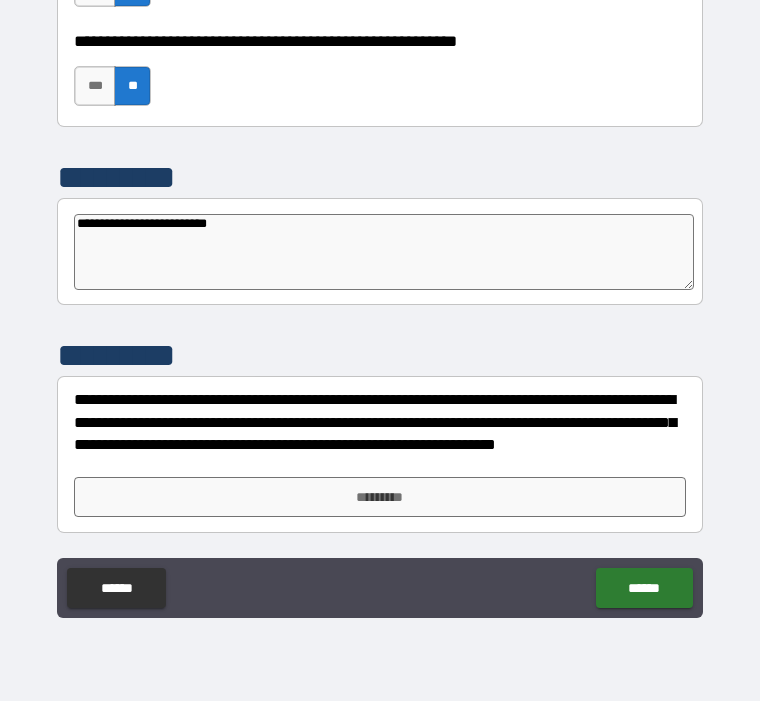 type on "*" 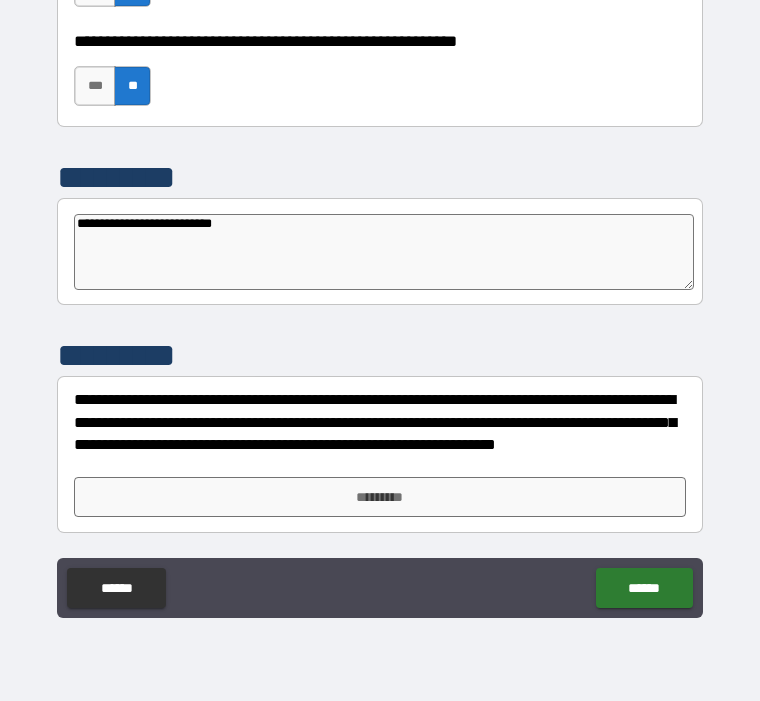 type on "*" 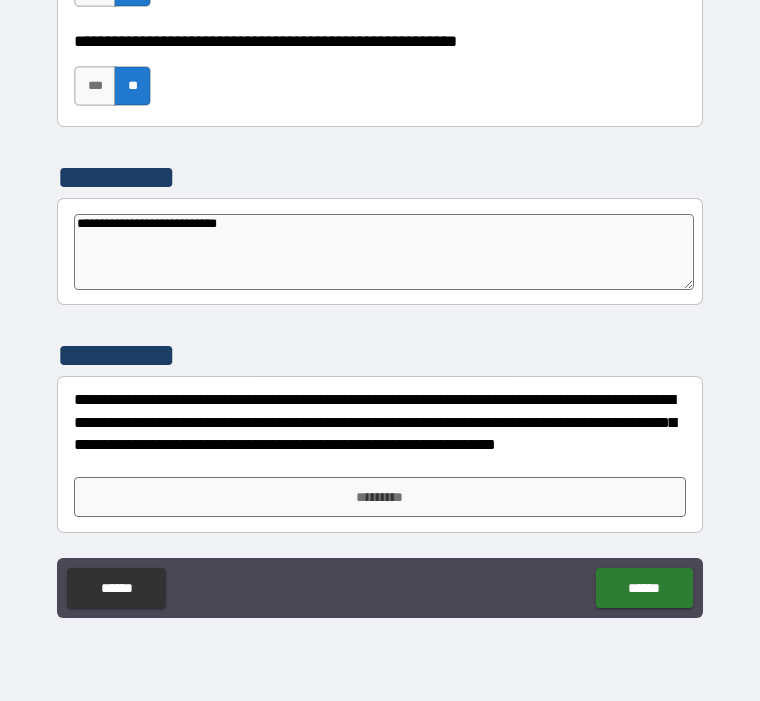 type on "*" 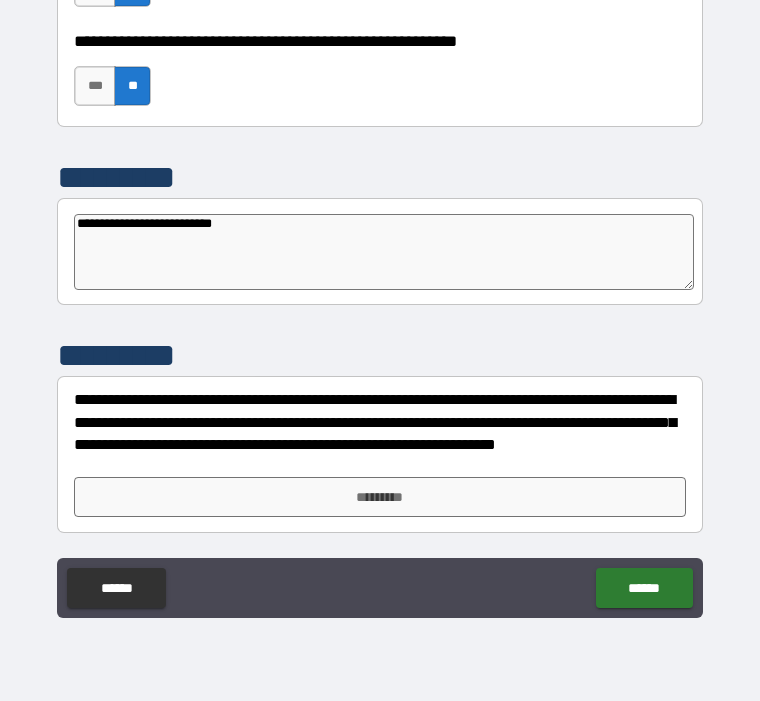 type on "**********" 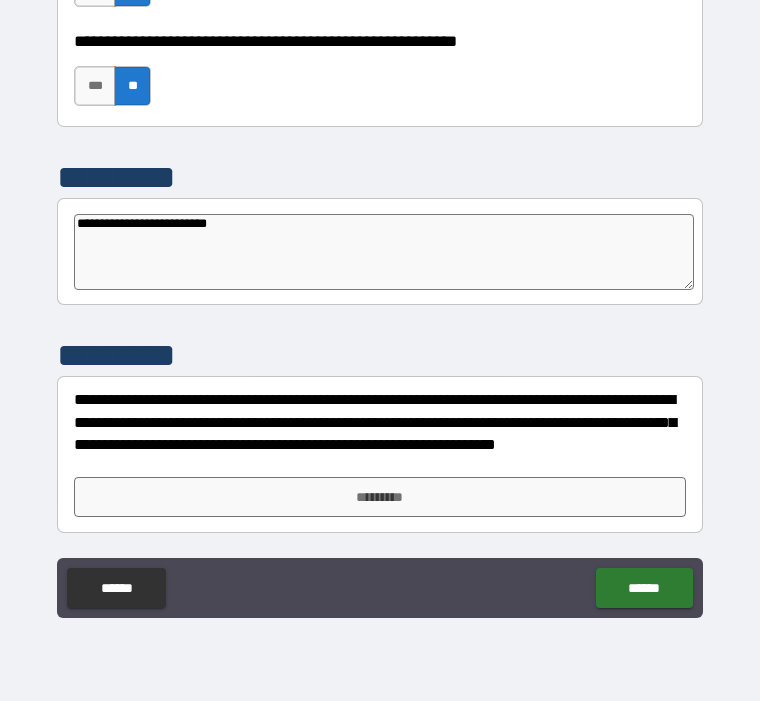 type on "*" 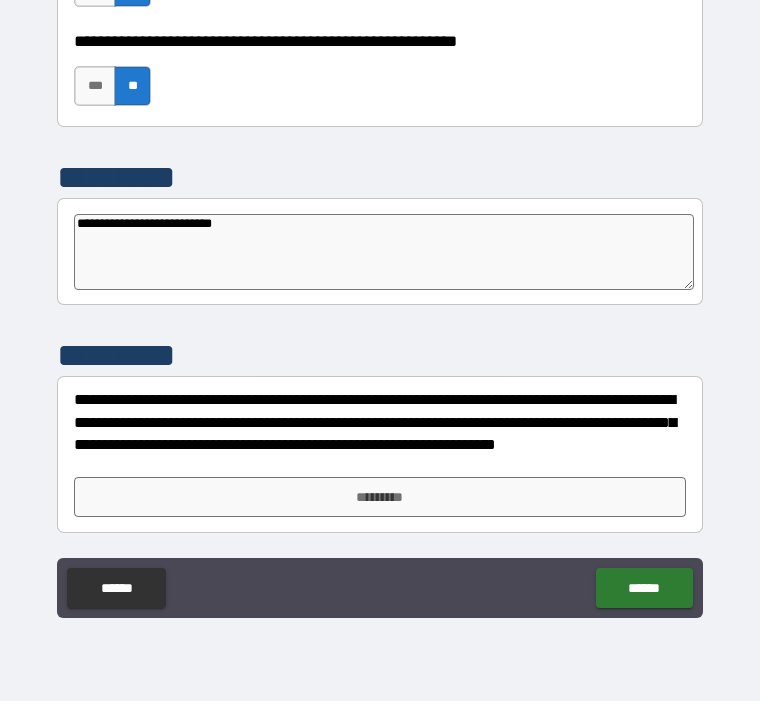 type on "*" 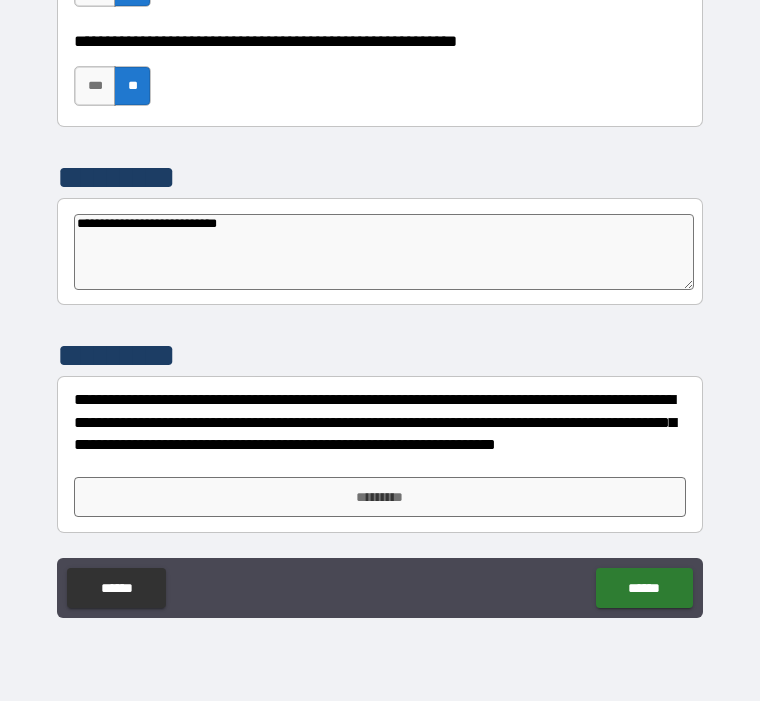 type on "*" 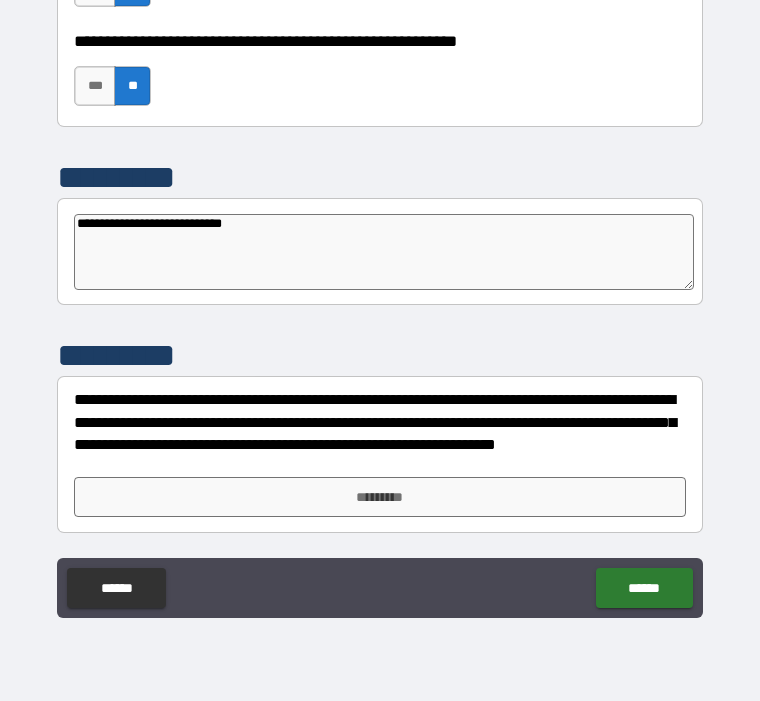 type on "*" 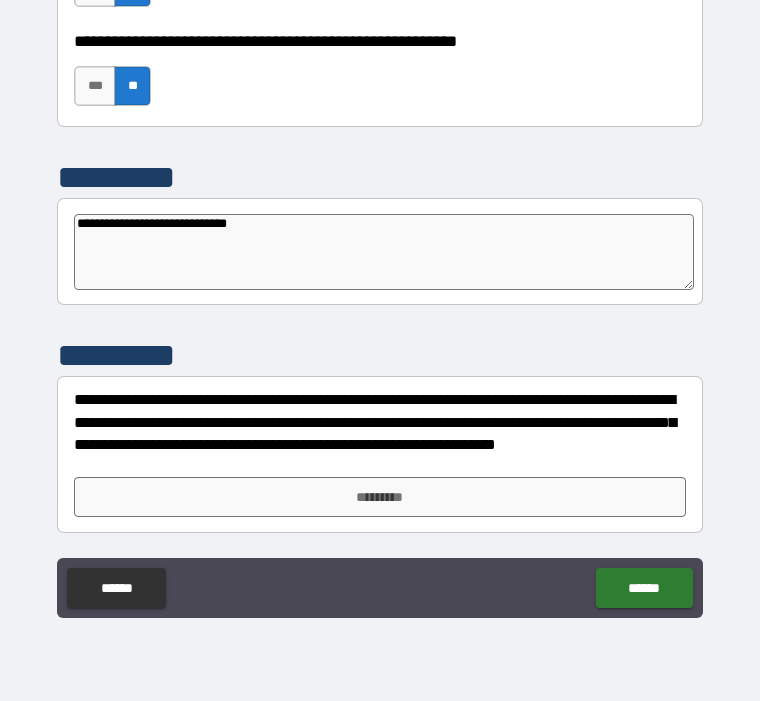 type on "*" 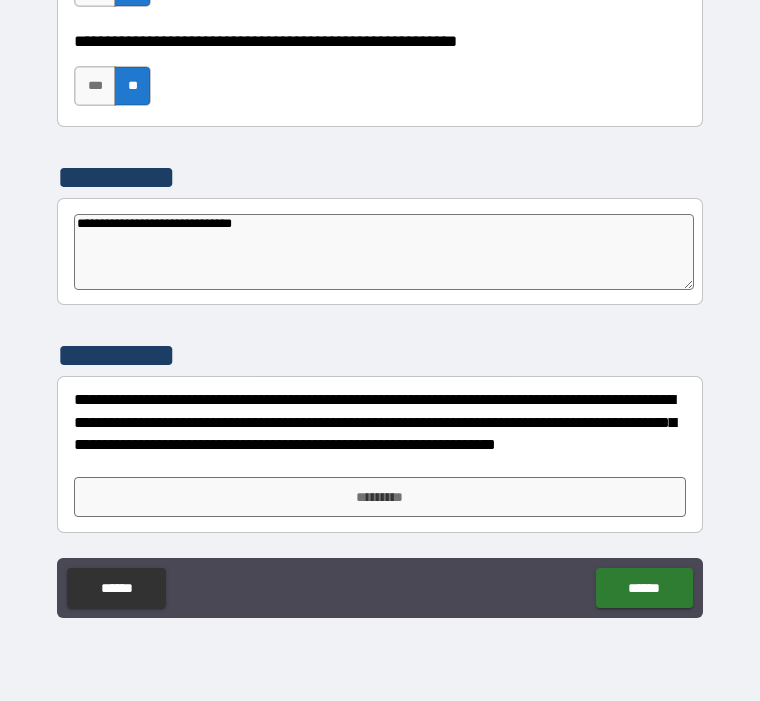 type on "*" 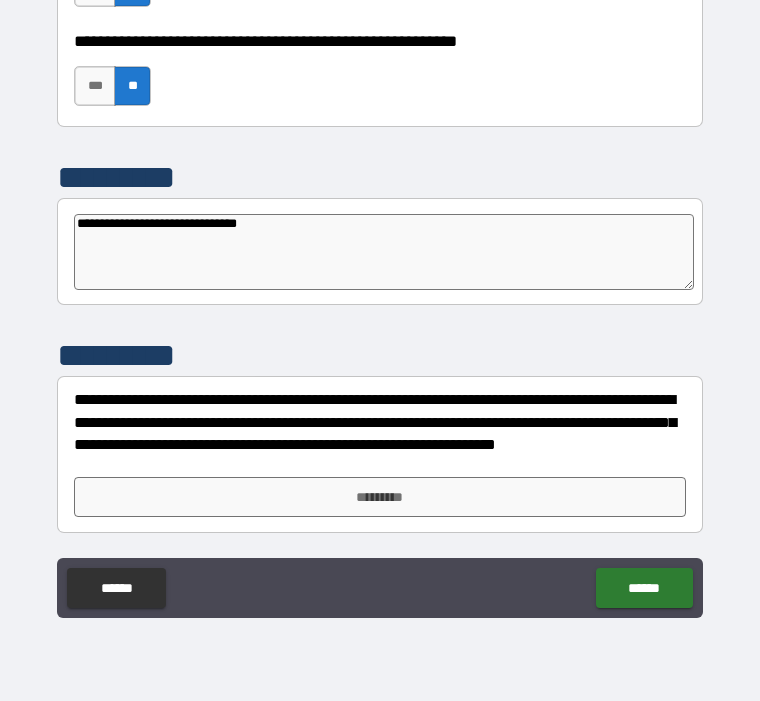 type on "*" 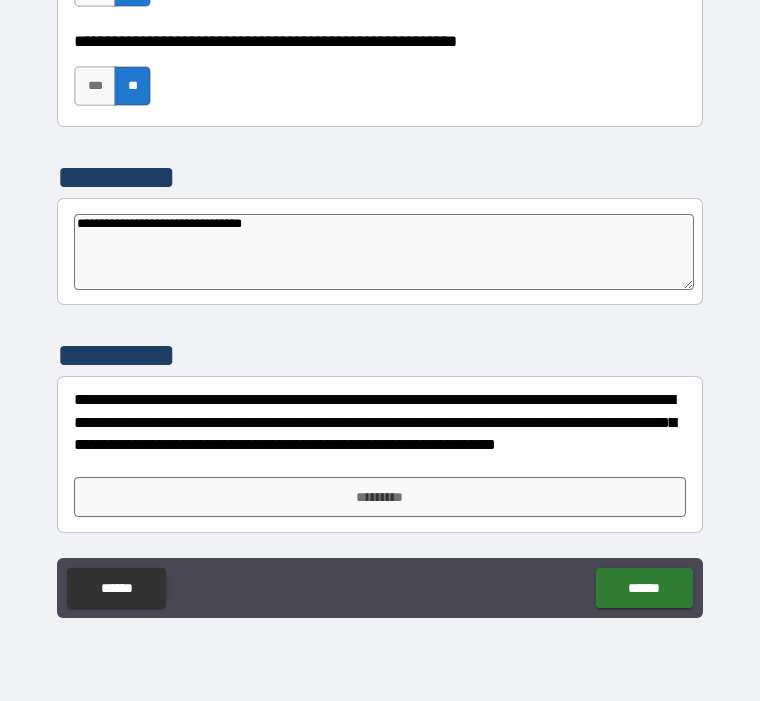 type on "*" 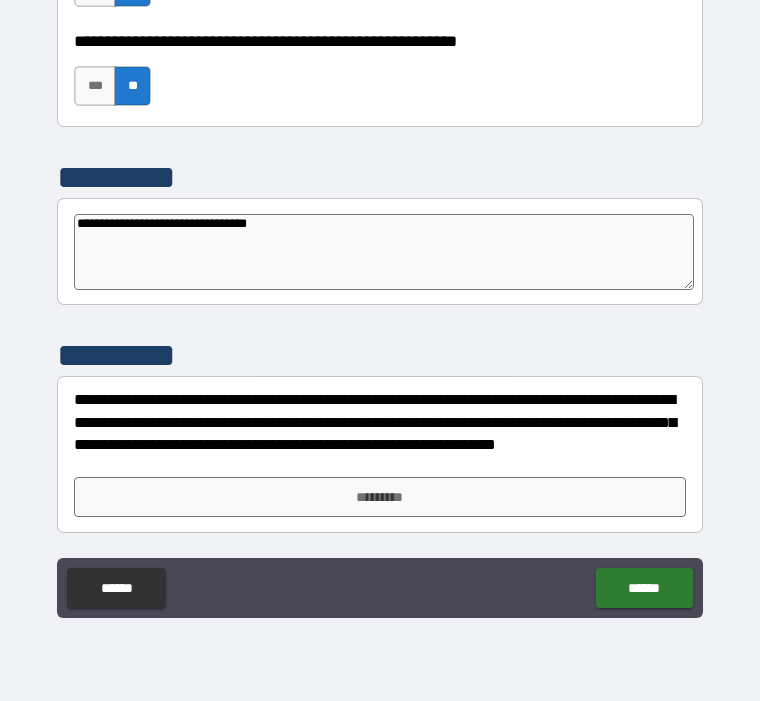 type on "*" 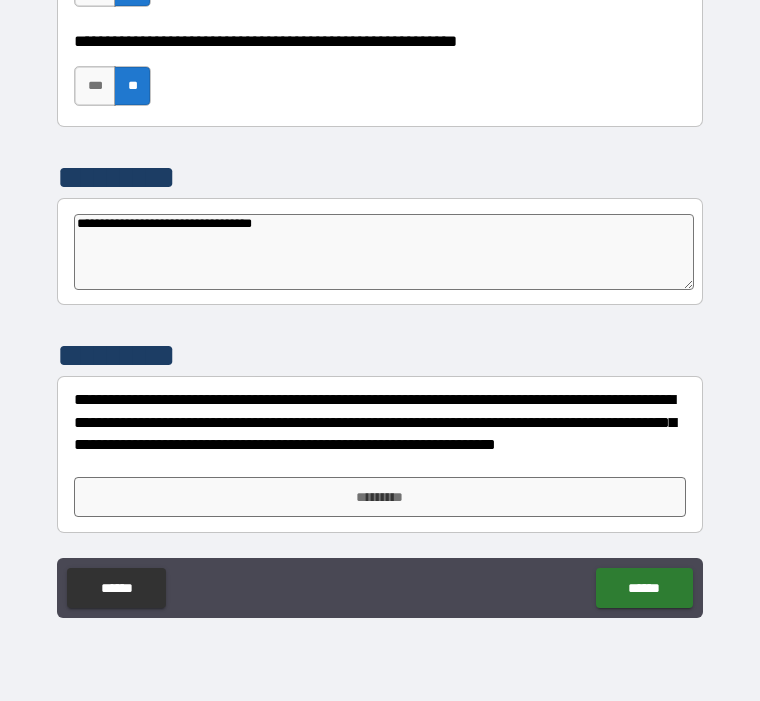 type on "*" 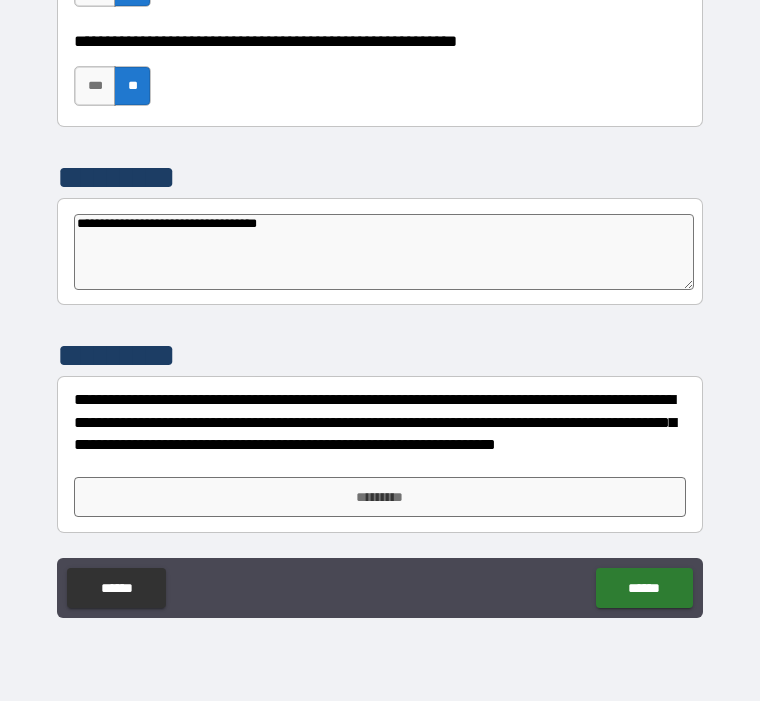 type 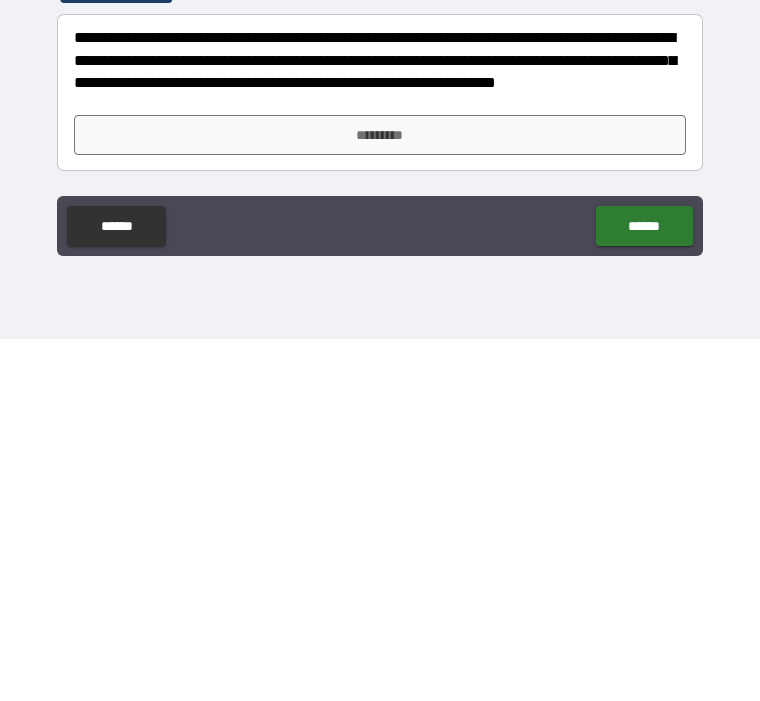 click on "*********" at bounding box center [380, 497] 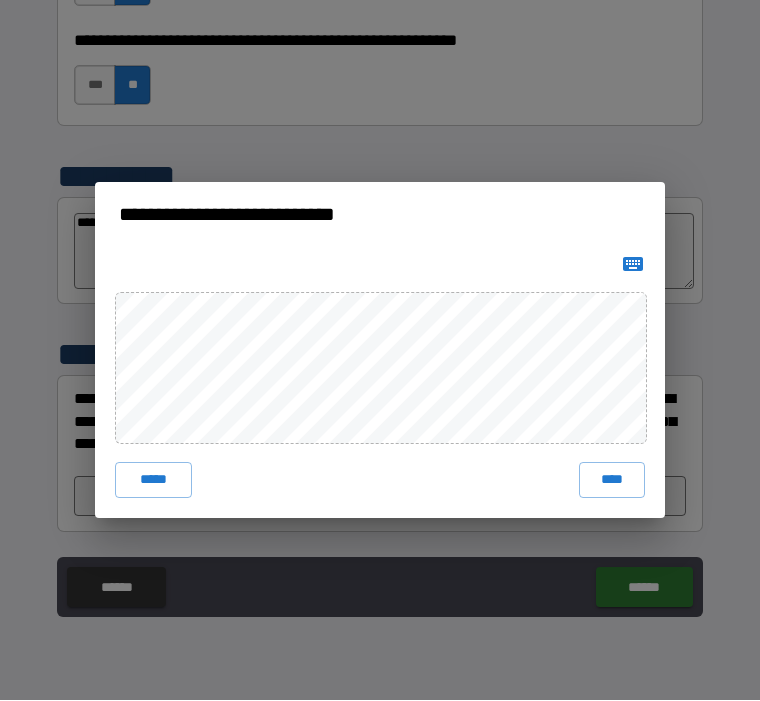 click on "****" at bounding box center (612, 481) 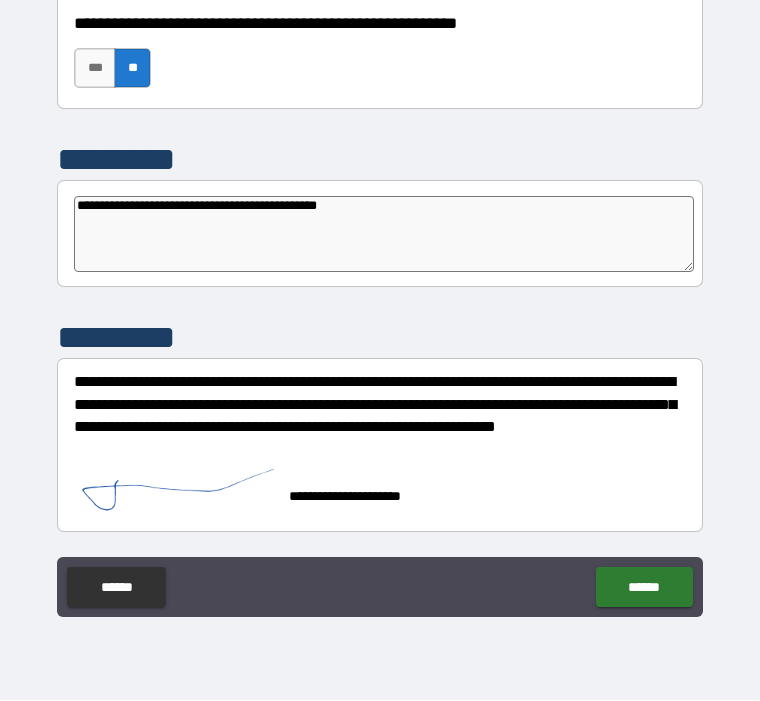 scroll, scrollTop: 5503, scrollLeft: 0, axis: vertical 